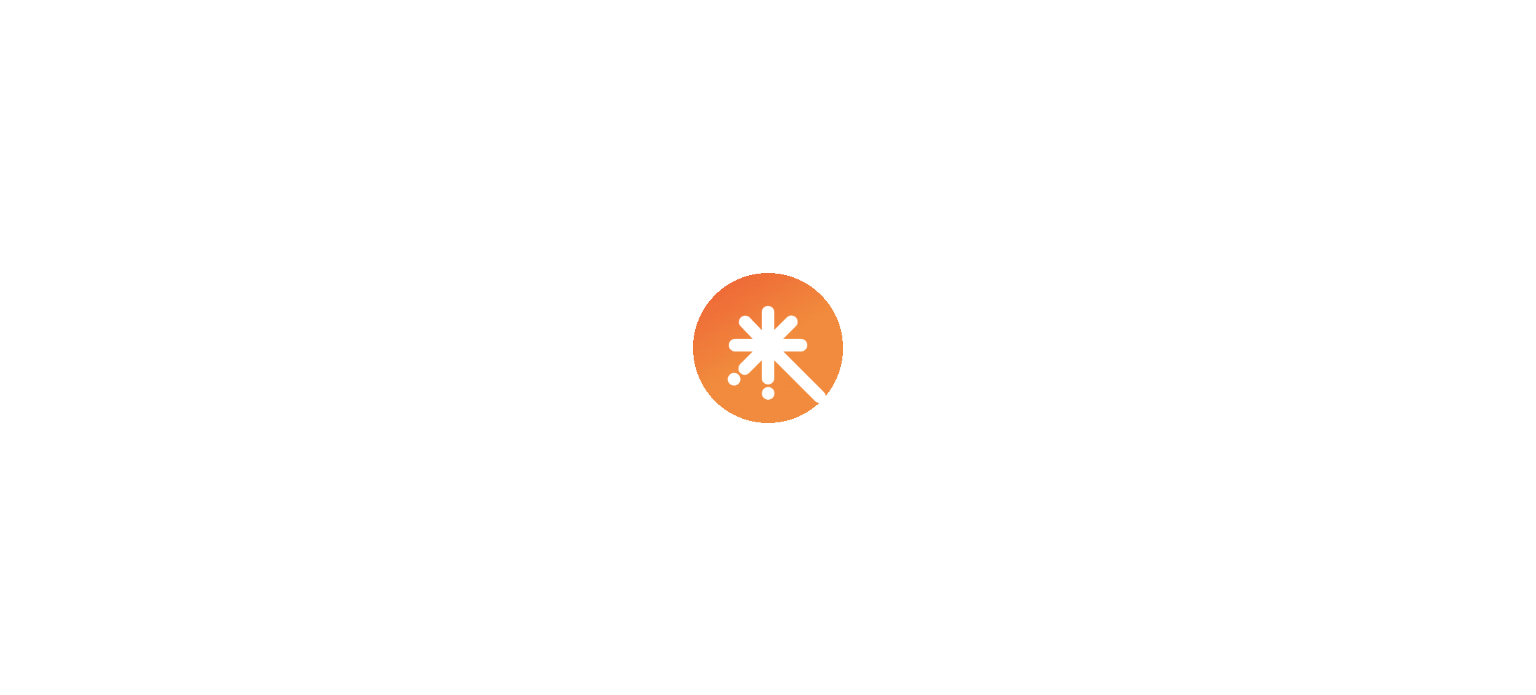 scroll, scrollTop: 0, scrollLeft: 0, axis: both 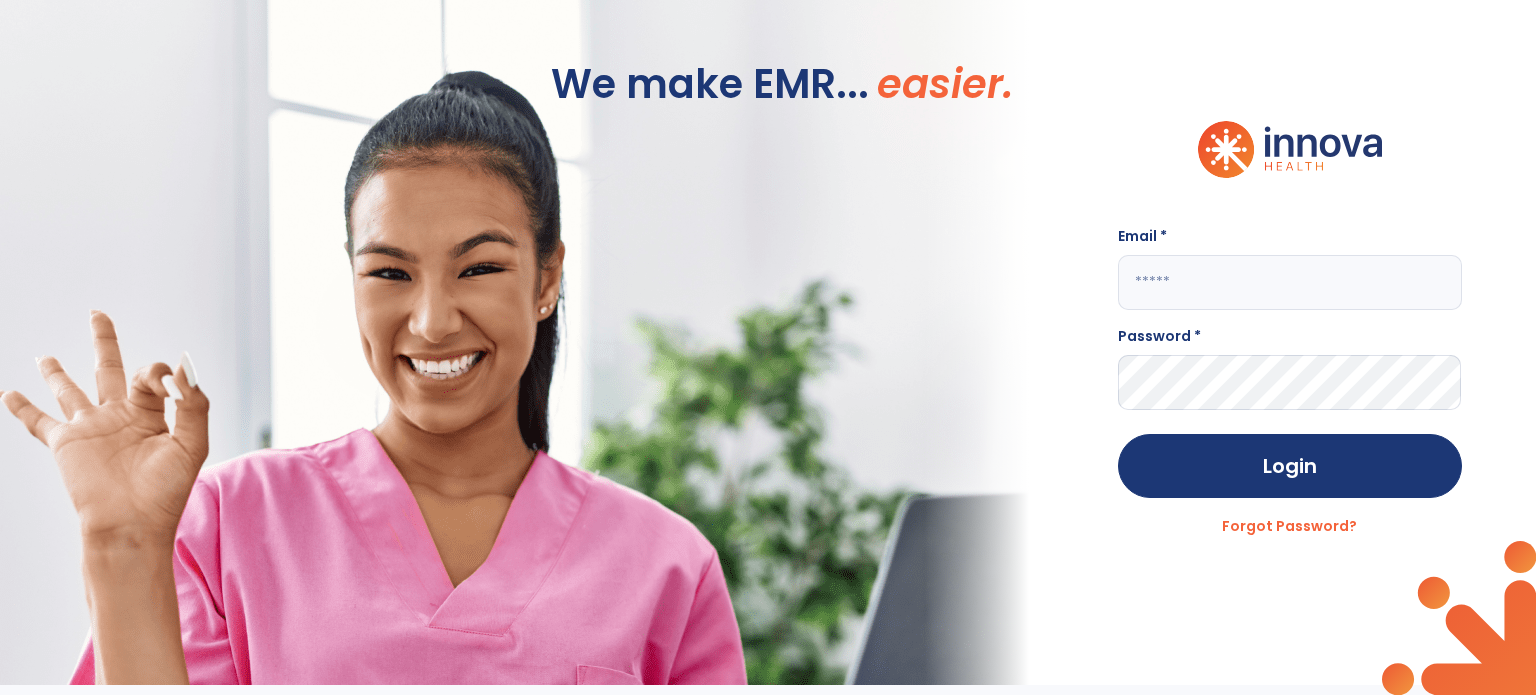 click 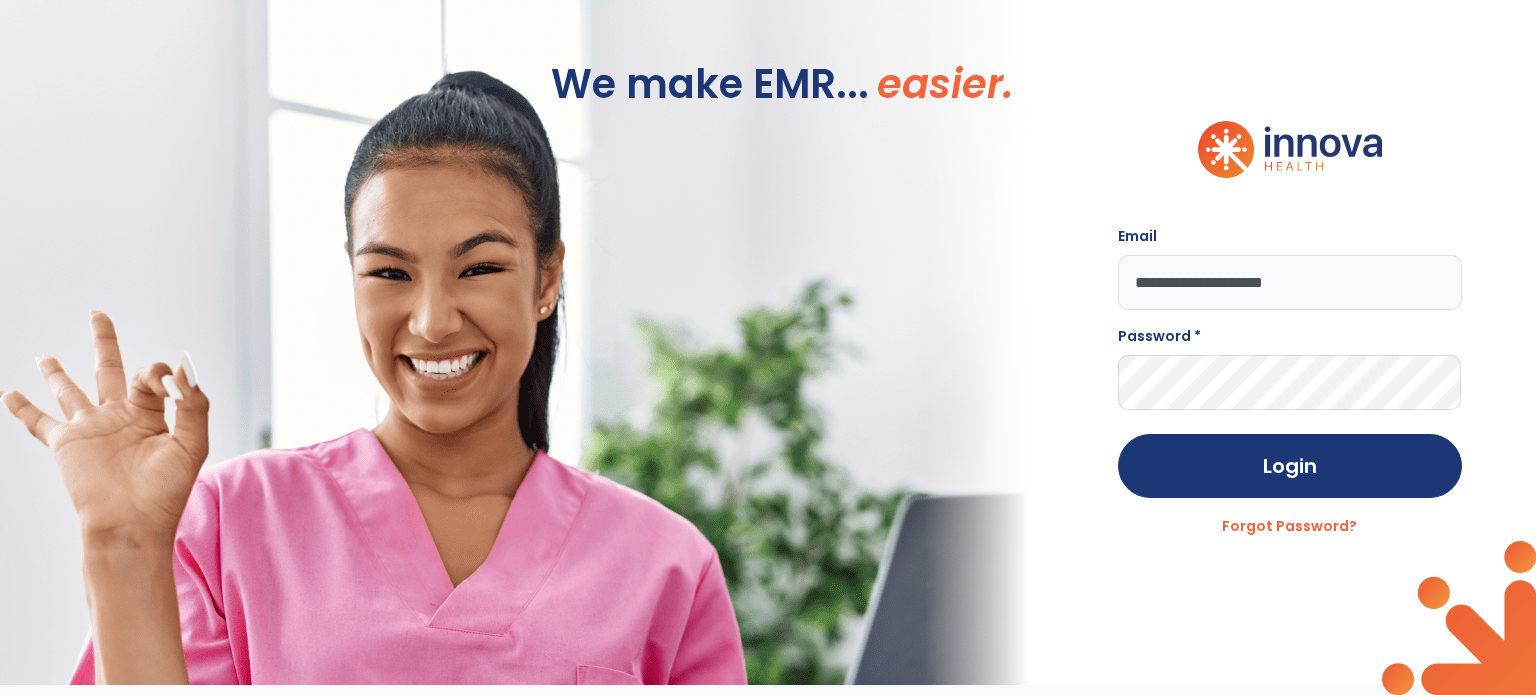 type on "**********" 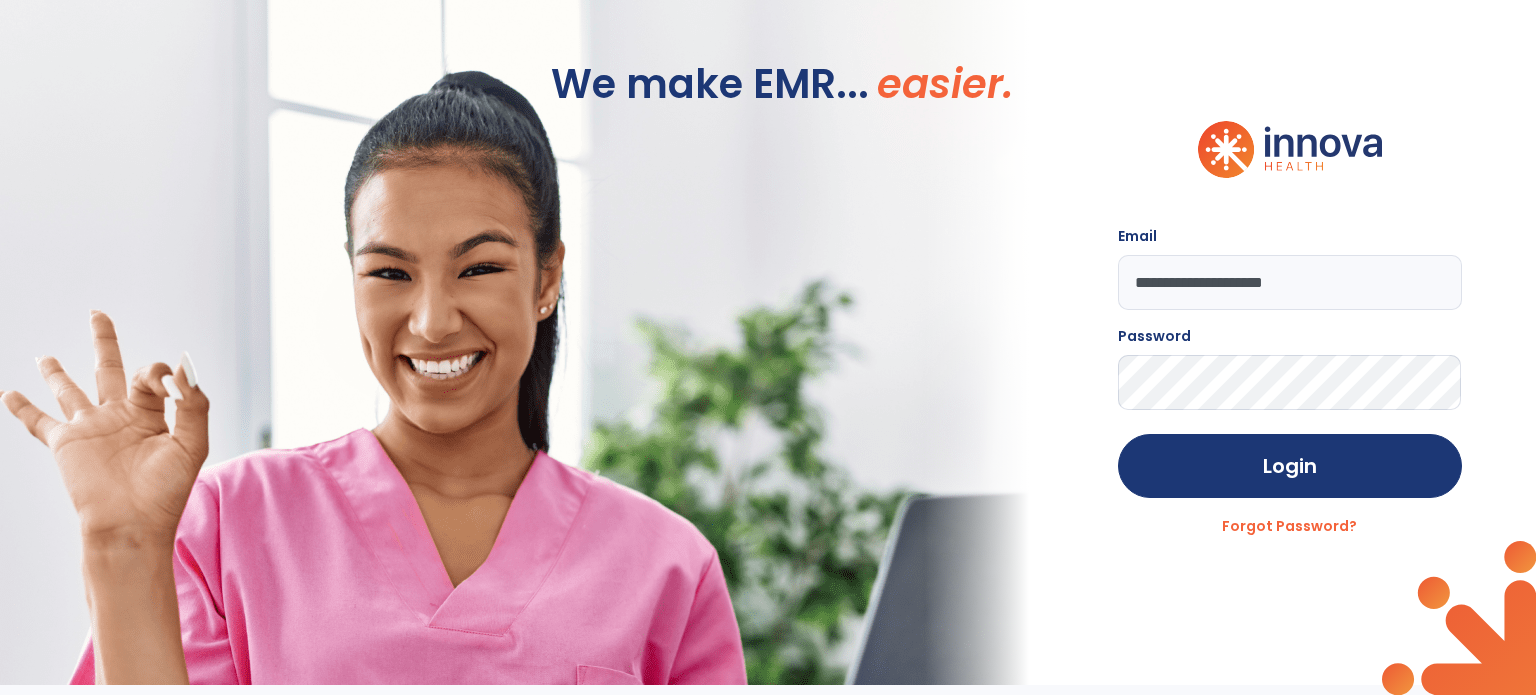 click on "Login" 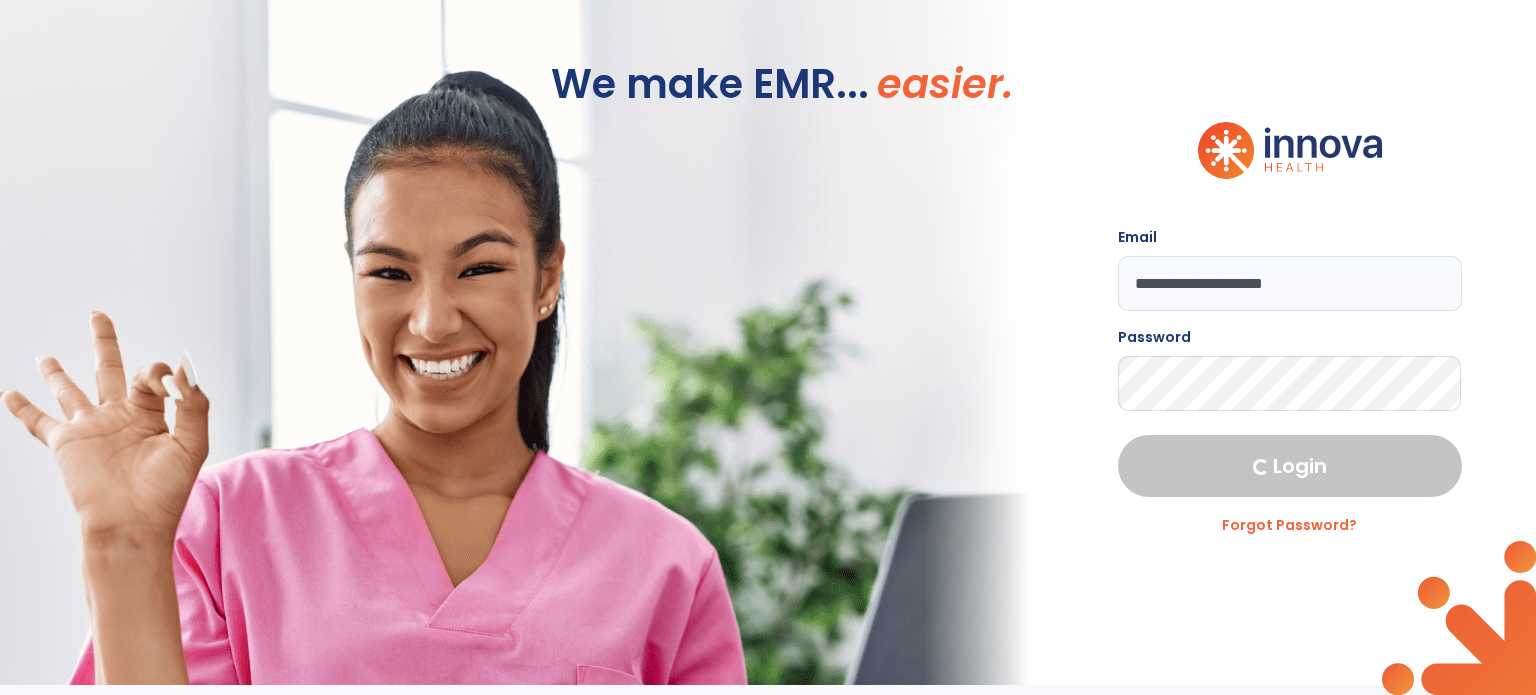 select on "****" 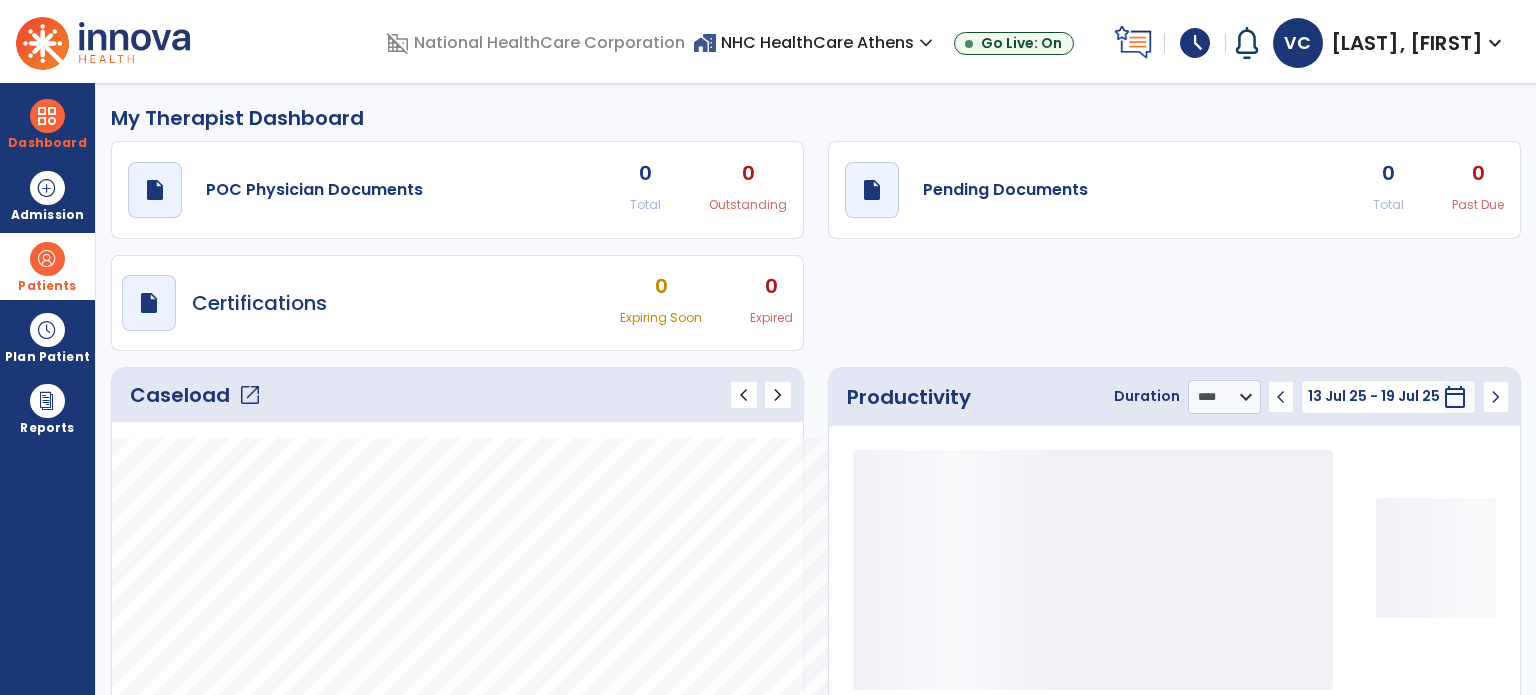 click on "Patients" at bounding box center (47, 266) 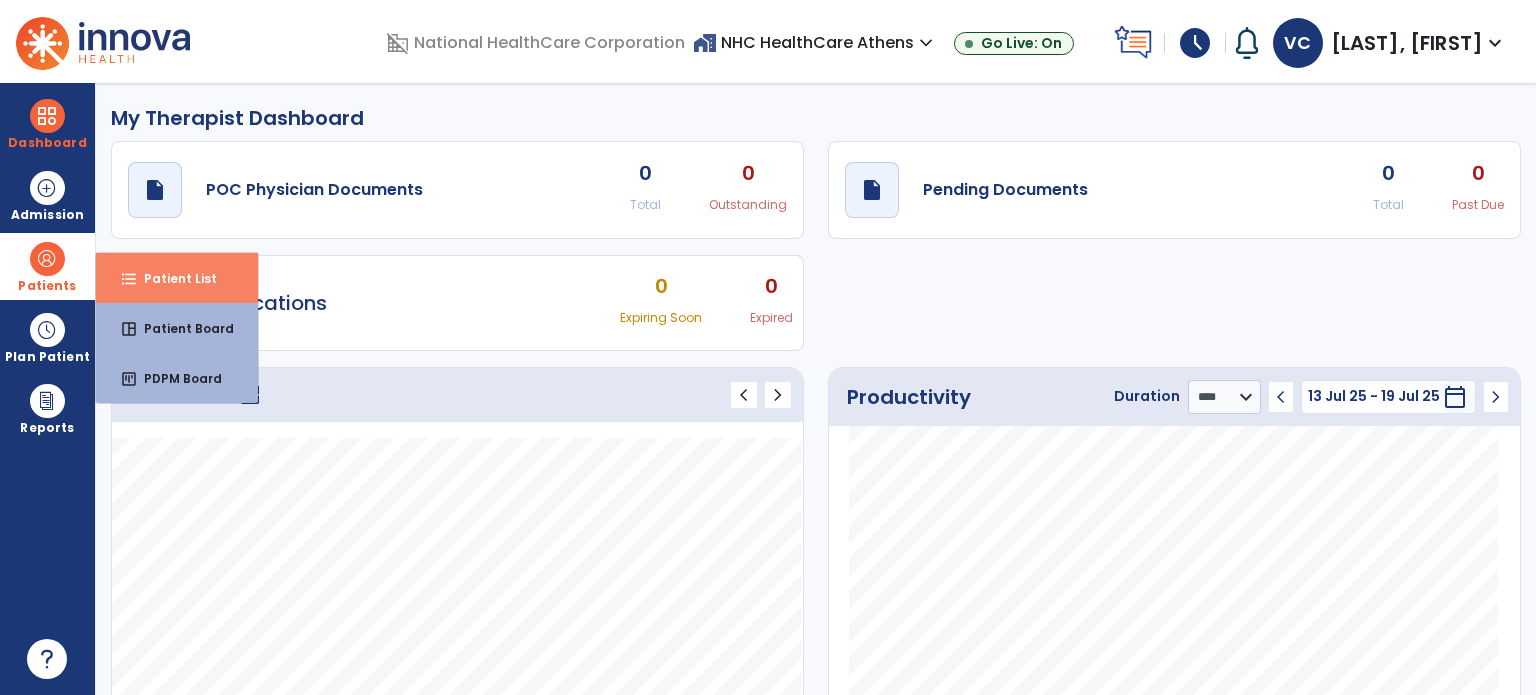 click on "Patient List" at bounding box center (172, 278) 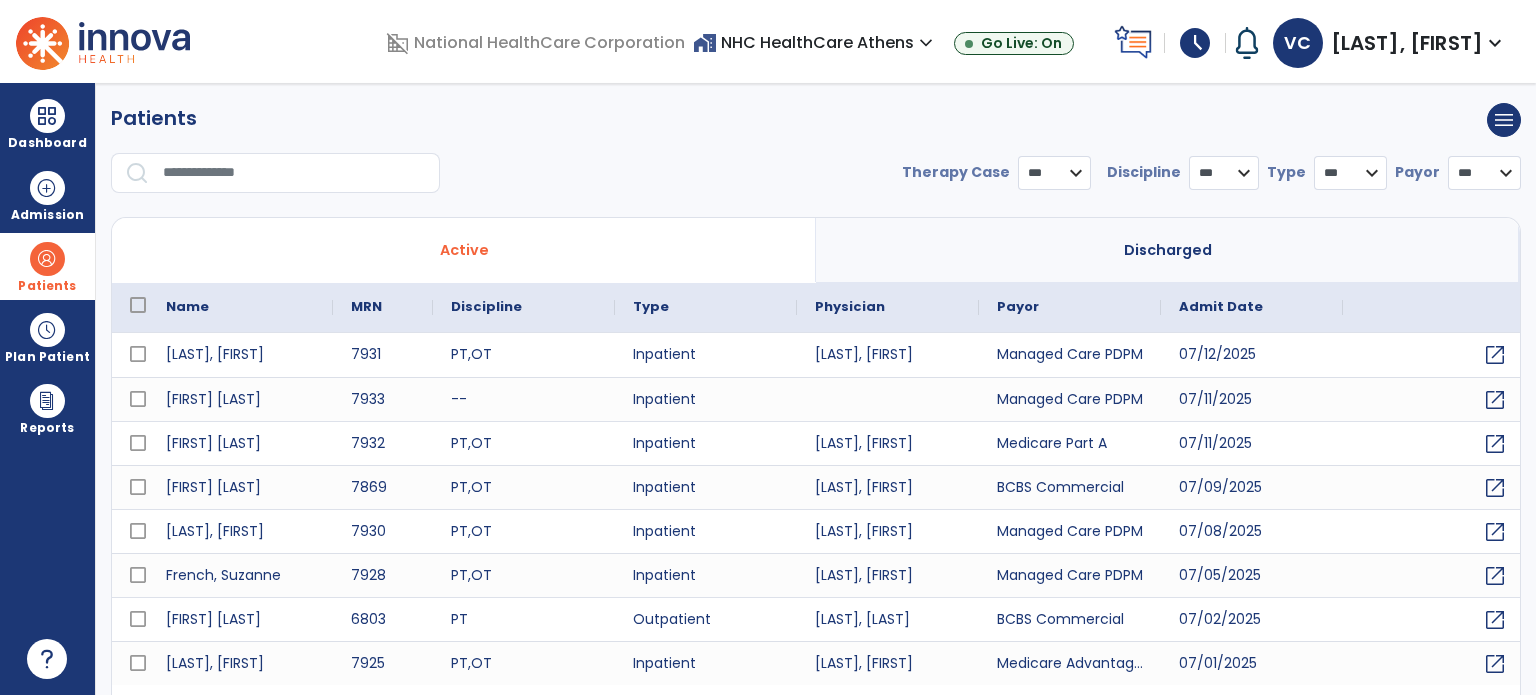 select on "***" 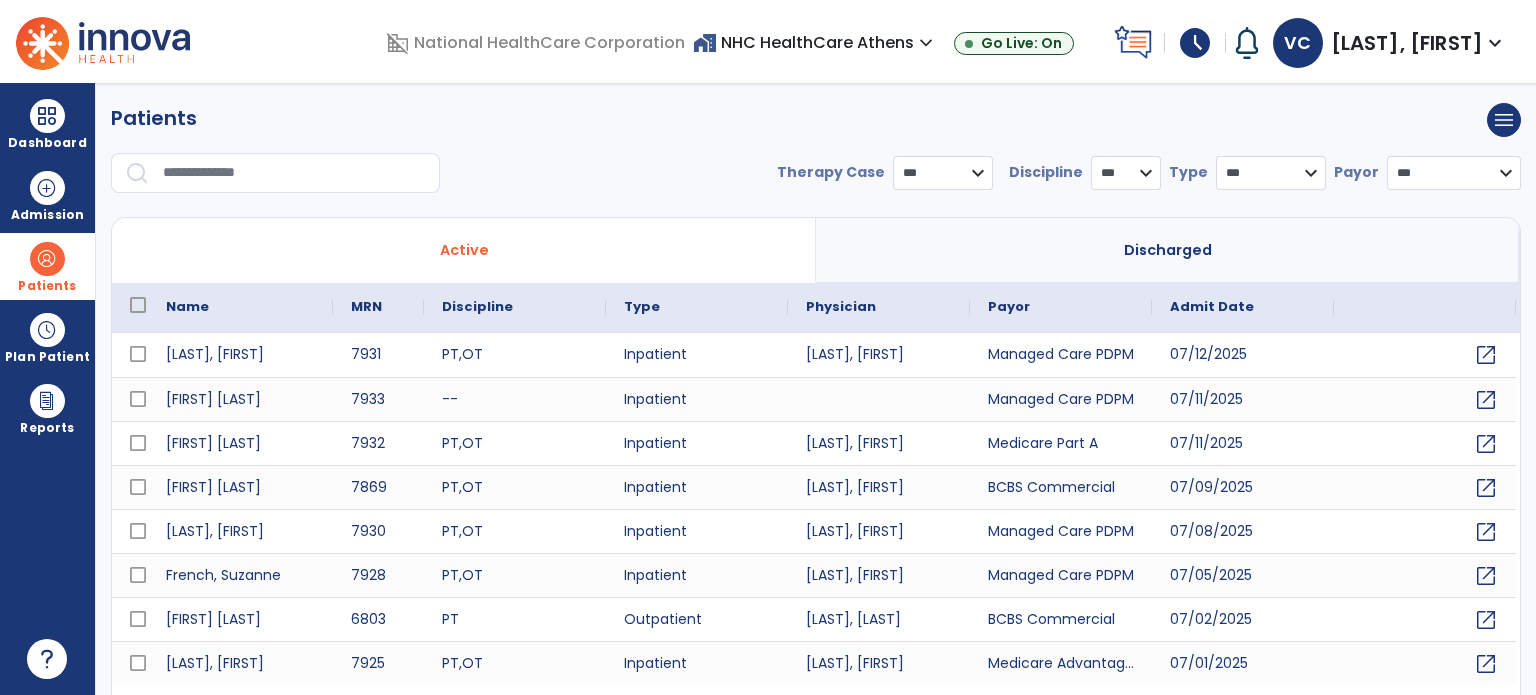 click at bounding box center [294, 173] 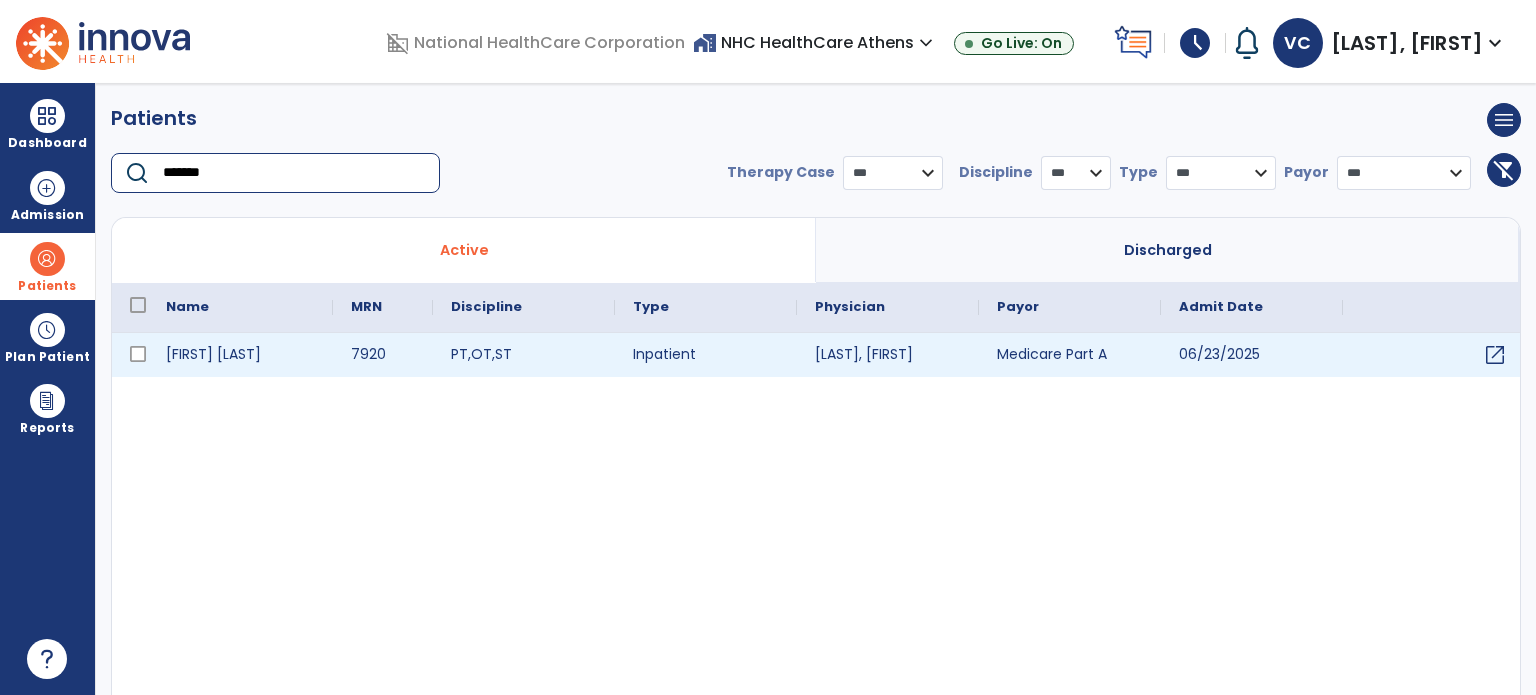 type on "******" 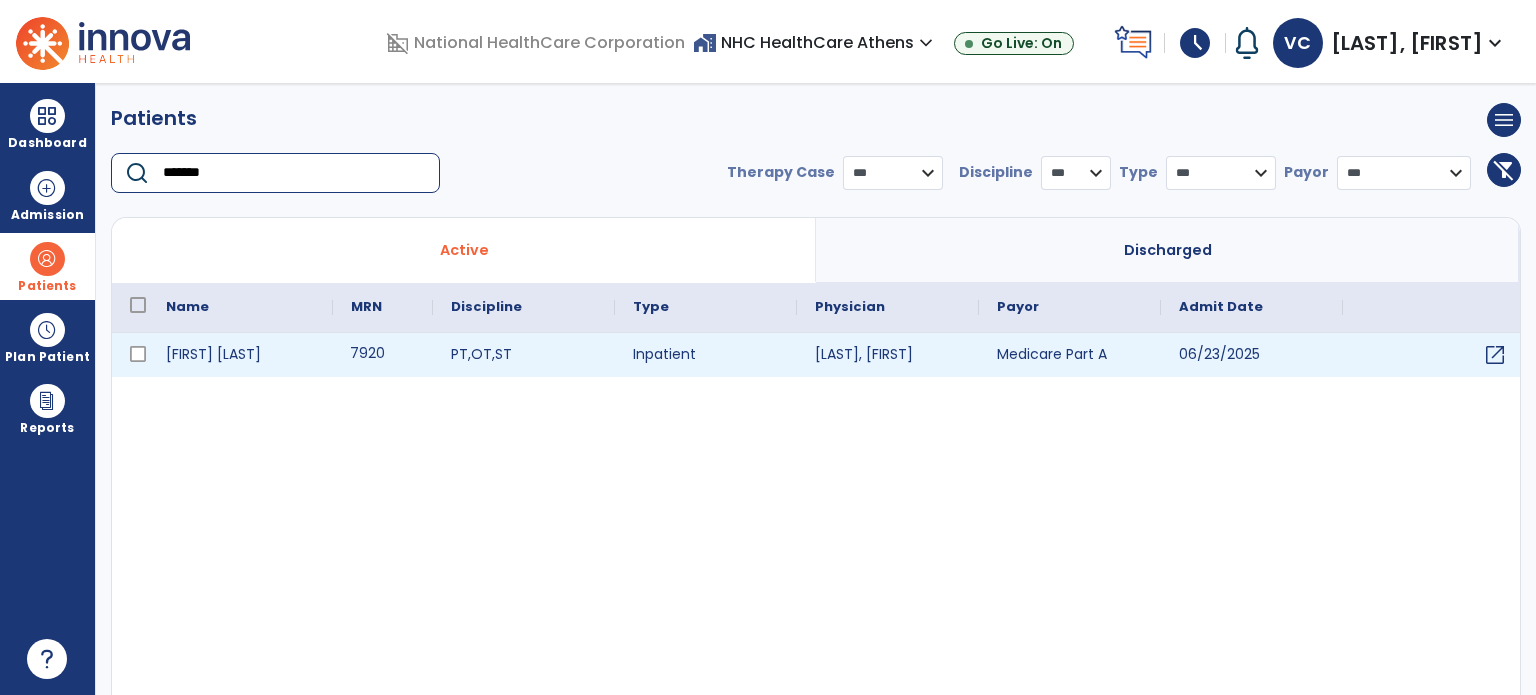 click on "7920" at bounding box center (383, 355) 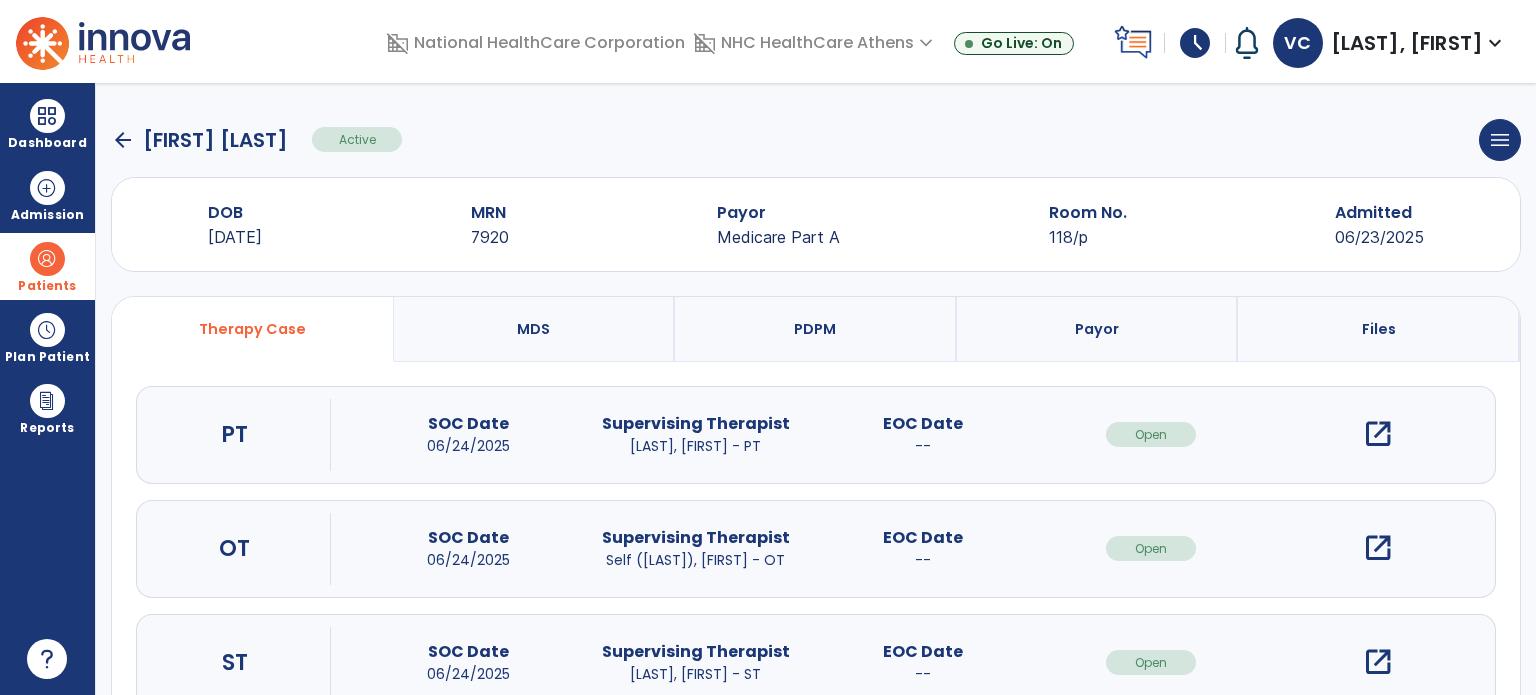 click on "open_in_new" at bounding box center (1378, 434) 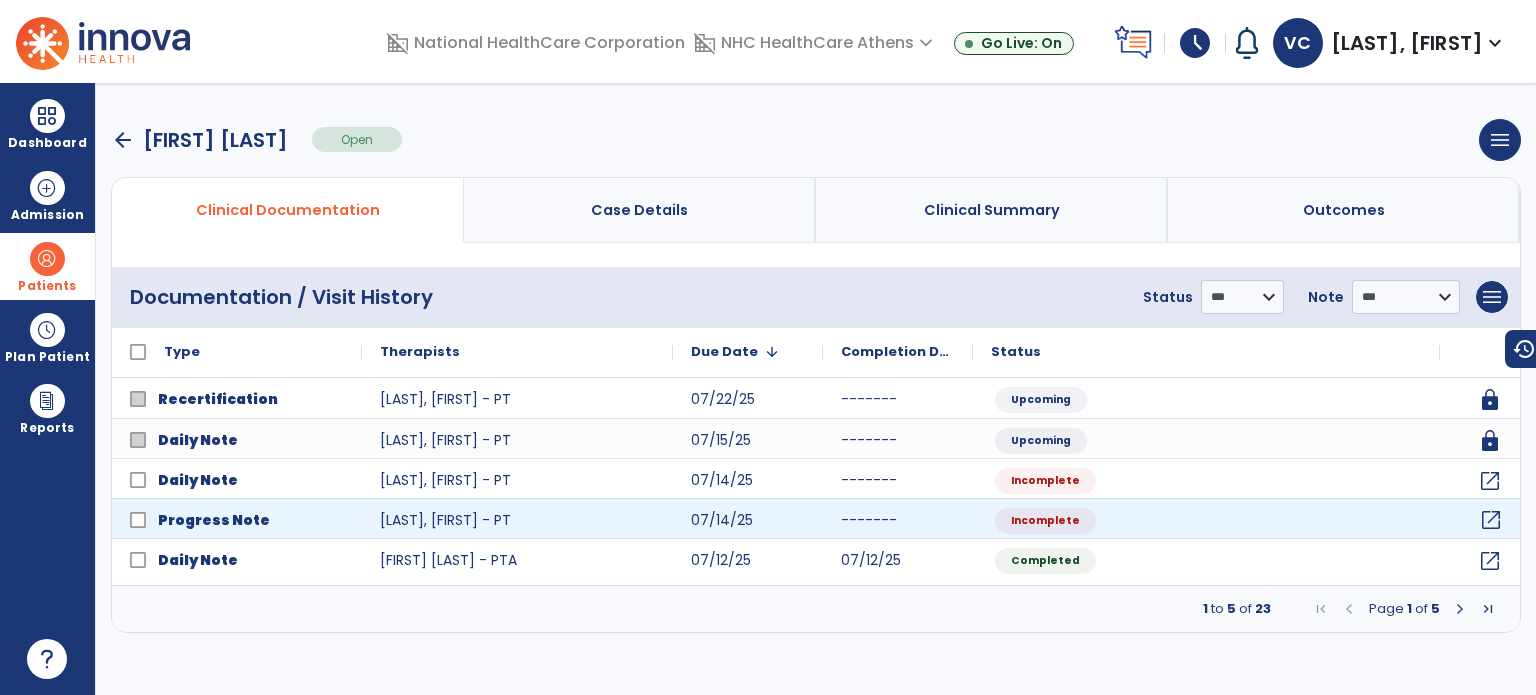 click on "open_in_new" 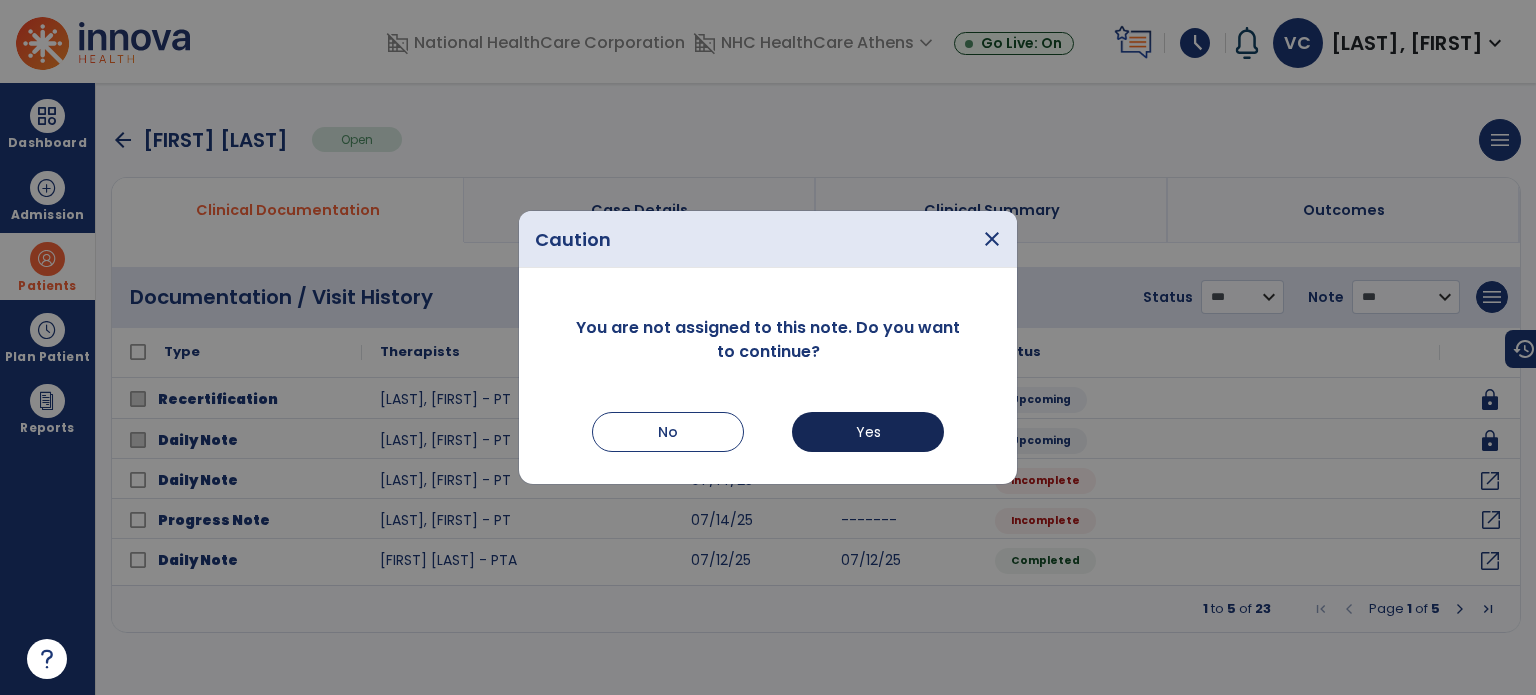 click on "Yes" at bounding box center [868, 432] 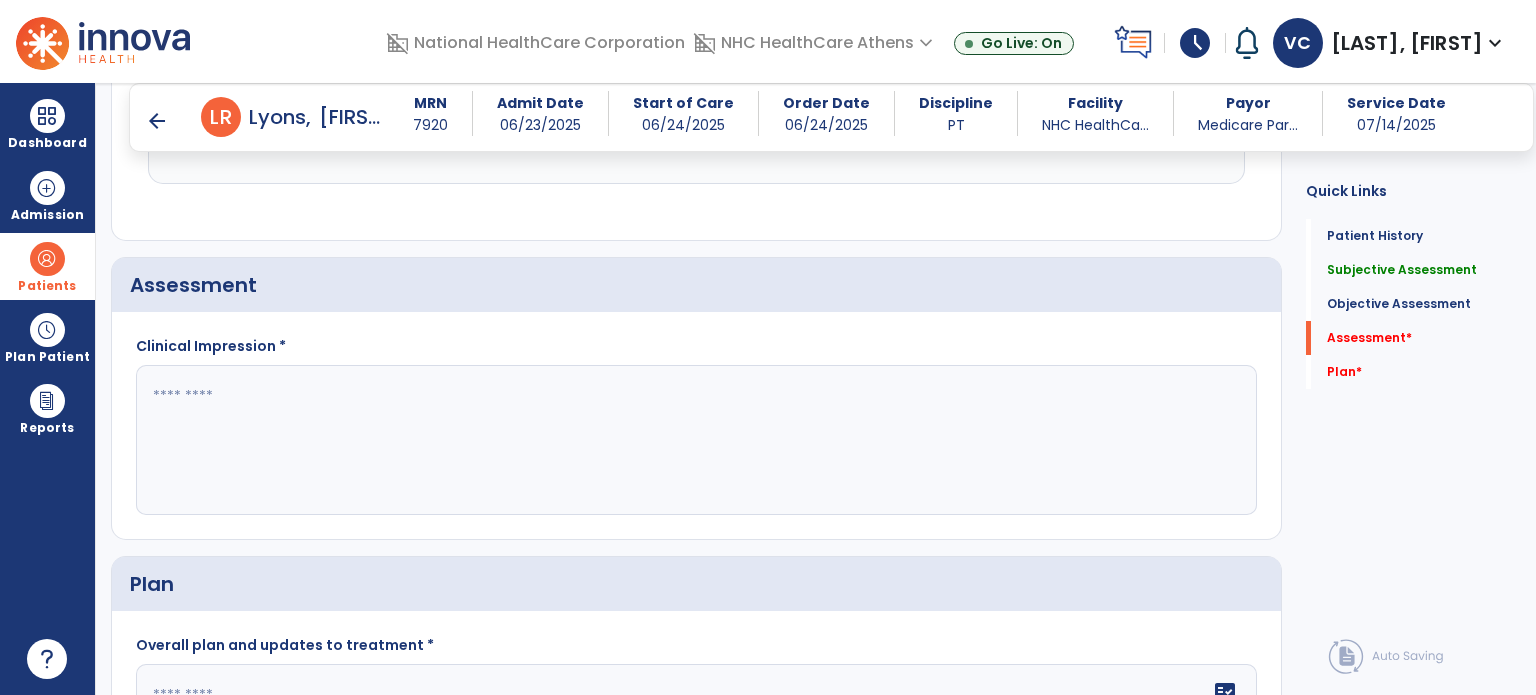 scroll, scrollTop: 1919, scrollLeft: 0, axis: vertical 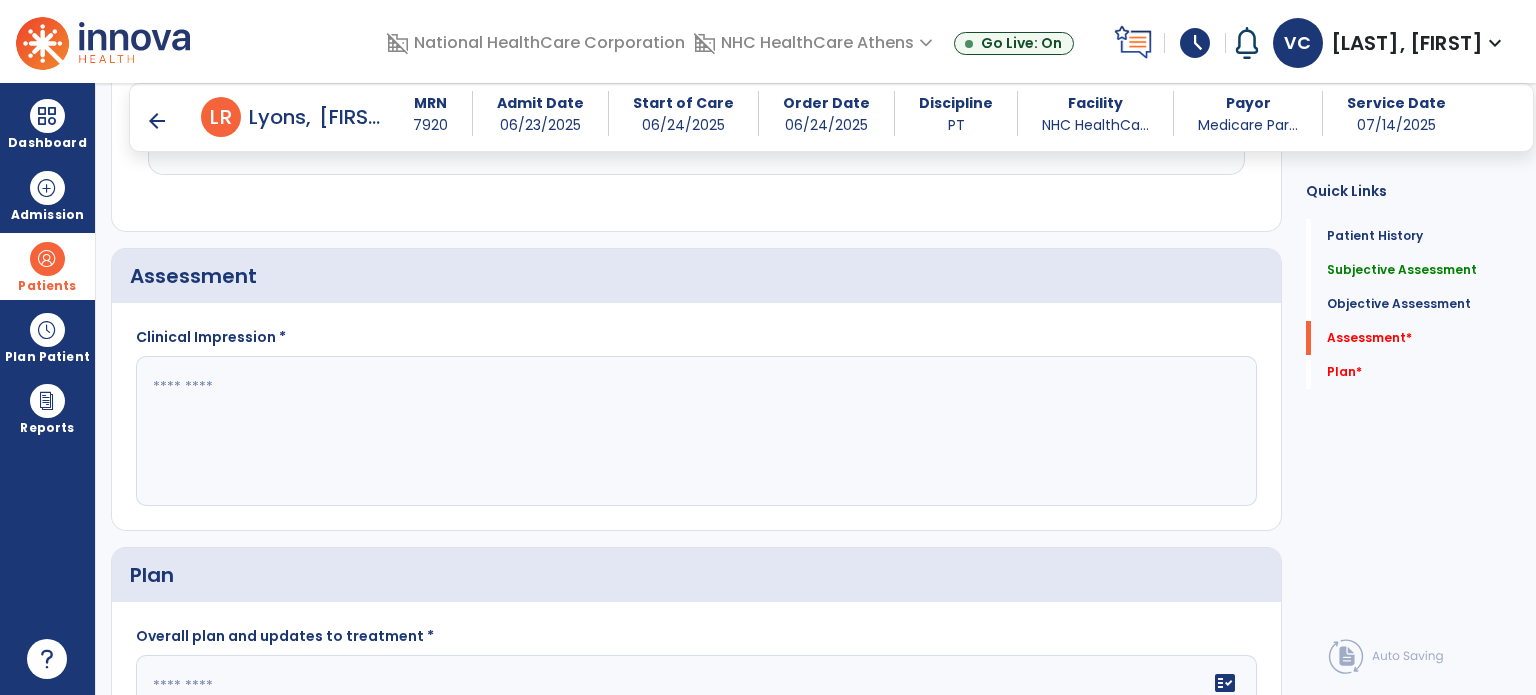 click 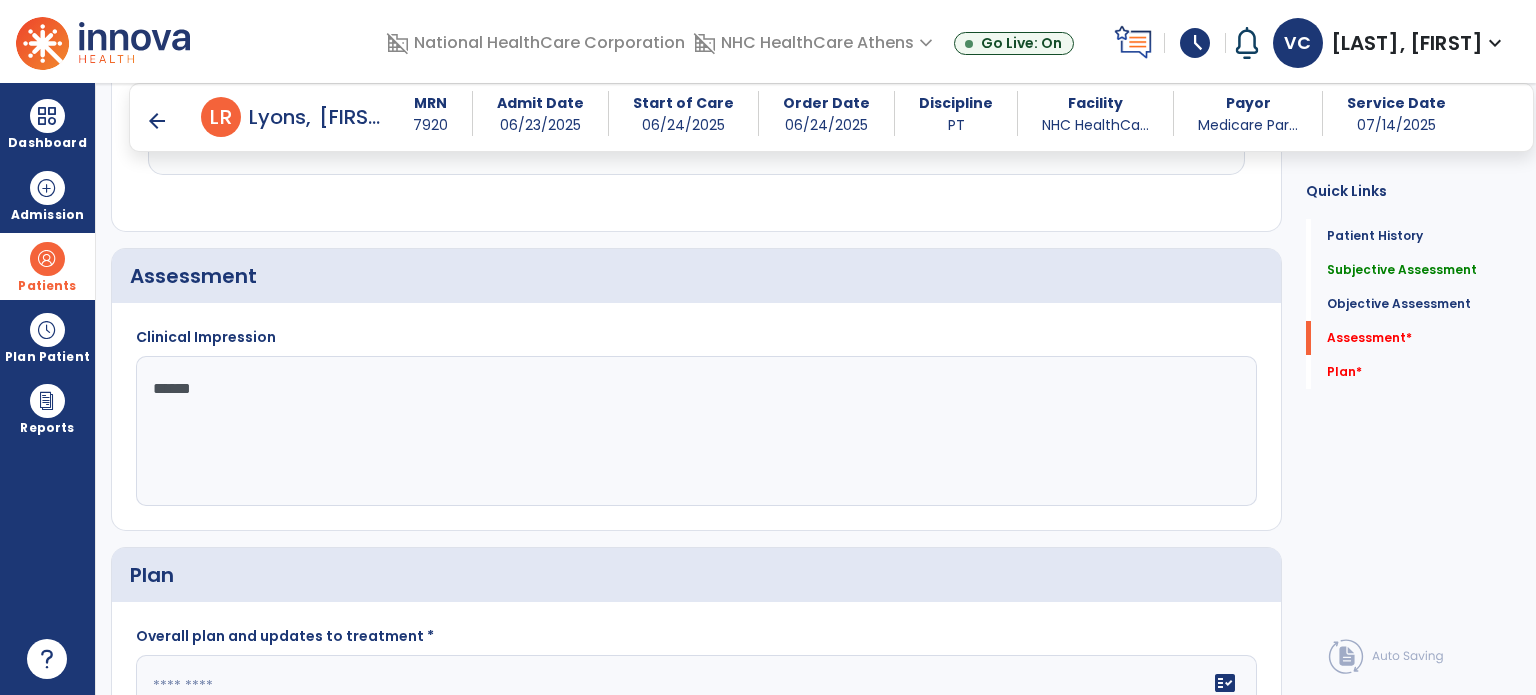 type on "*******" 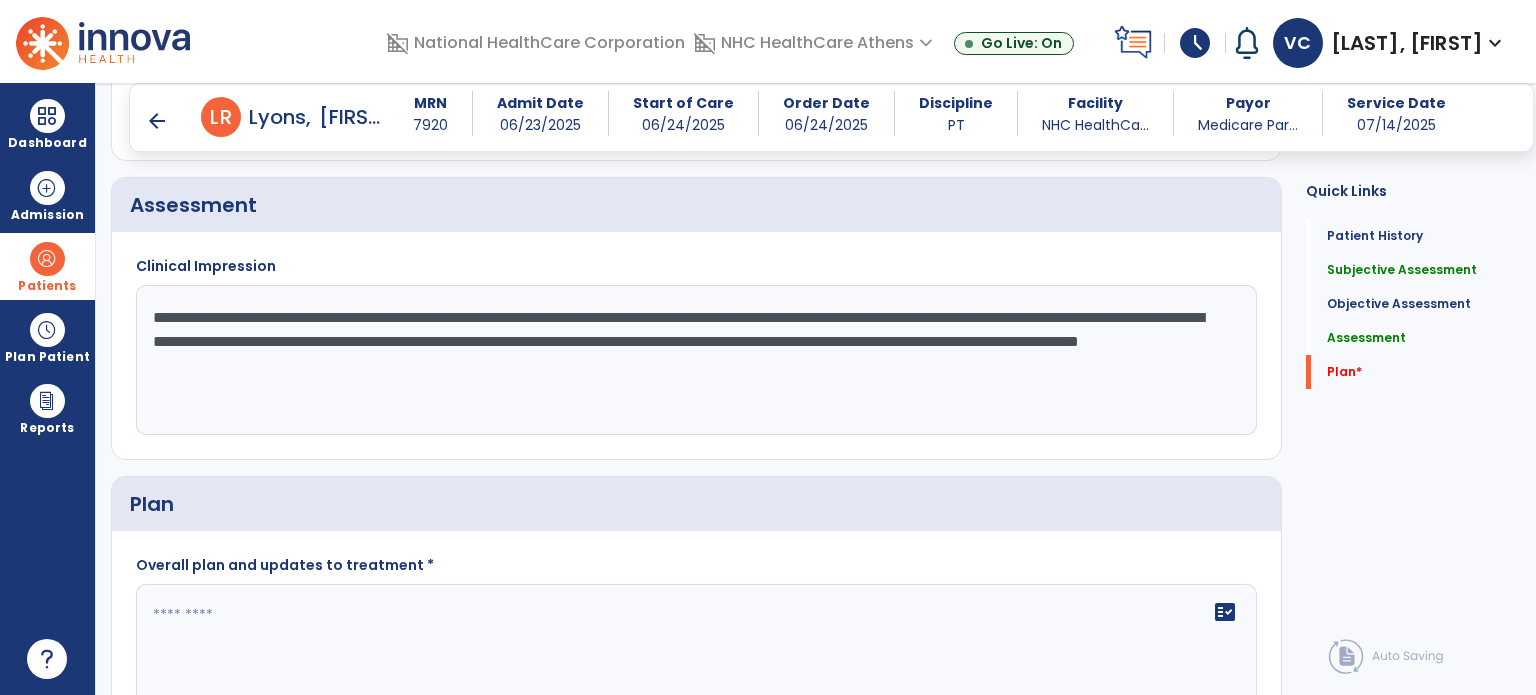 scroll, scrollTop: 1991, scrollLeft: 0, axis: vertical 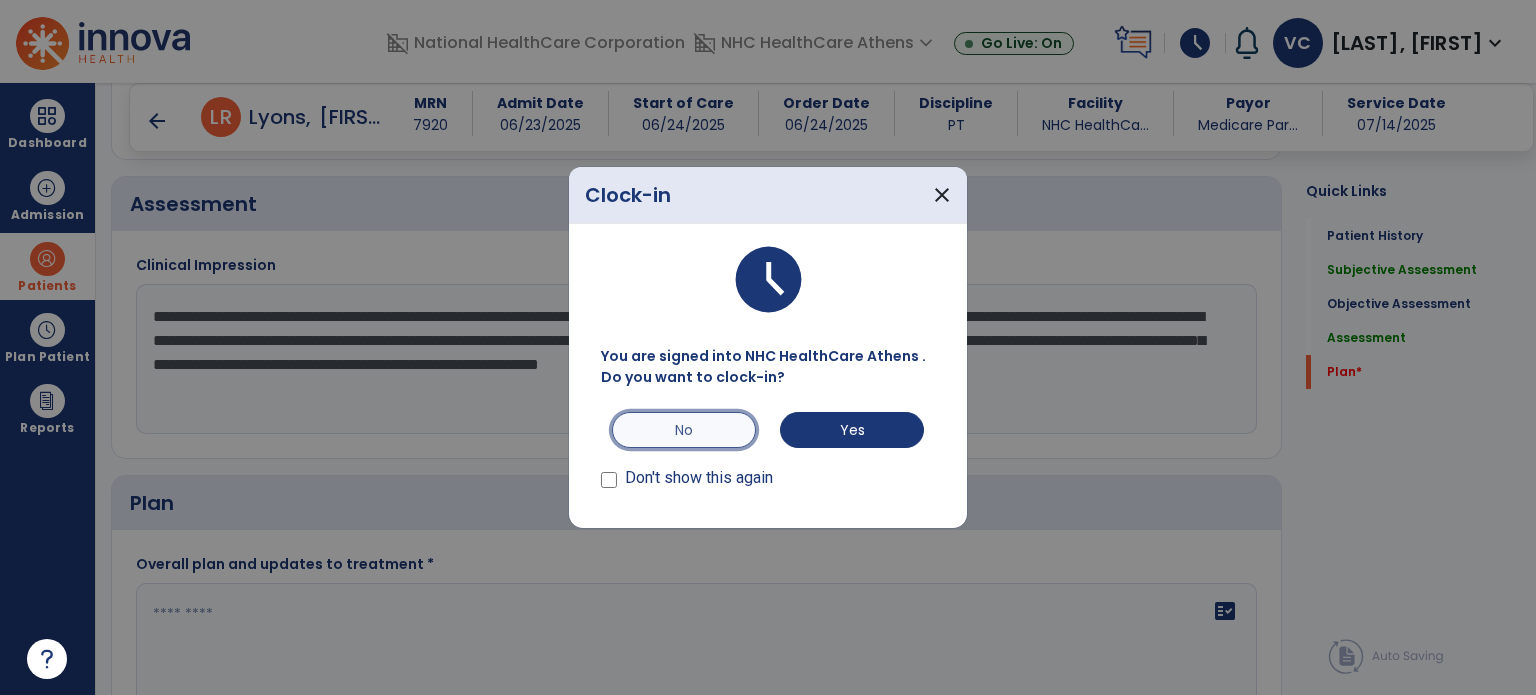 click on "No" at bounding box center (684, 430) 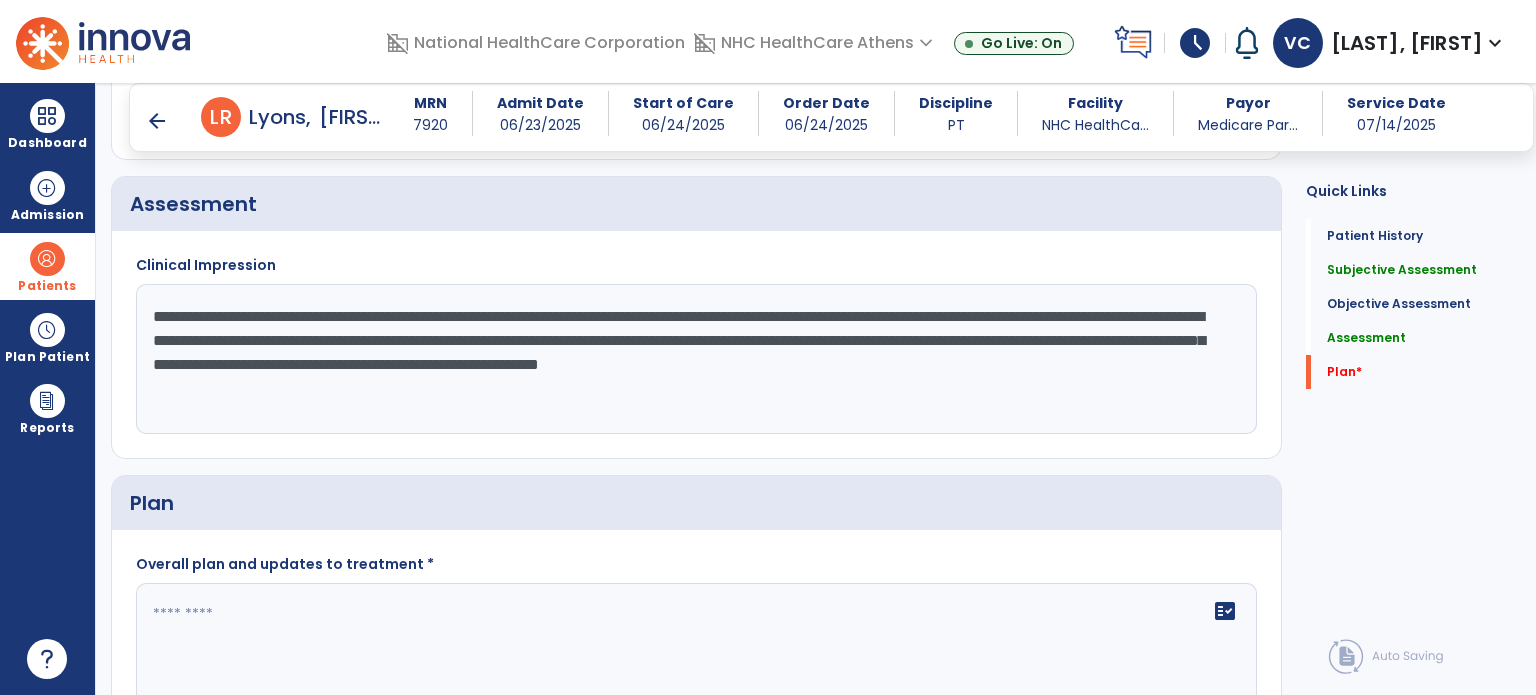 click on "**********" 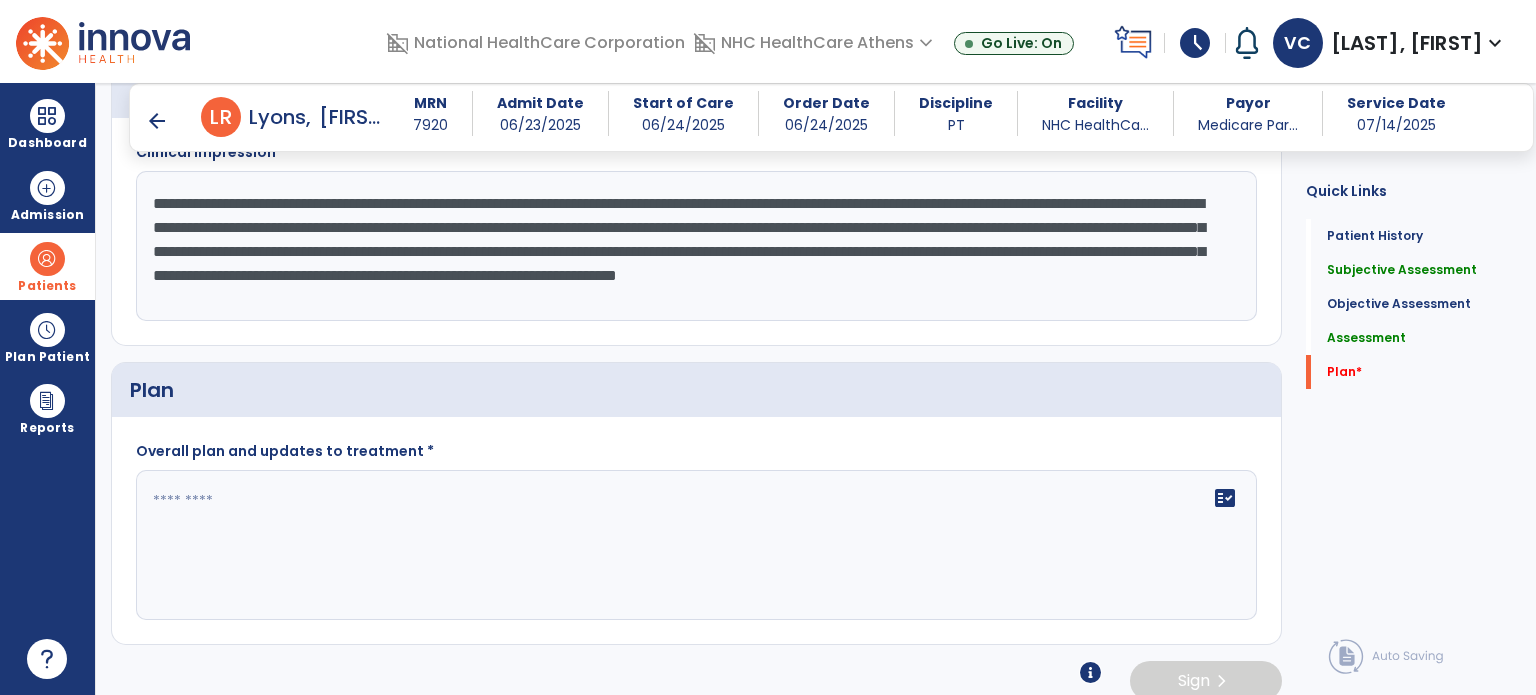 scroll, scrollTop: 2104, scrollLeft: 0, axis: vertical 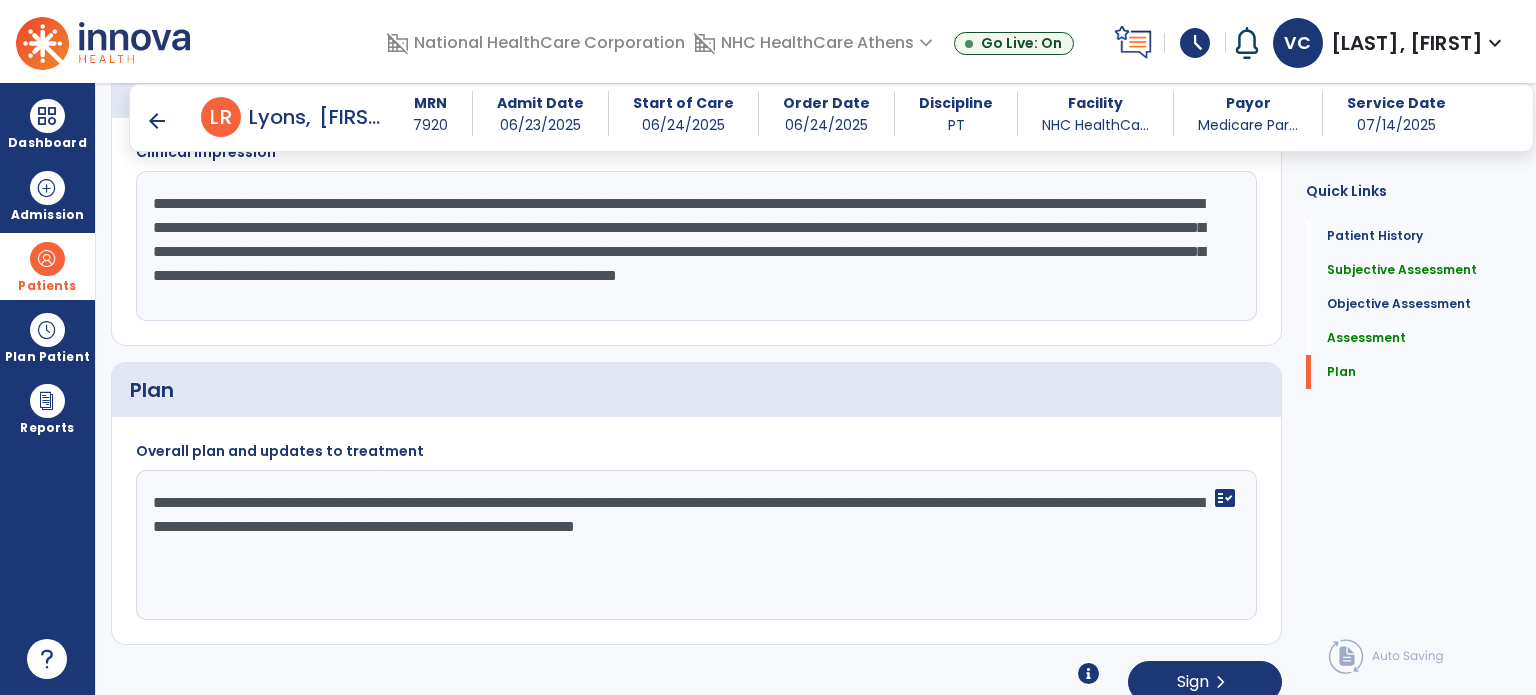 type on "**********" 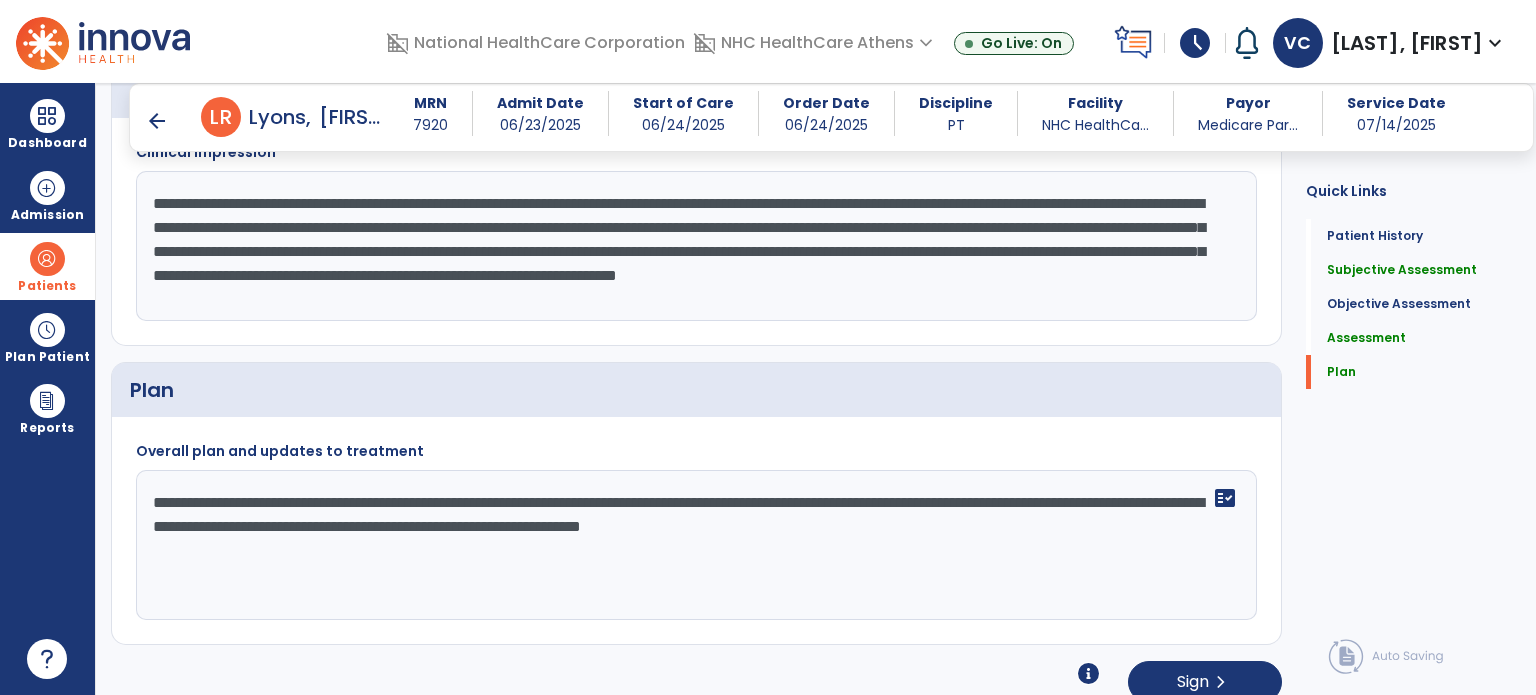 click on "**********" 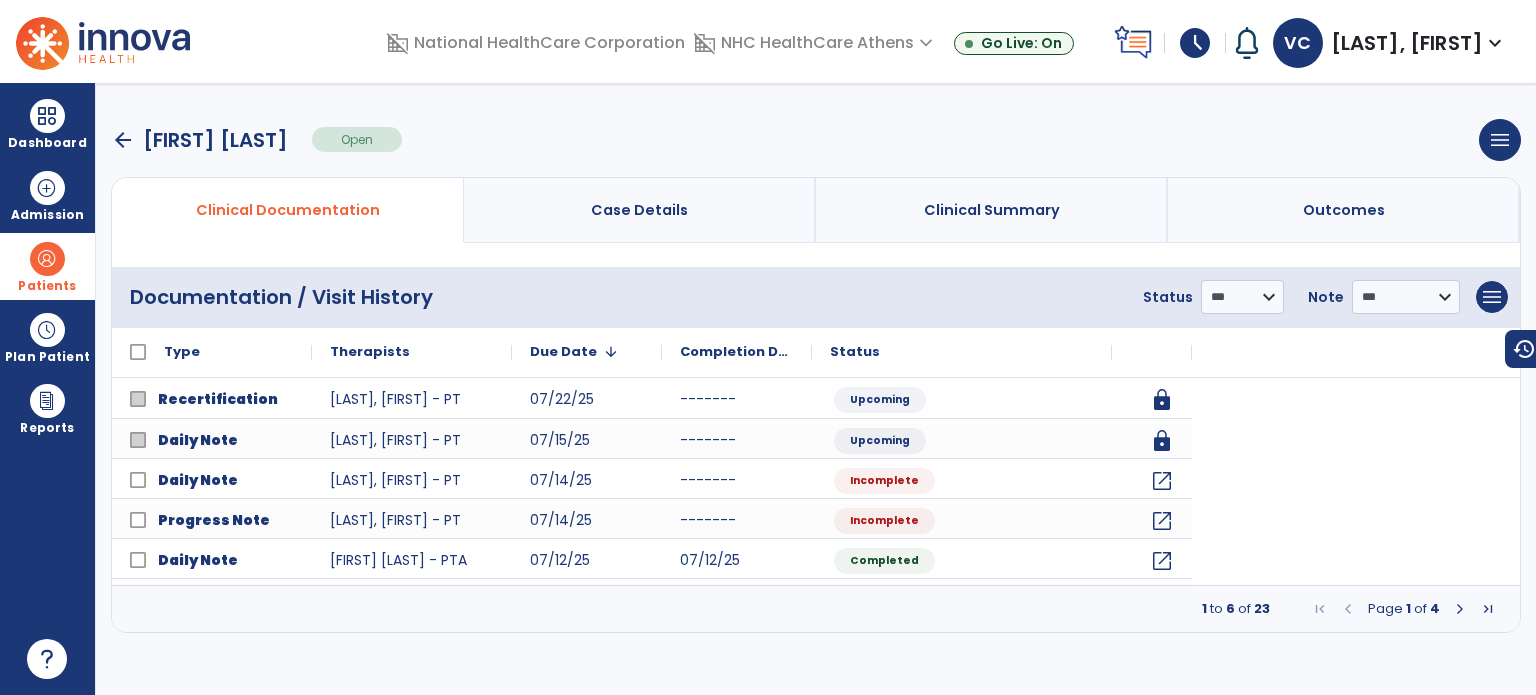scroll, scrollTop: 0, scrollLeft: 0, axis: both 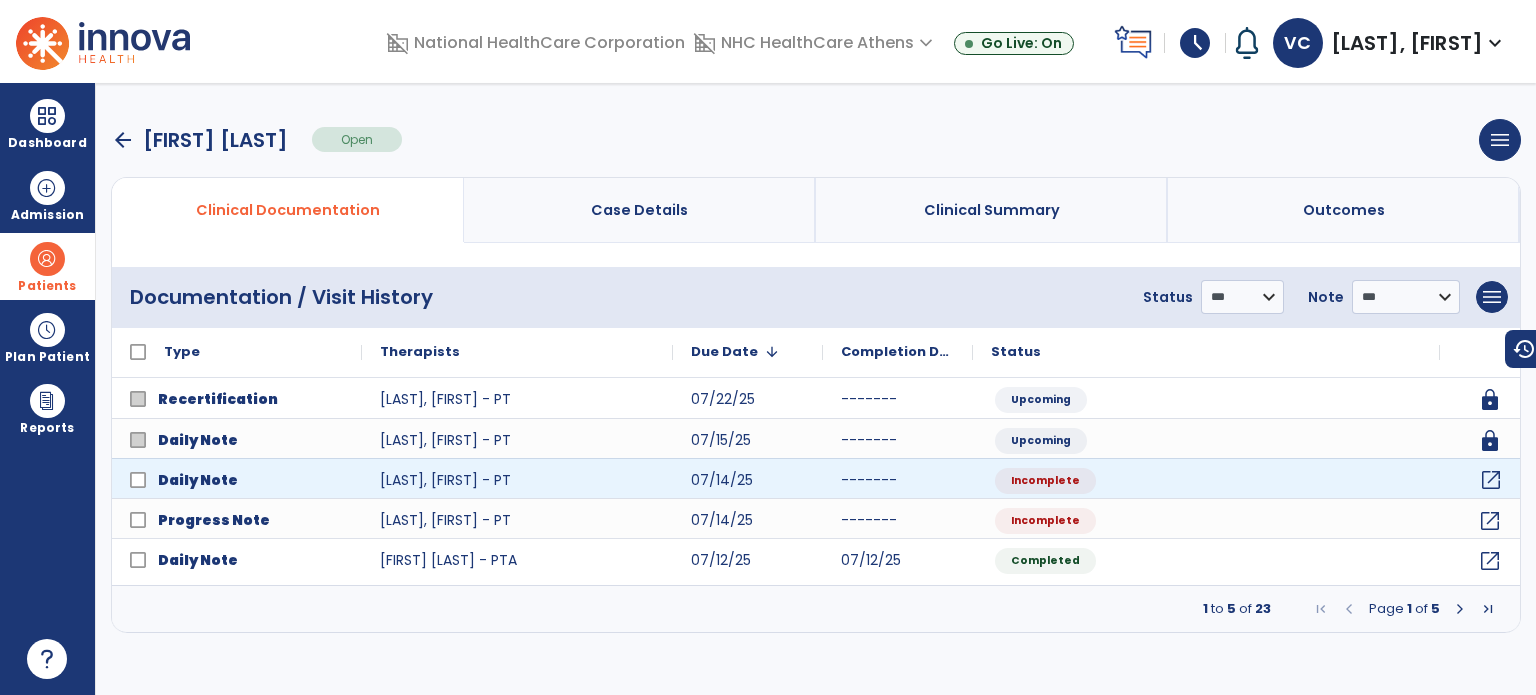 click on "open_in_new" 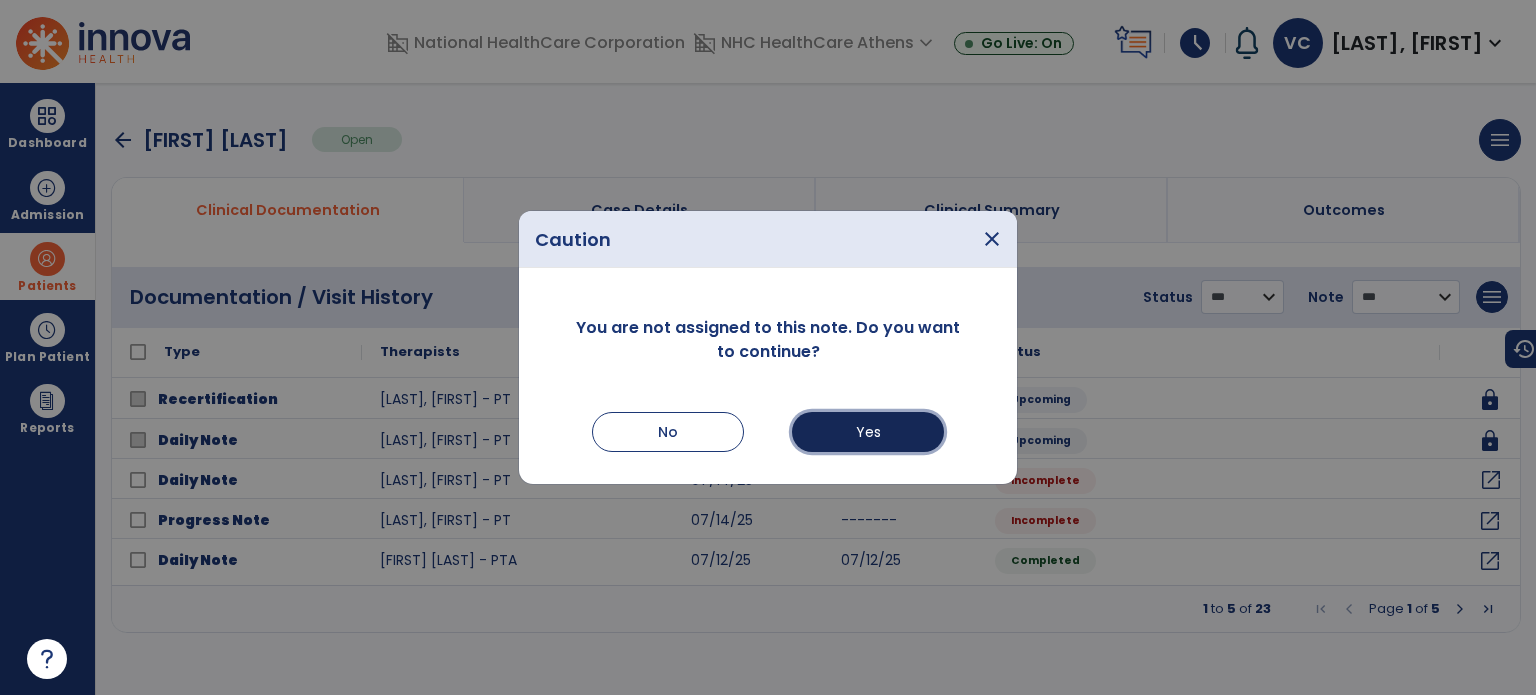 click on "Yes" at bounding box center [868, 432] 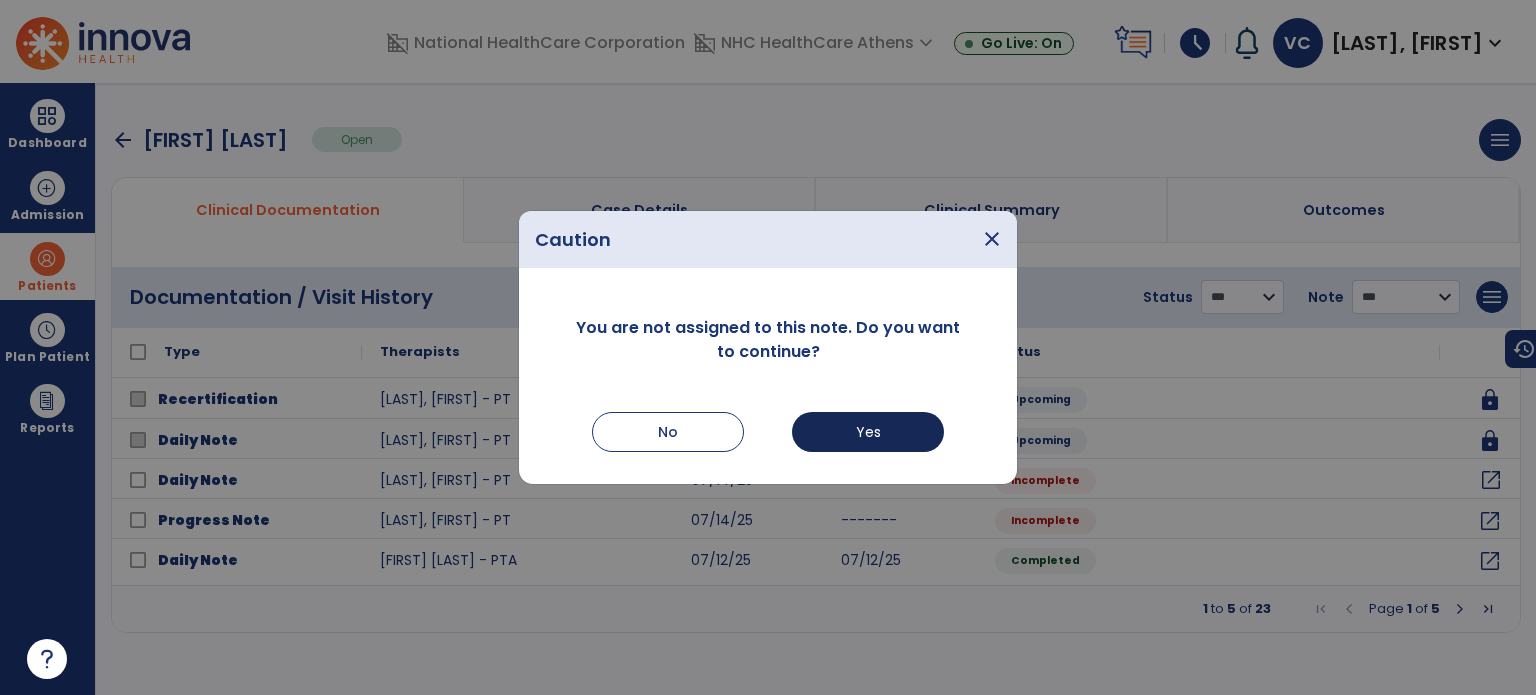 select on "*" 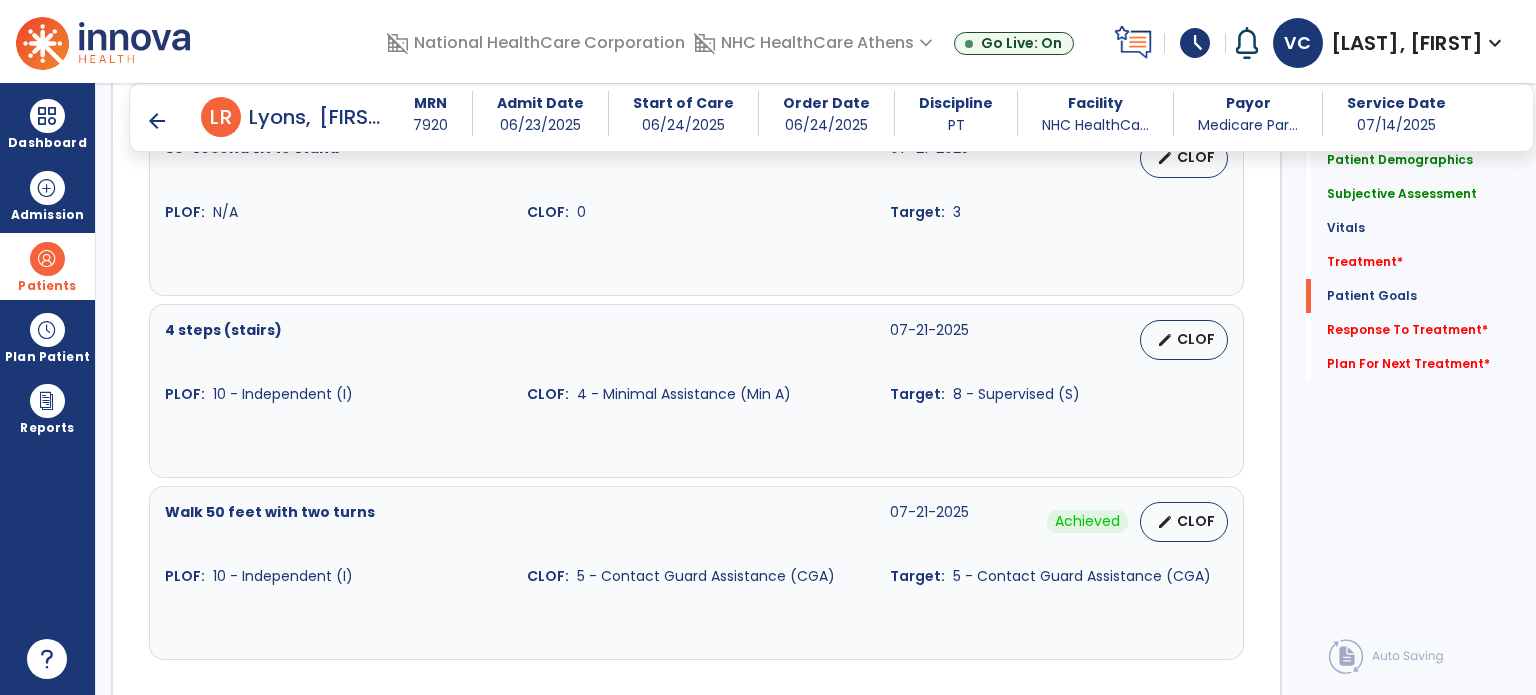 scroll, scrollTop: 2599, scrollLeft: 0, axis: vertical 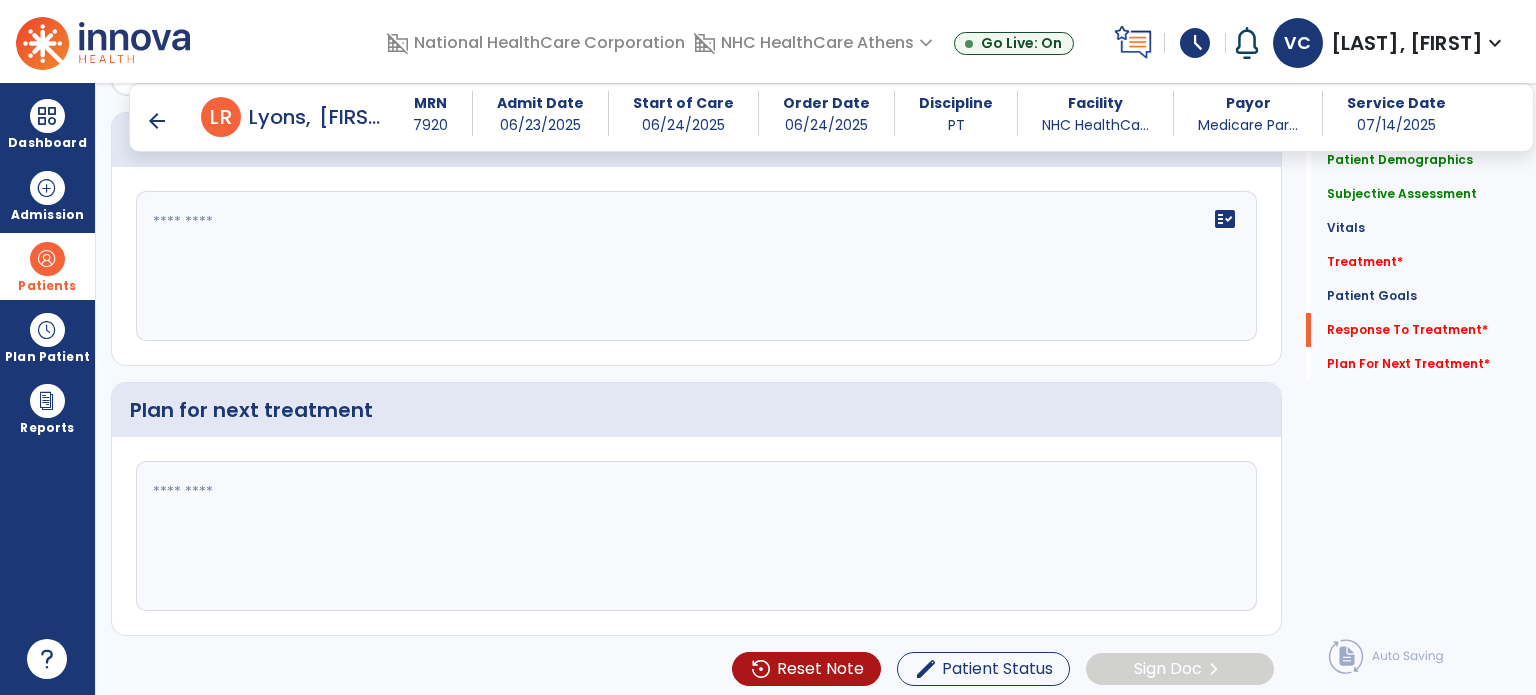 click 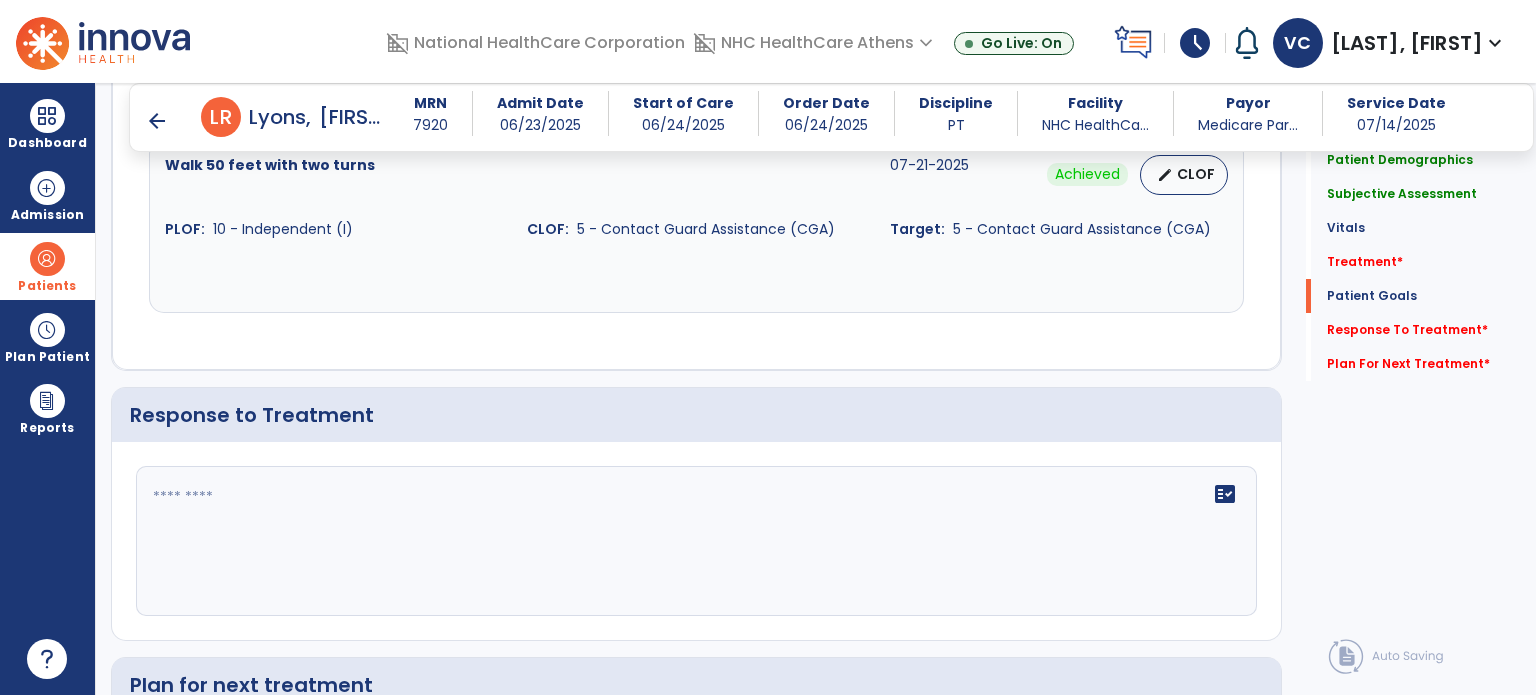 scroll, scrollTop: 2324, scrollLeft: 0, axis: vertical 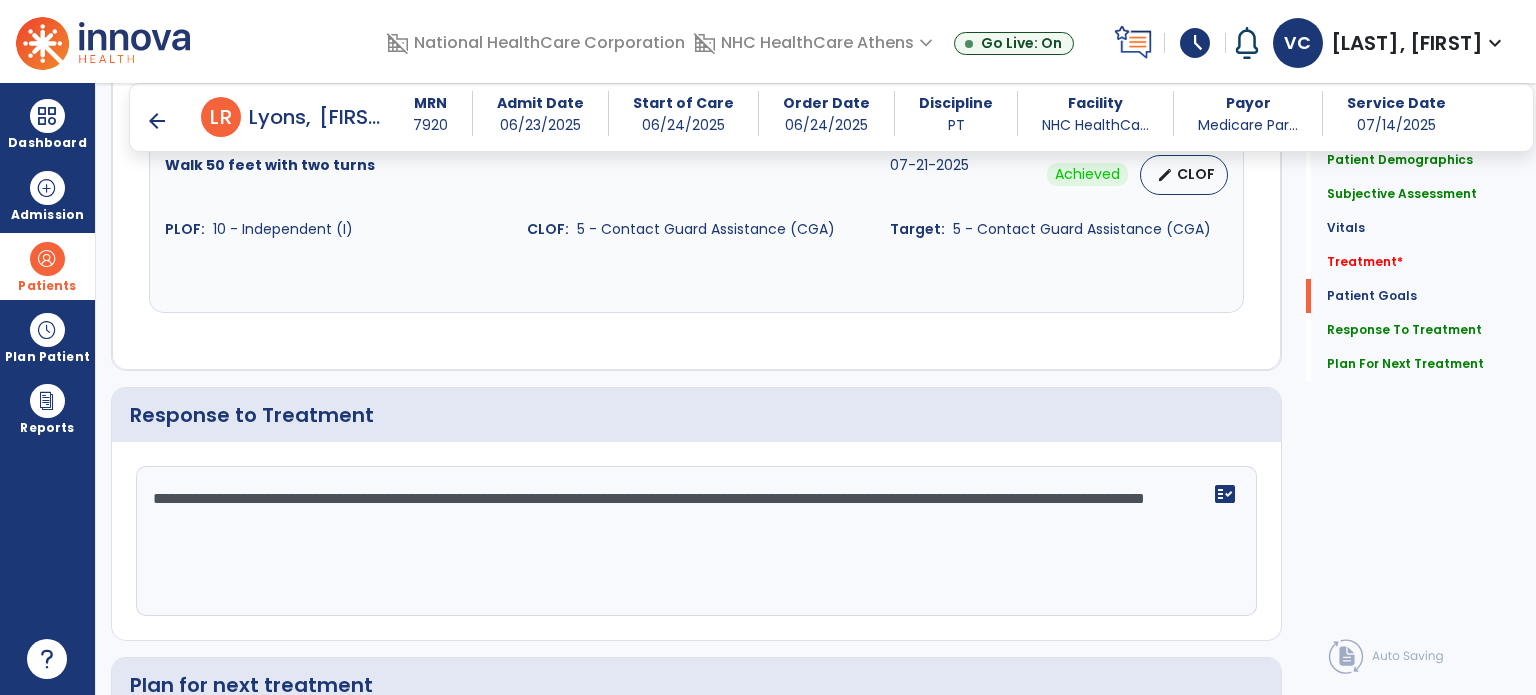 type on "**********" 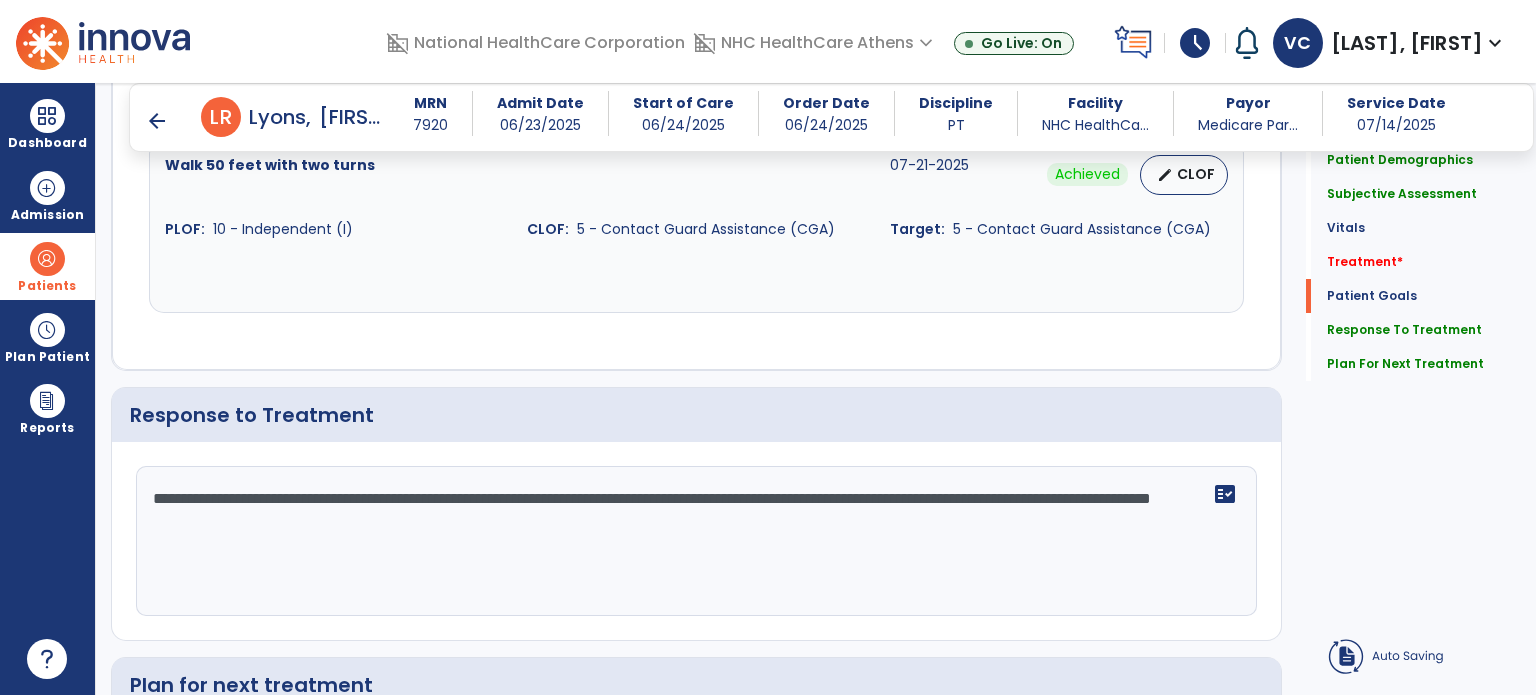 click on "arrow_back" at bounding box center (157, 121) 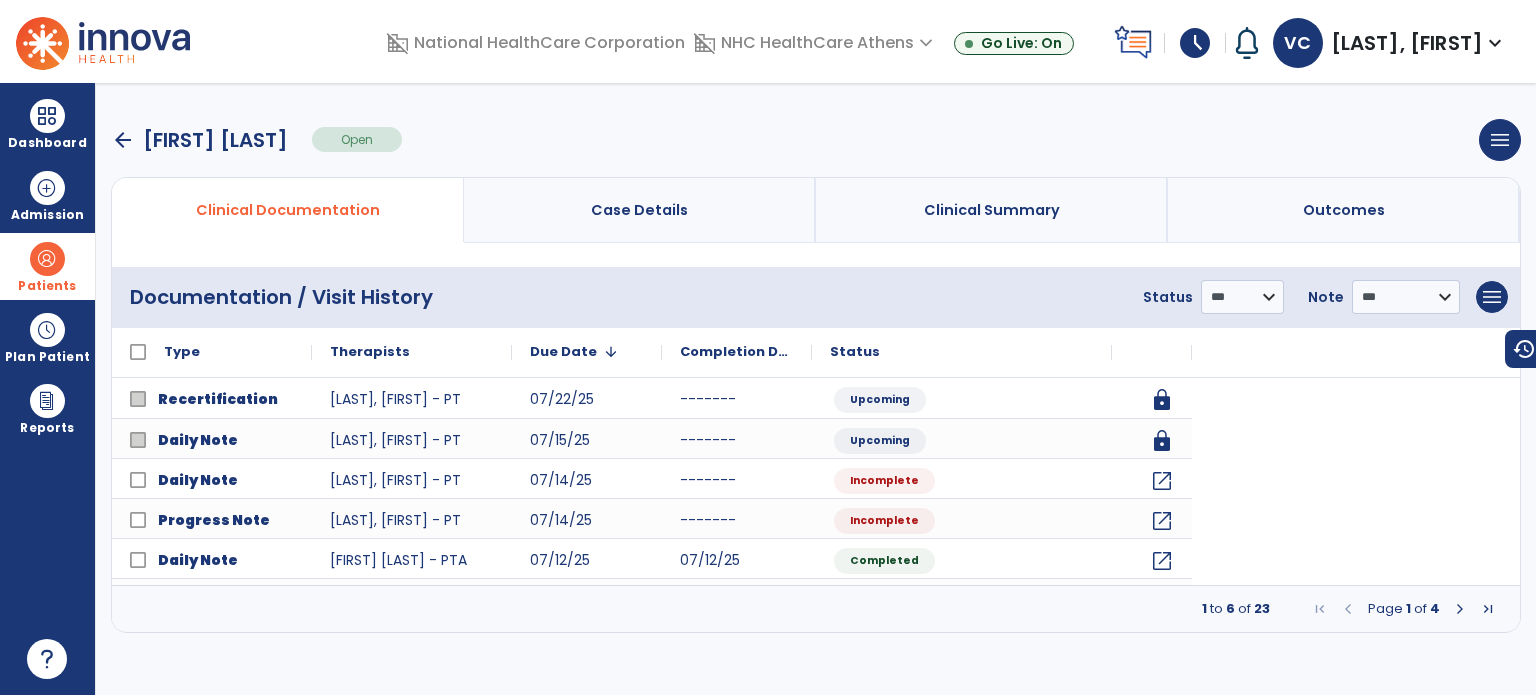 scroll, scrollTop: 0, scrollLeft: 0, axis: both 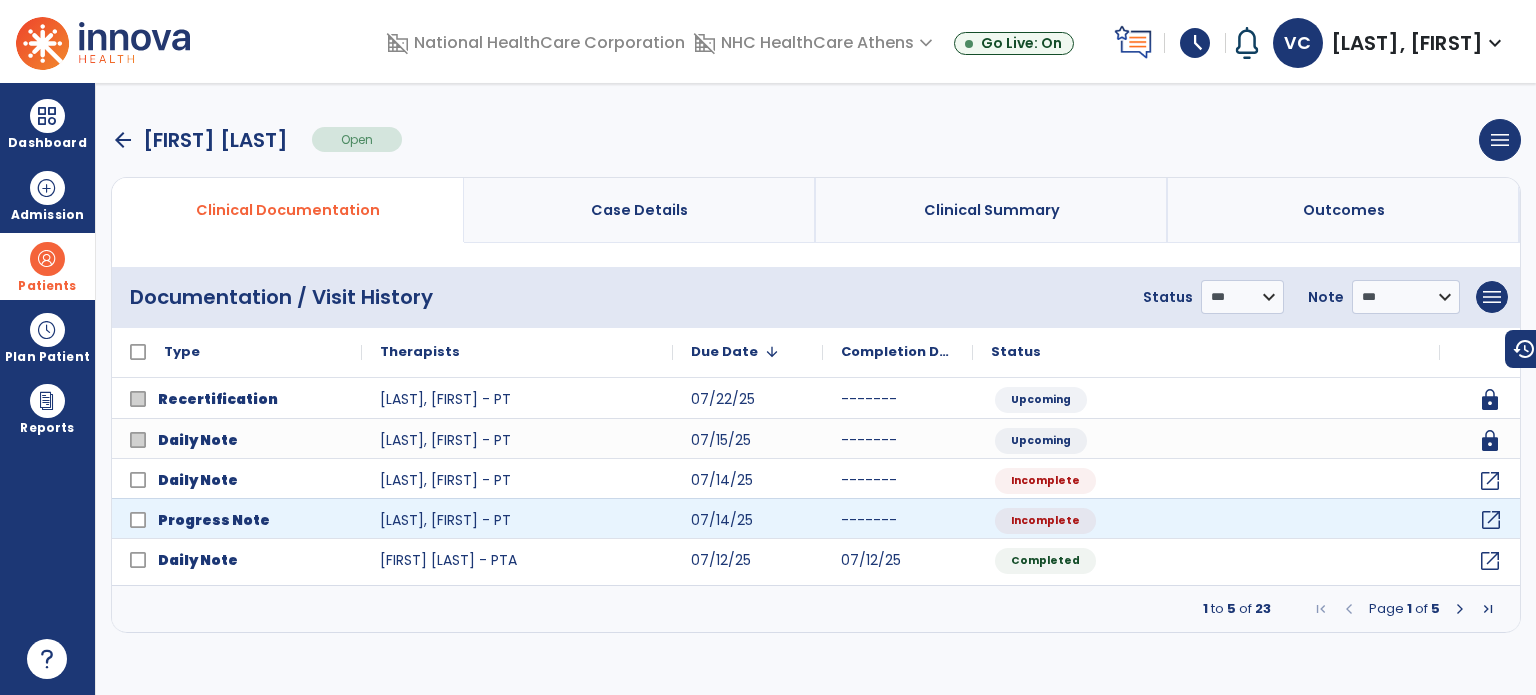 click on "open_in_new" 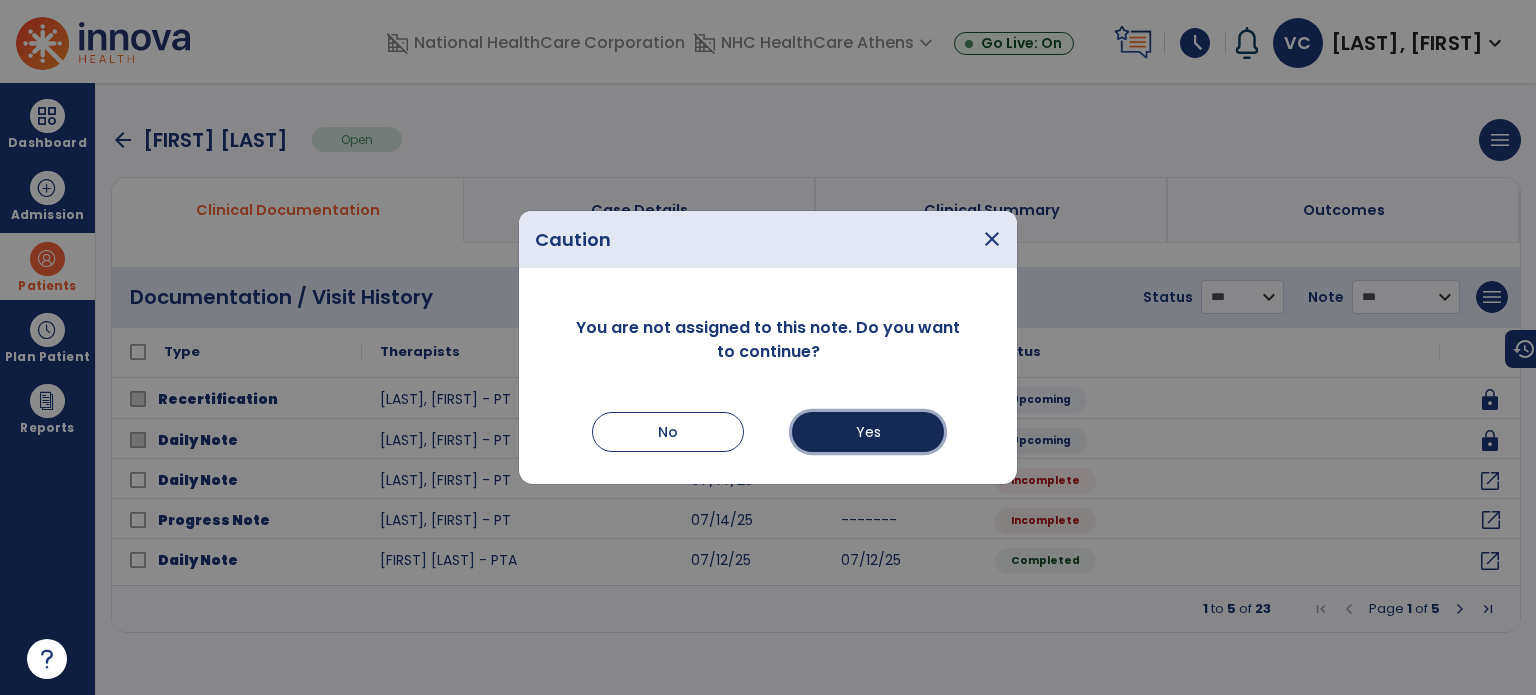 click on "Yes" at bounding box center [868, 432] 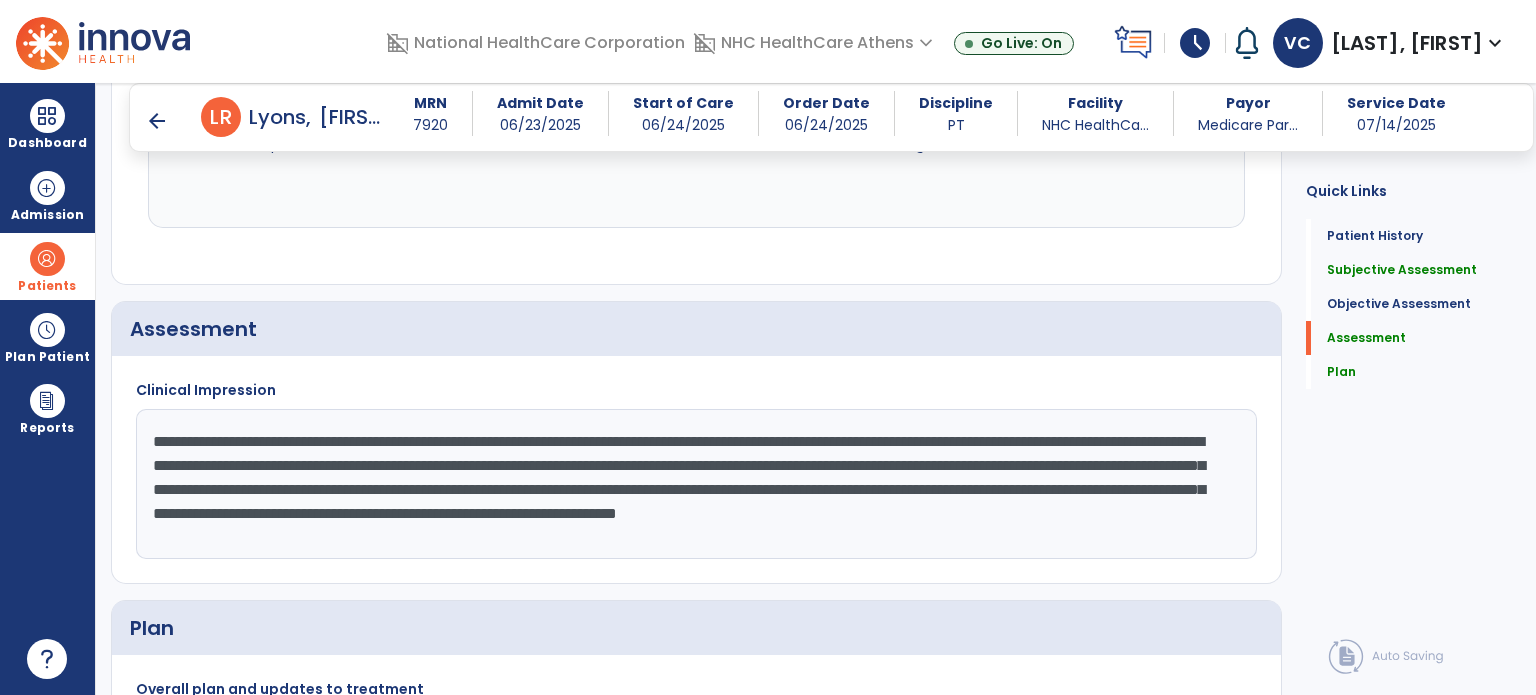 scroll, scrollTop: 1908, scrollLeft: 0, axis: vertical 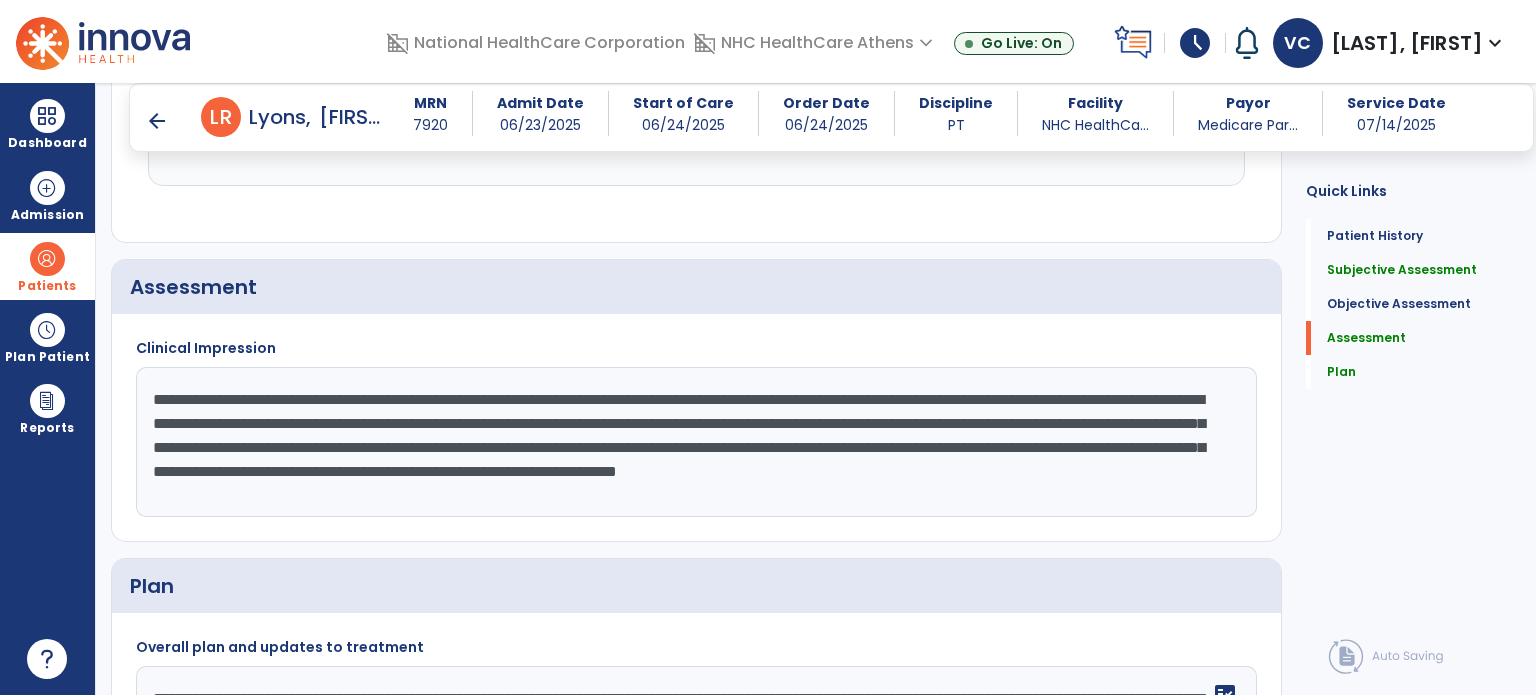 click on "**********" 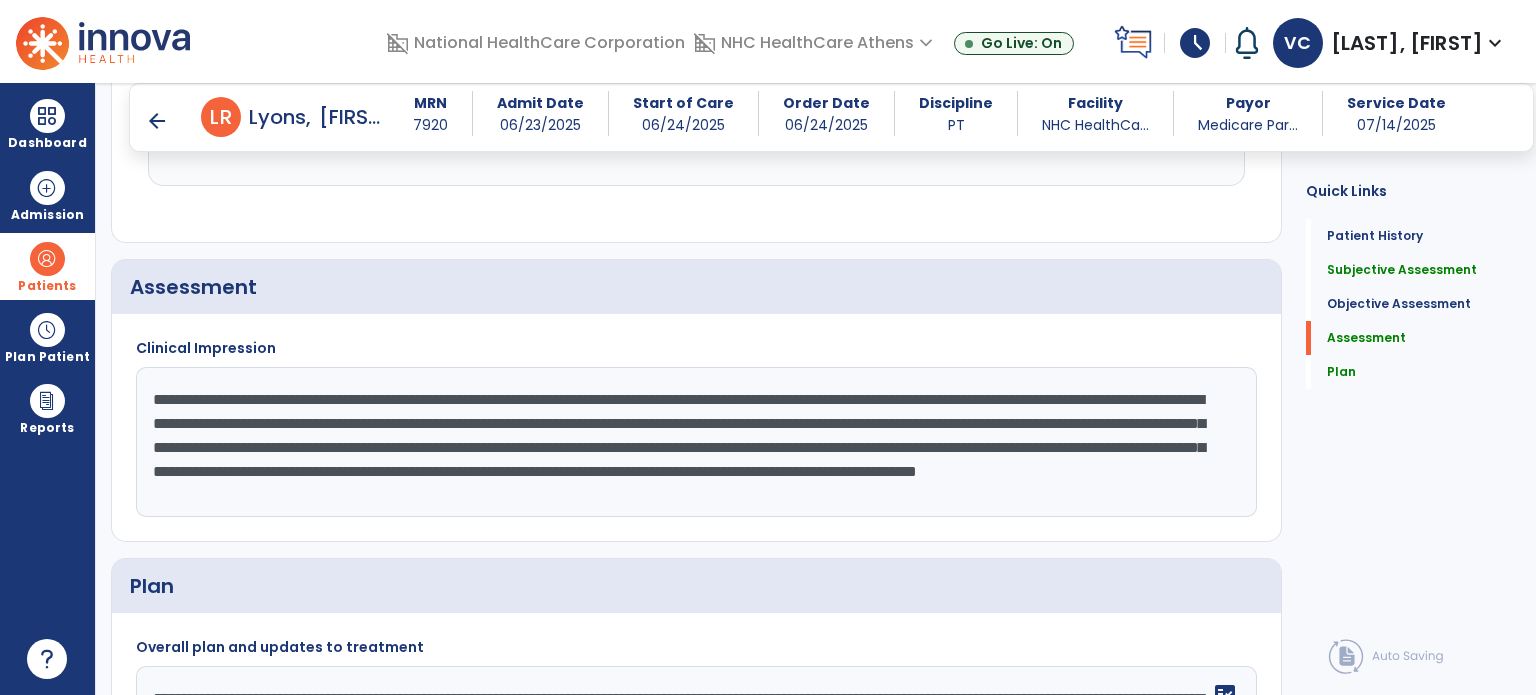 scroll, scrollTop: 16, scrollLeft: 0, axis: vertical 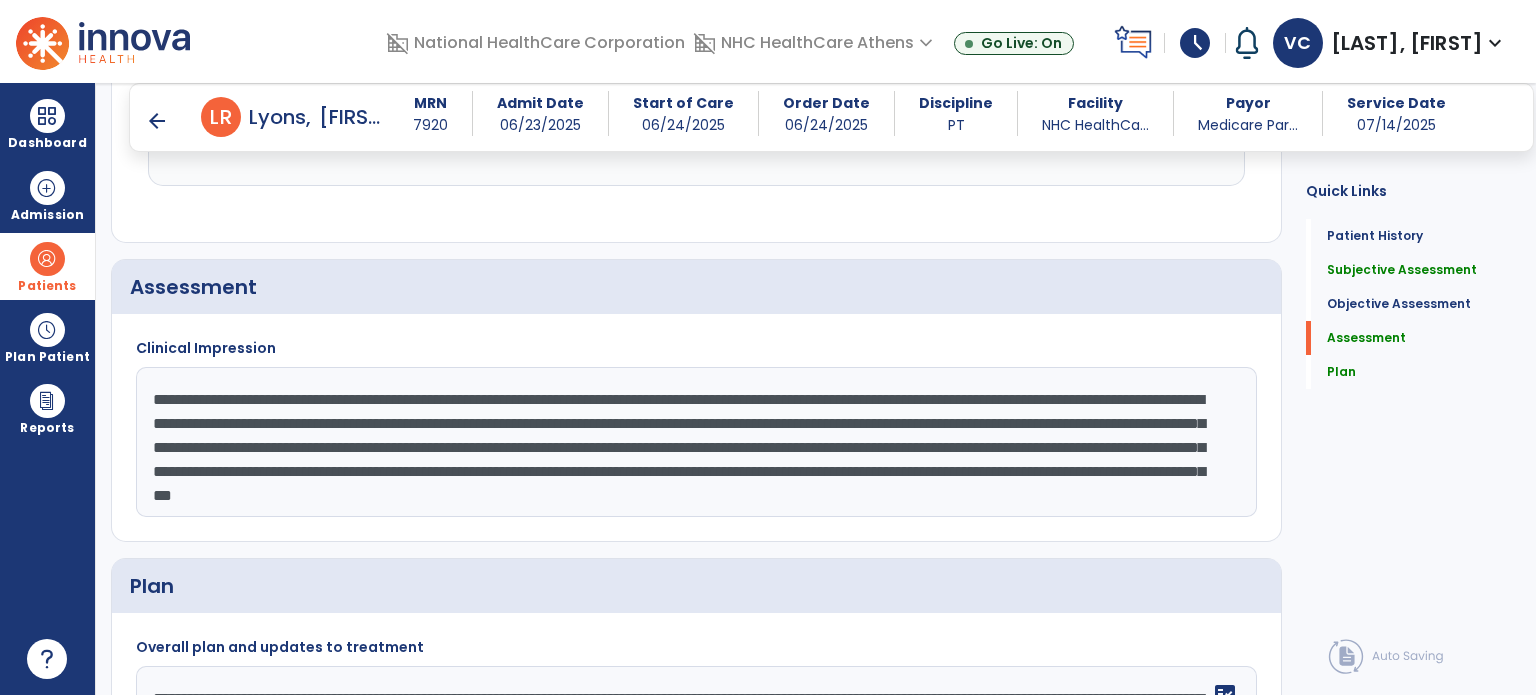 type on "**********" 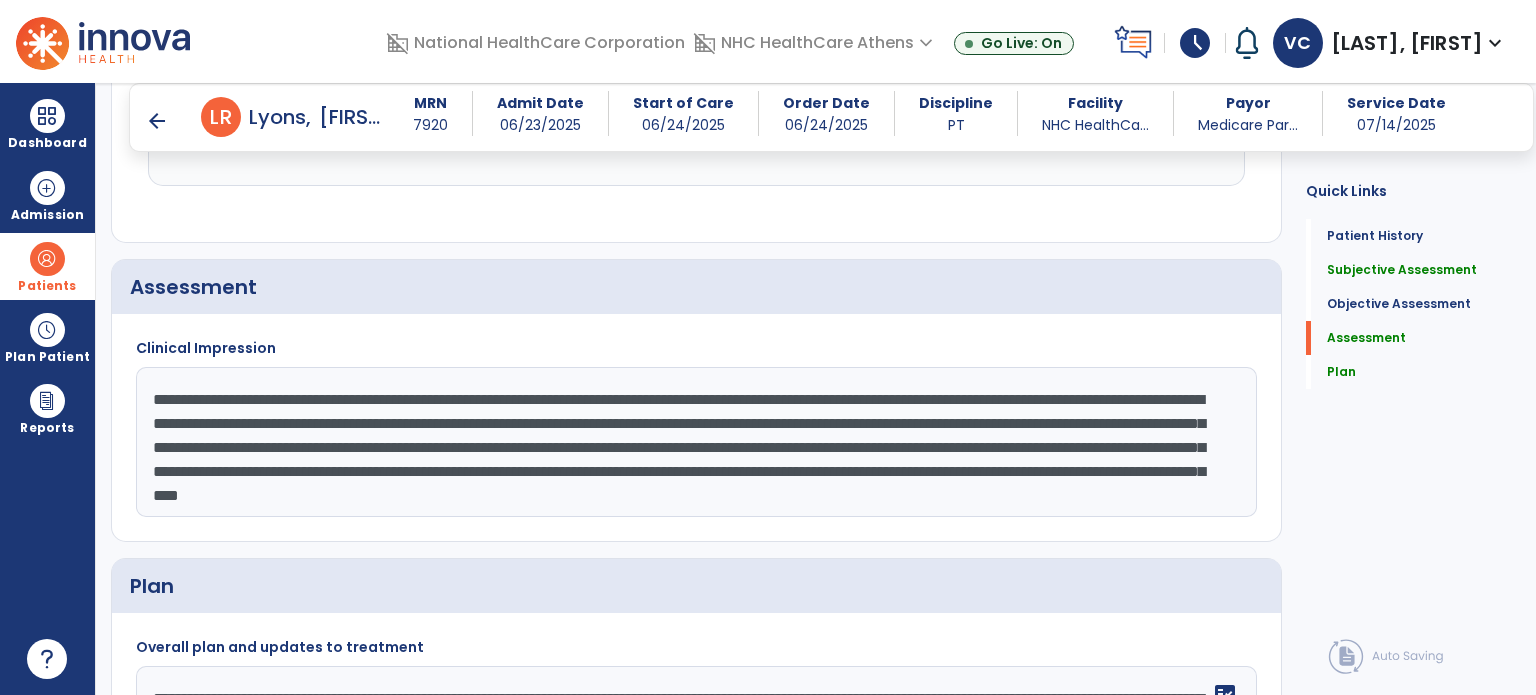 drag, startPoint x: 150, startPoint y: 379, endPoint x: 824, endPoint y: 466, distance: 679.5918 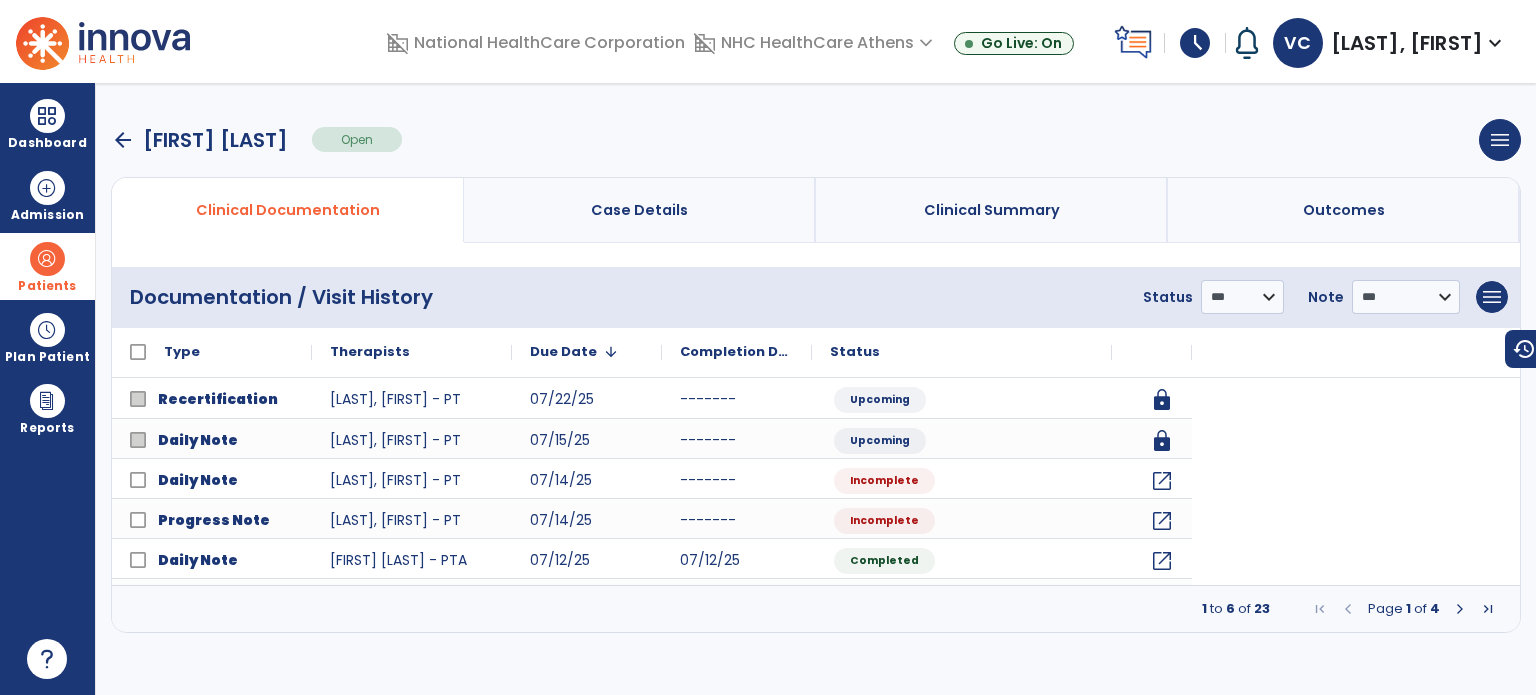 scroll, scrollTop: 0, scrollLeft: 0, axis: both 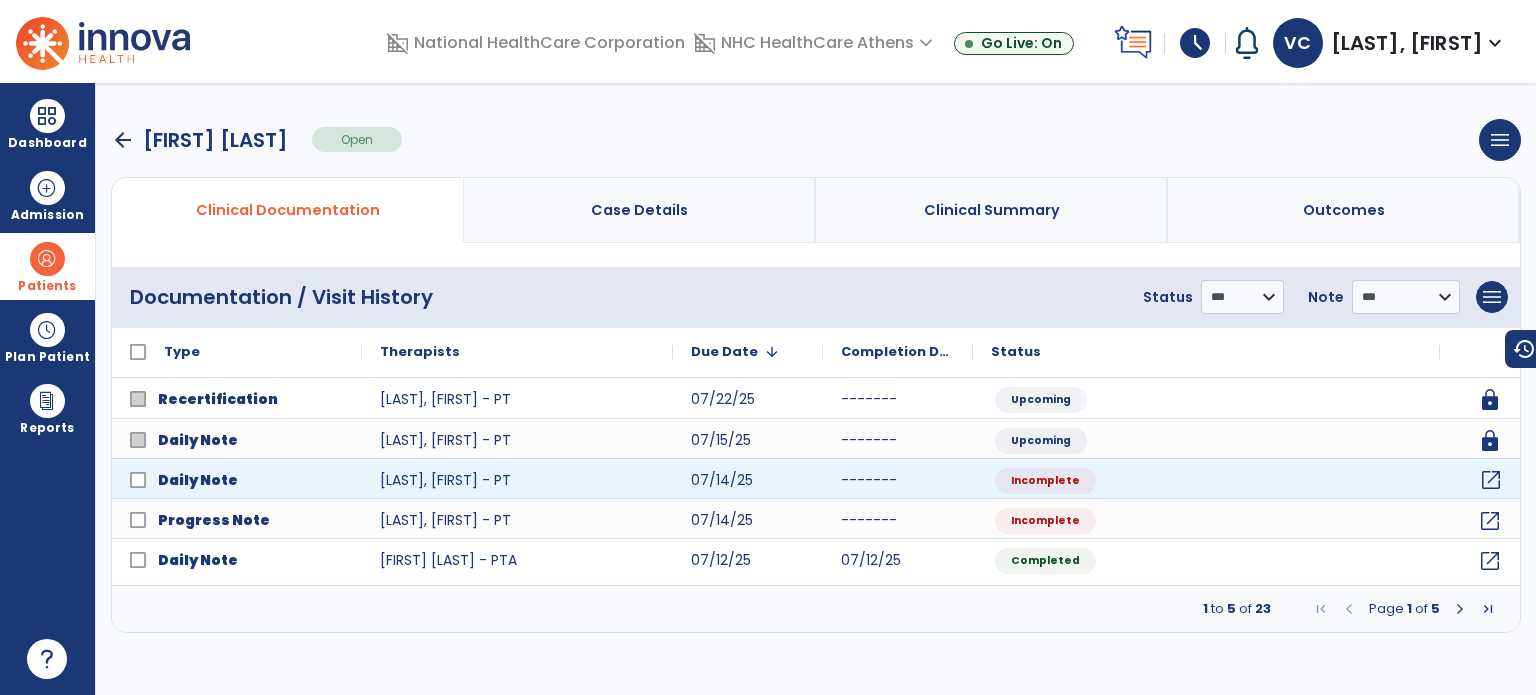 click on "open_in_new" 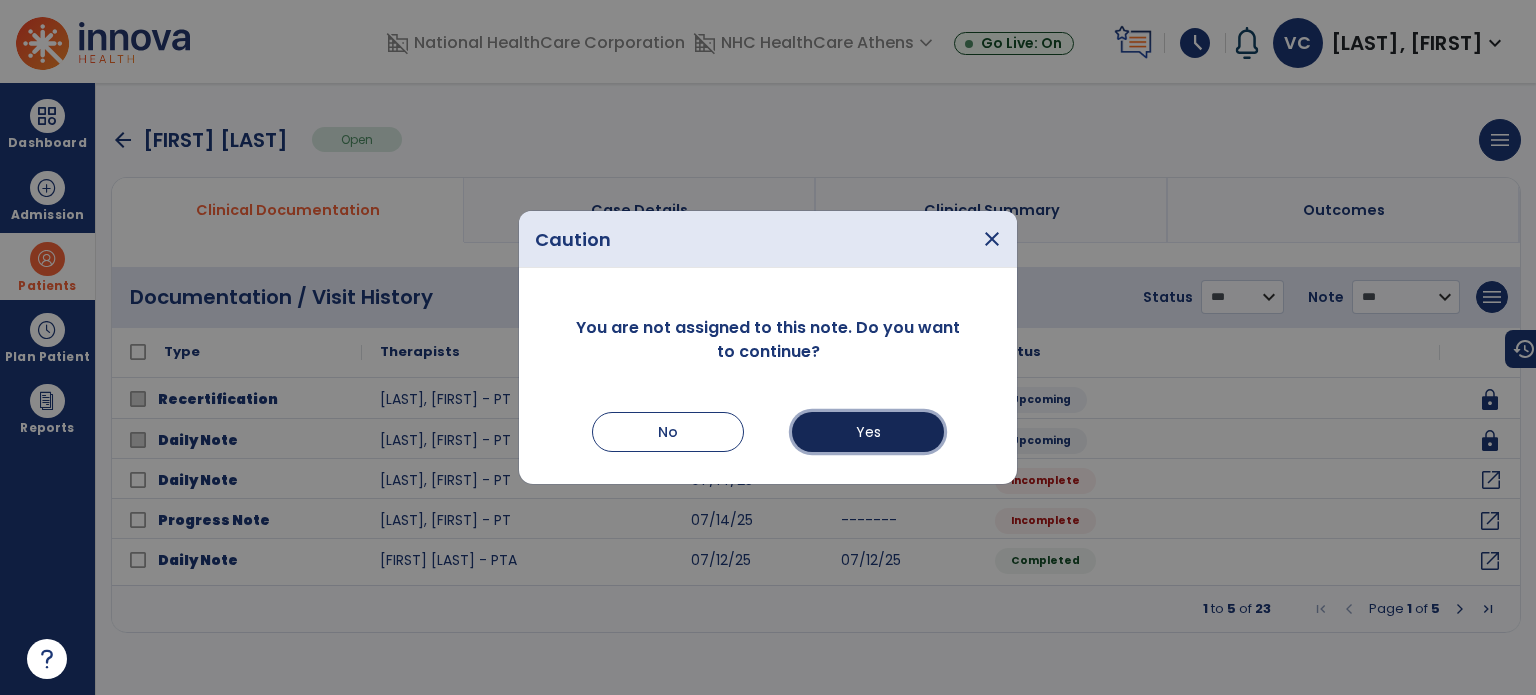 click on "Yes" at bounding box center [868, 432] 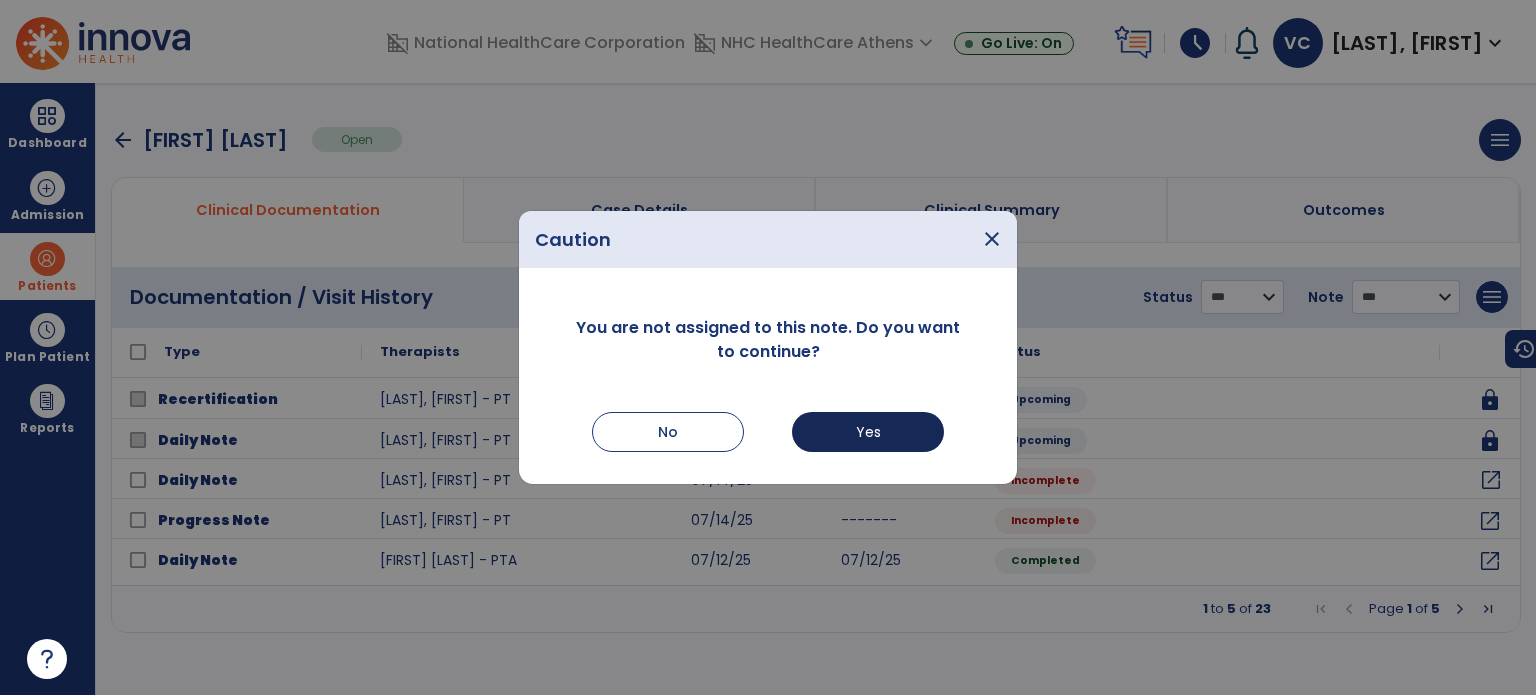 select on "*" 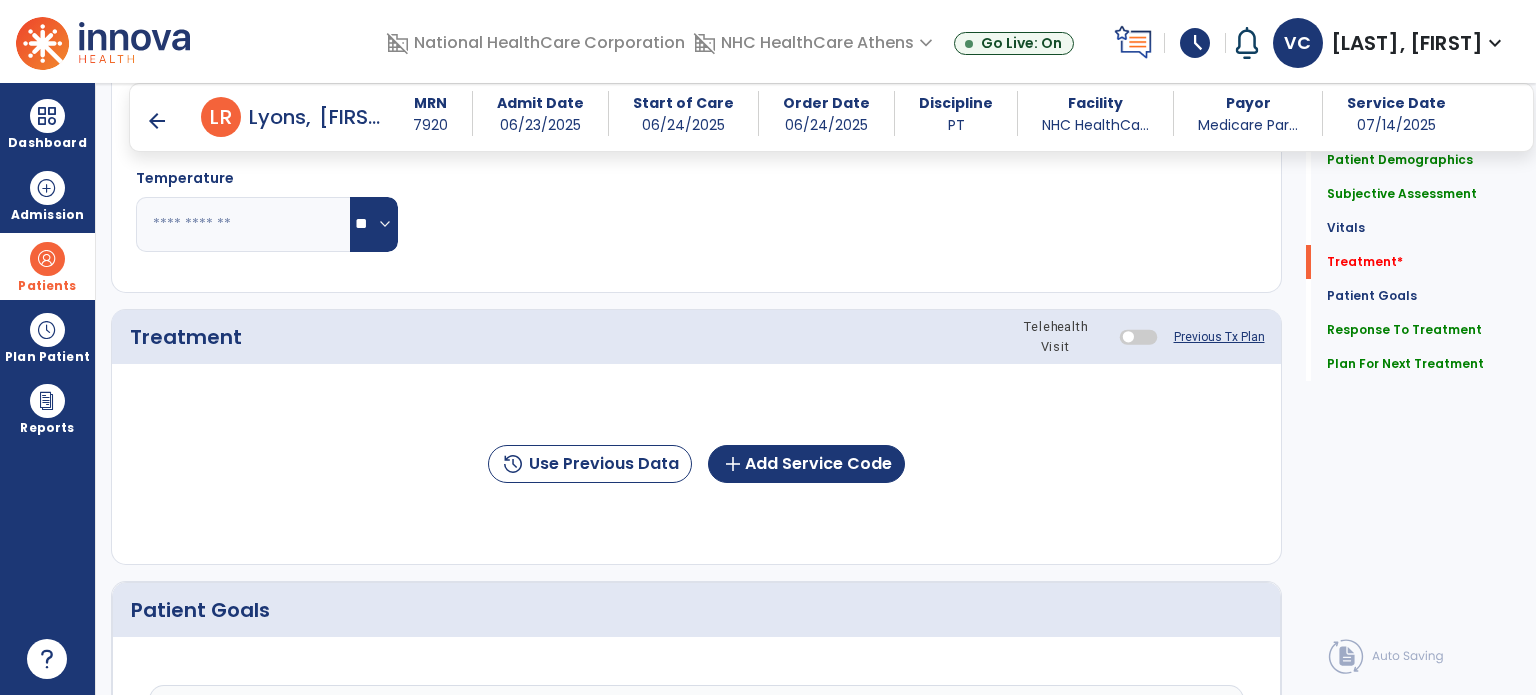 scroll, scrollTop: 1108, scrollLeft: 0, axis: vertical 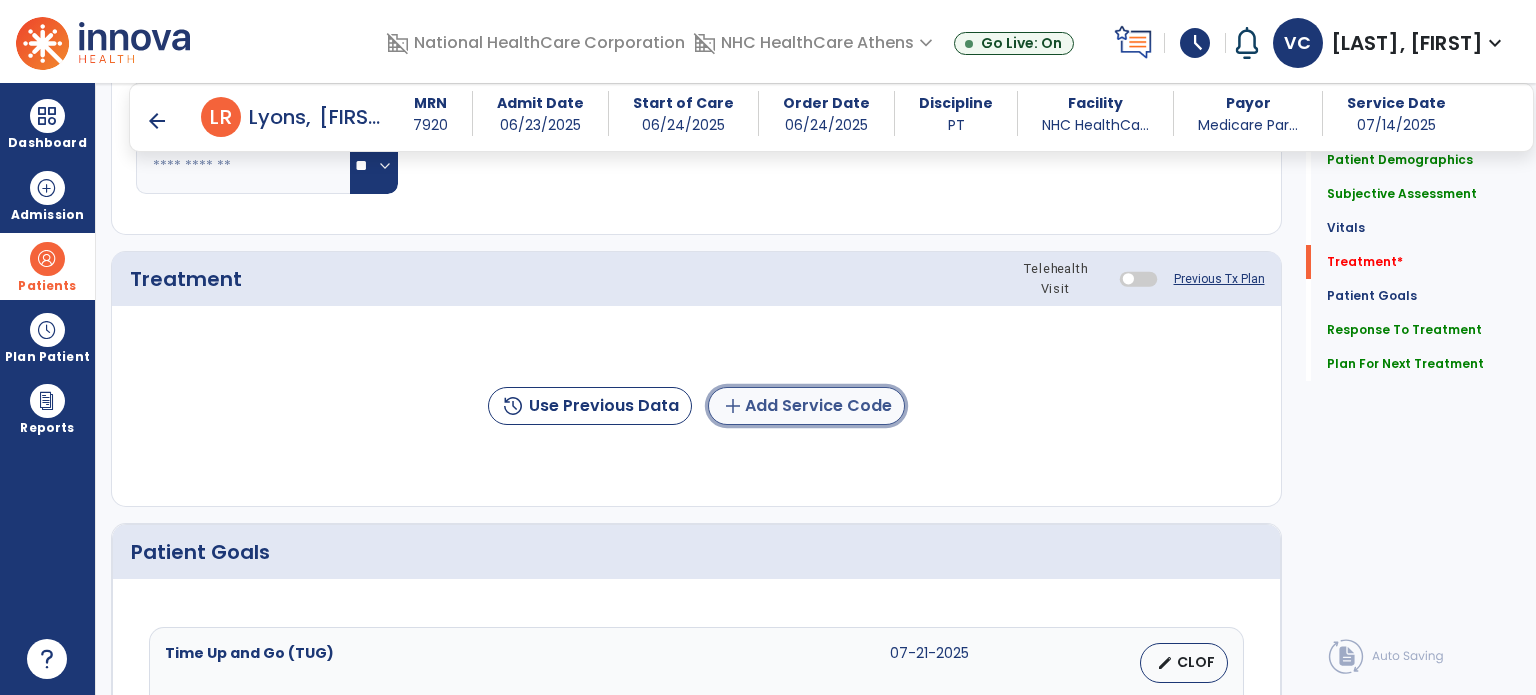 click on "add  Add Service Code" 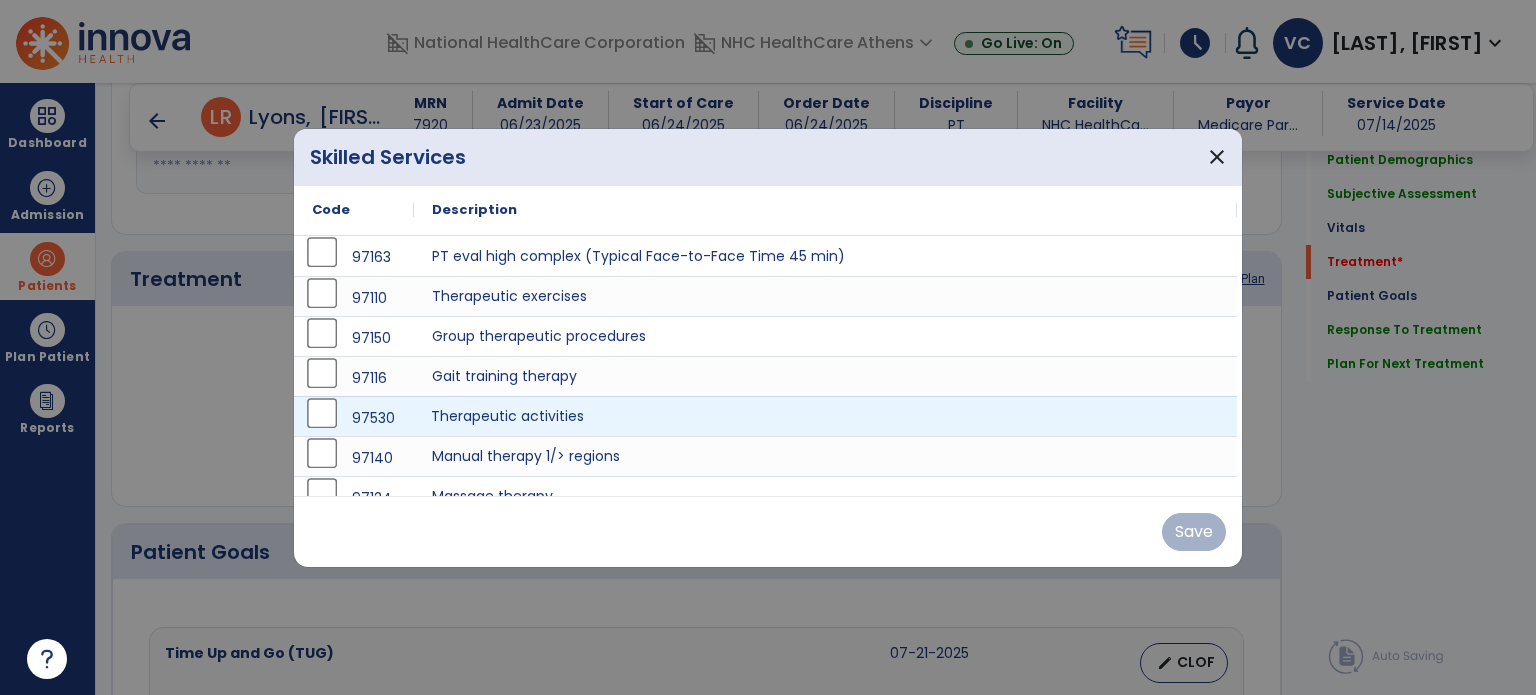 click on "Therapeutic activities" at bounding box center (825, 416) 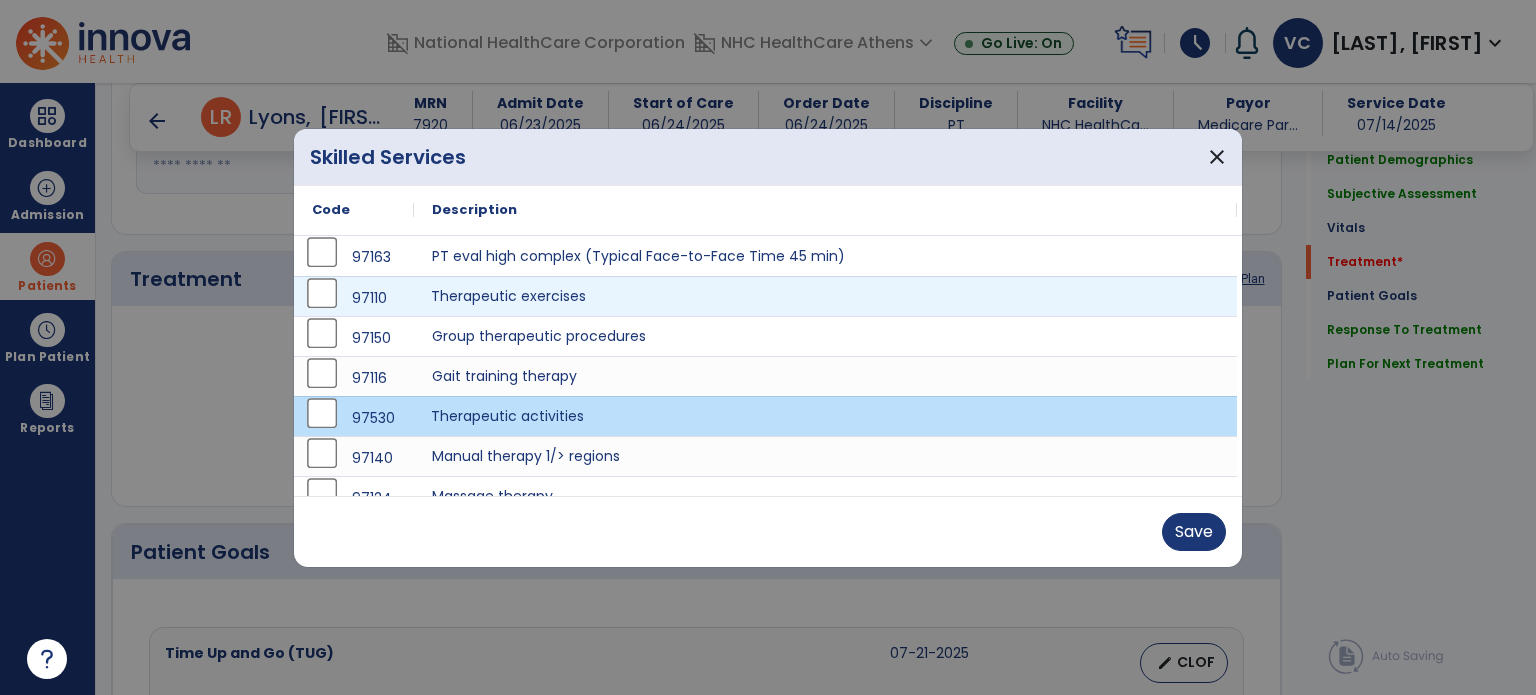 click on "Therapeutic exercises" at bounding box center [825, 296] 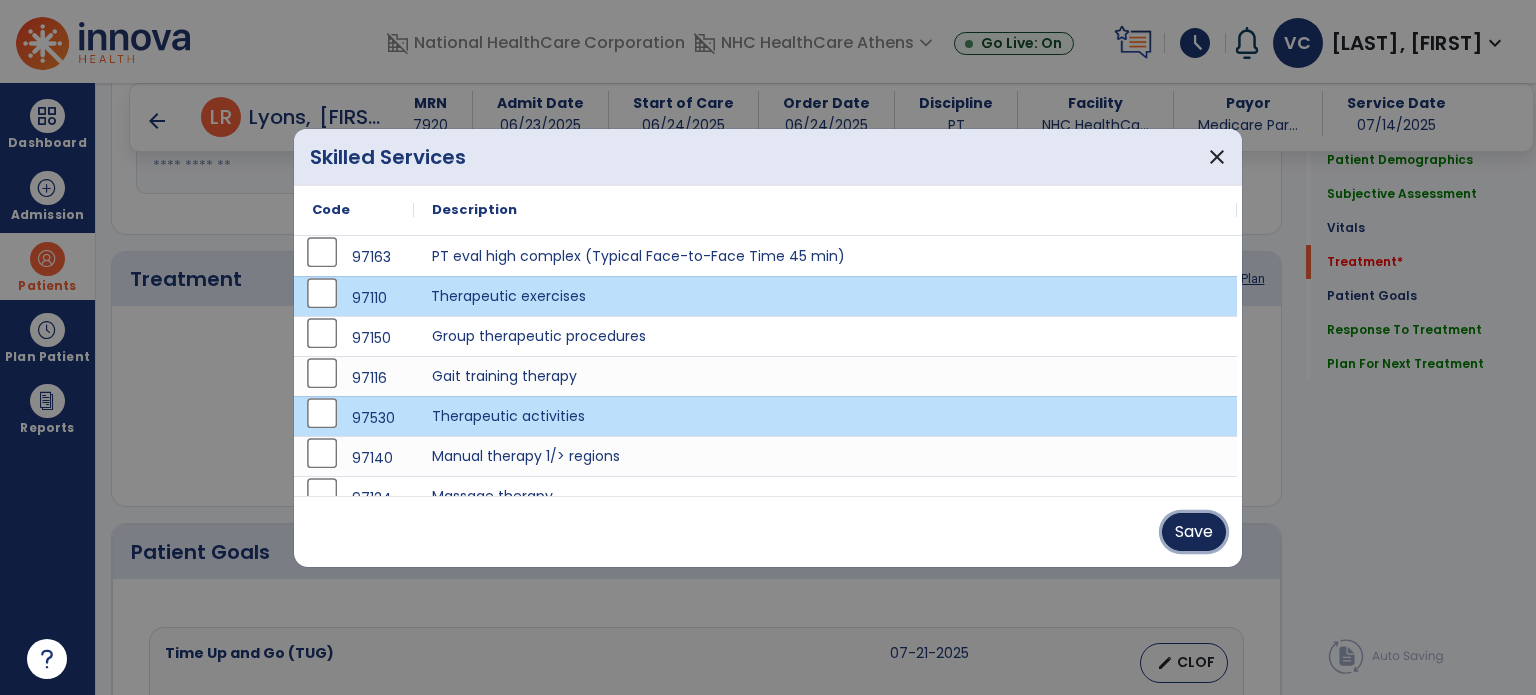 click on "Save" at bounding box center (1194, 532) 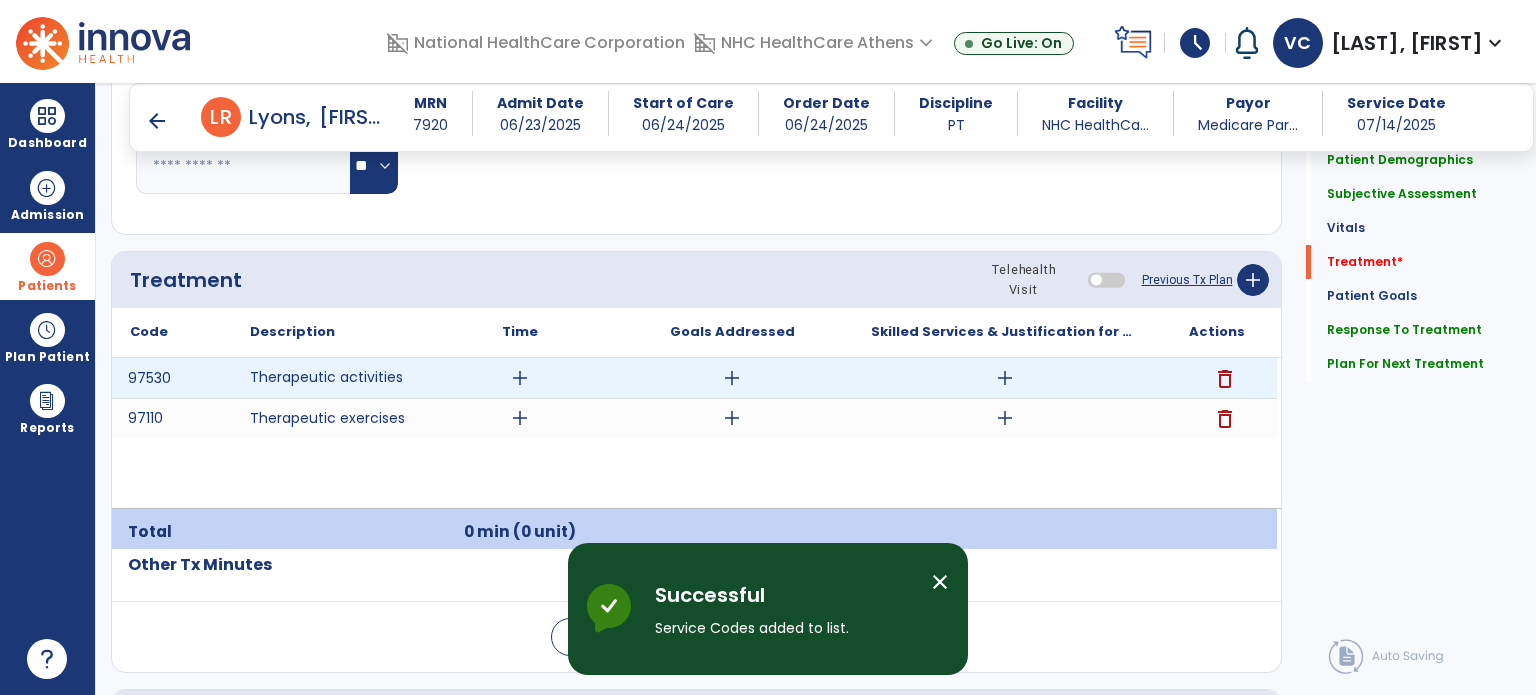 click on "add" at bounding box center [520, 378] 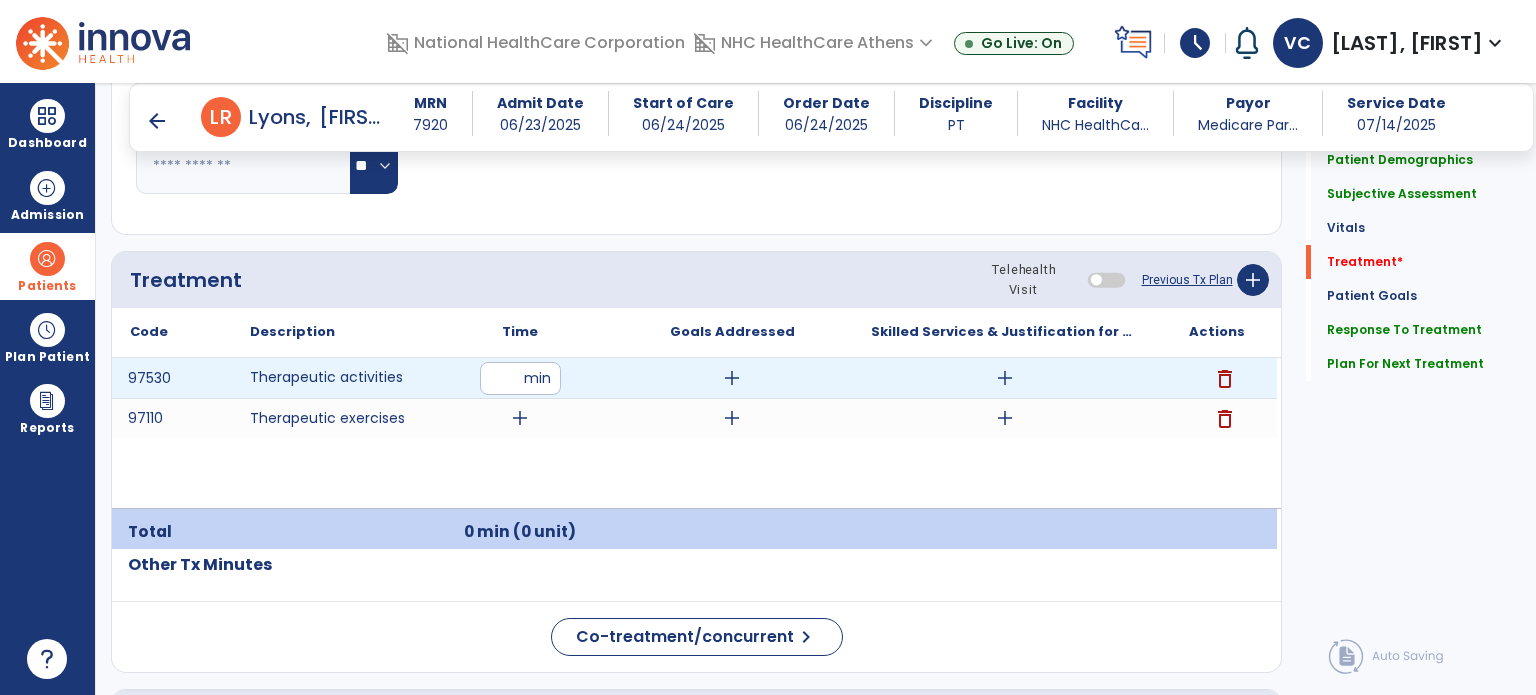 type on "**" 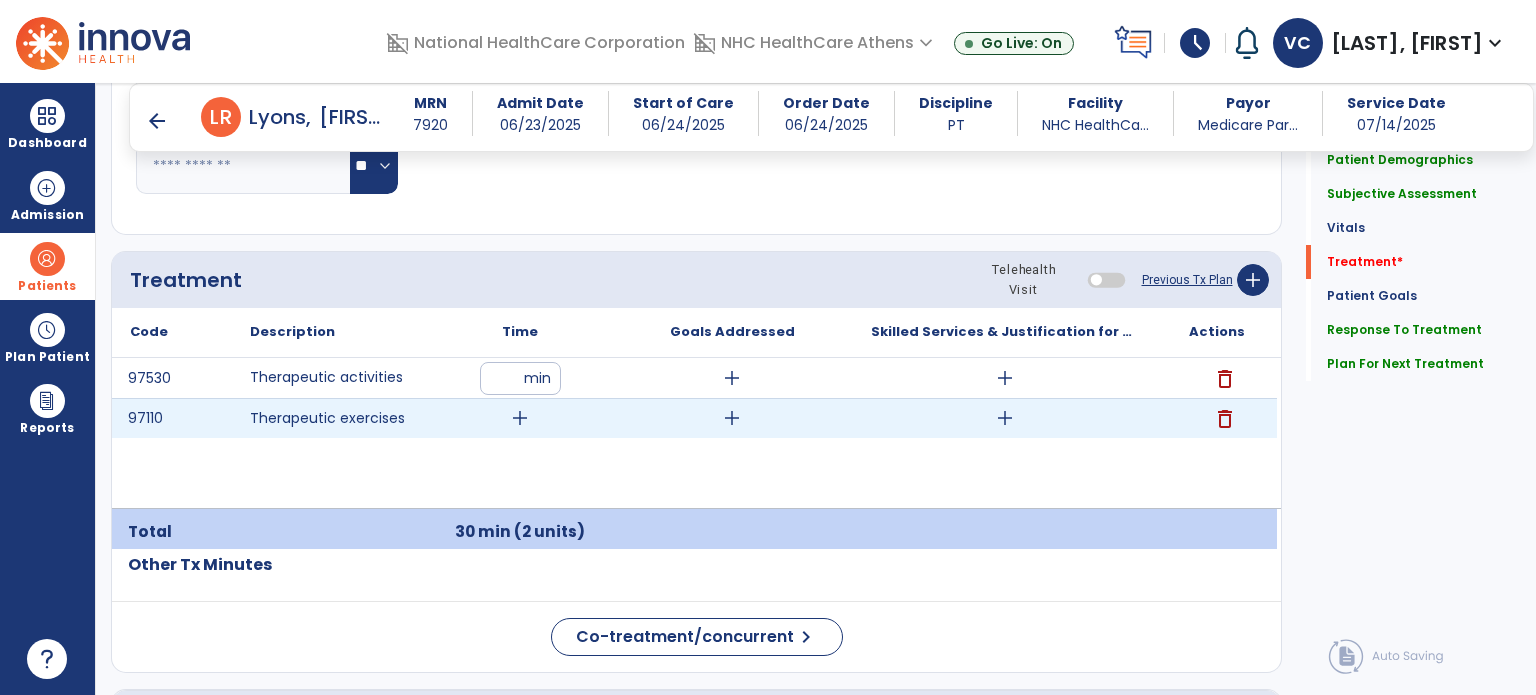 click on "add" at bounding box center [520, 418] 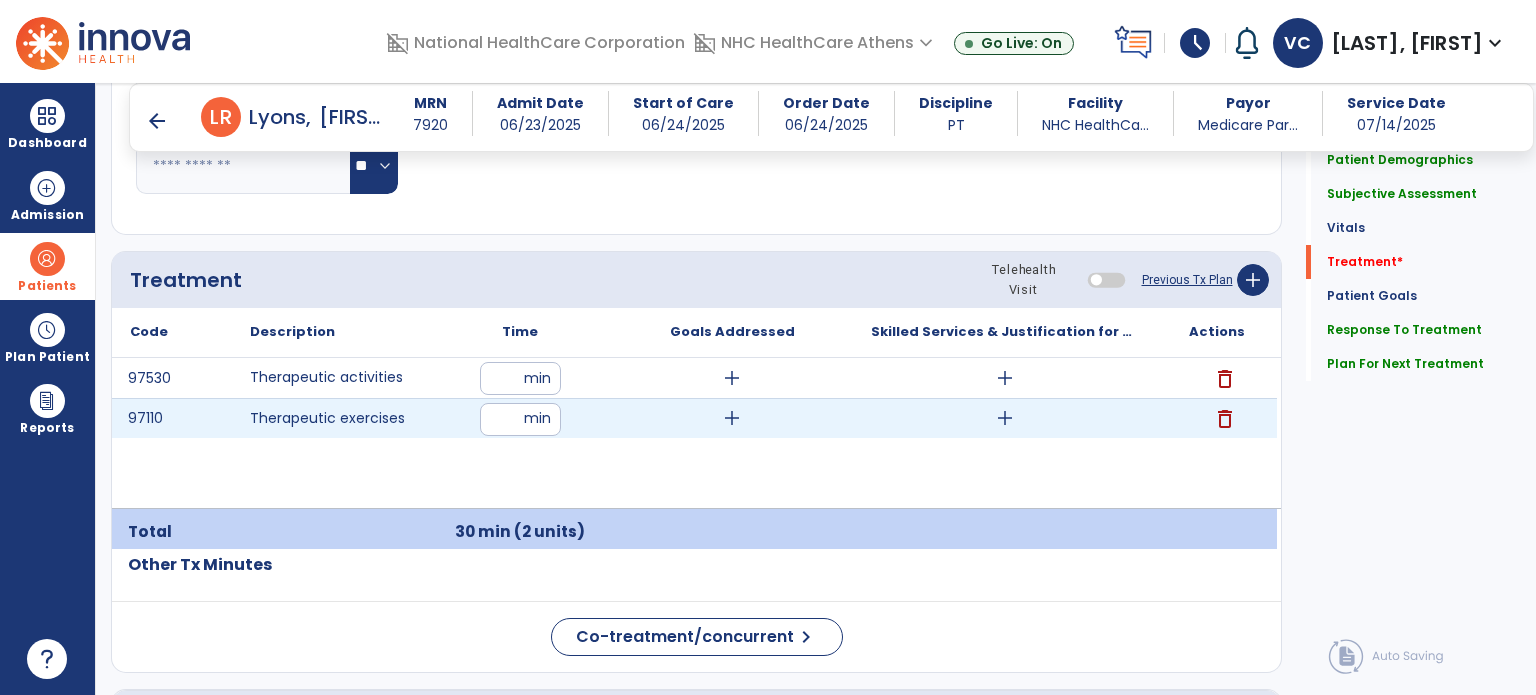 type on "**" 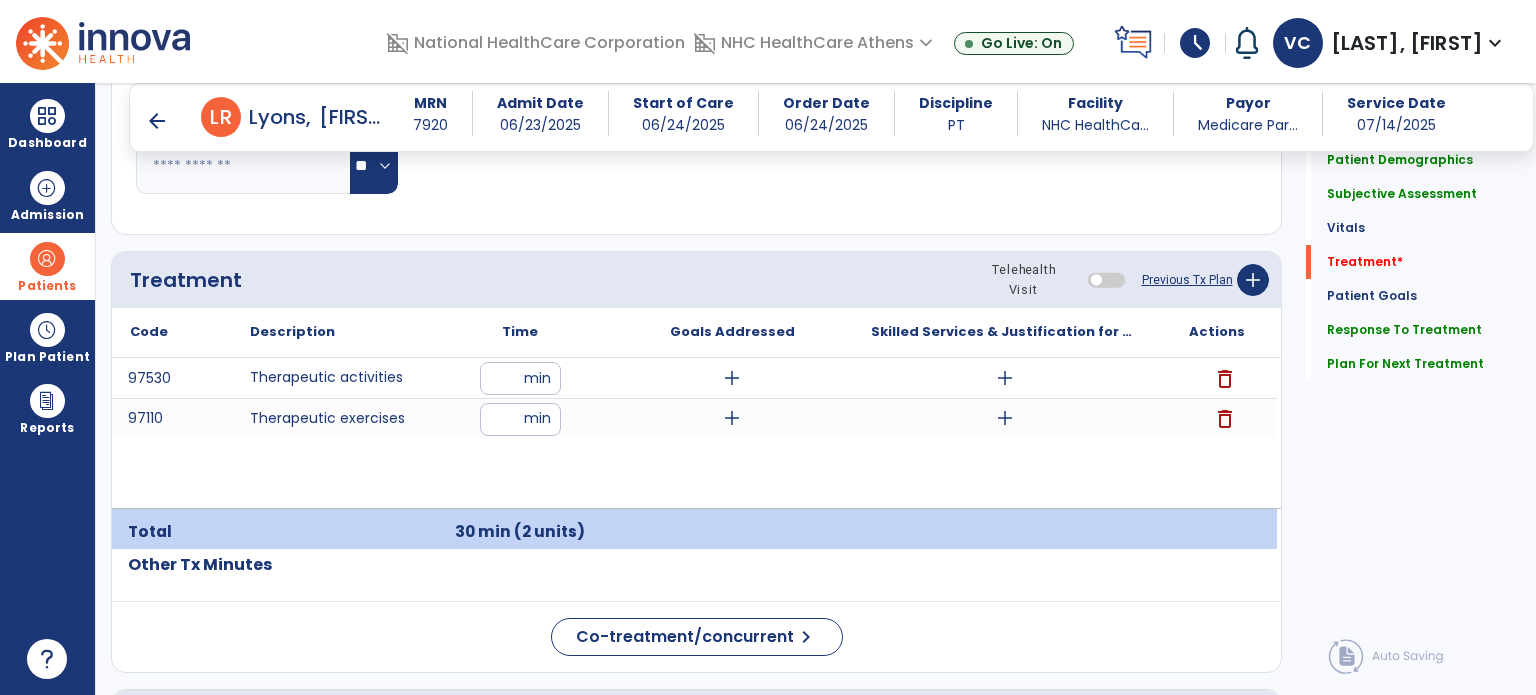 click on "97530  Therapeutic activities  ** min add add delete 97110  Therapeutic exercises  ** min add add delete" at bounding box center [694, 433] 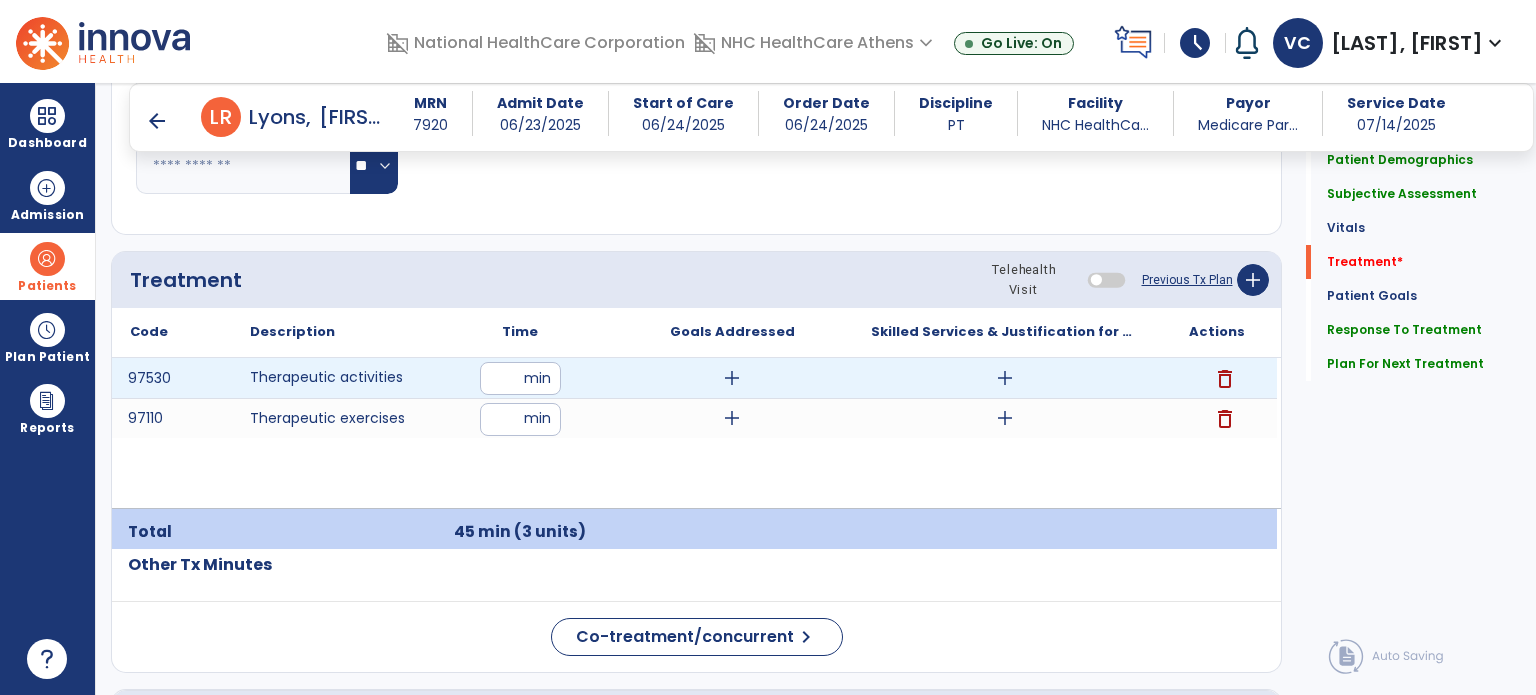 click on "**" at bounding box center [520, 378] 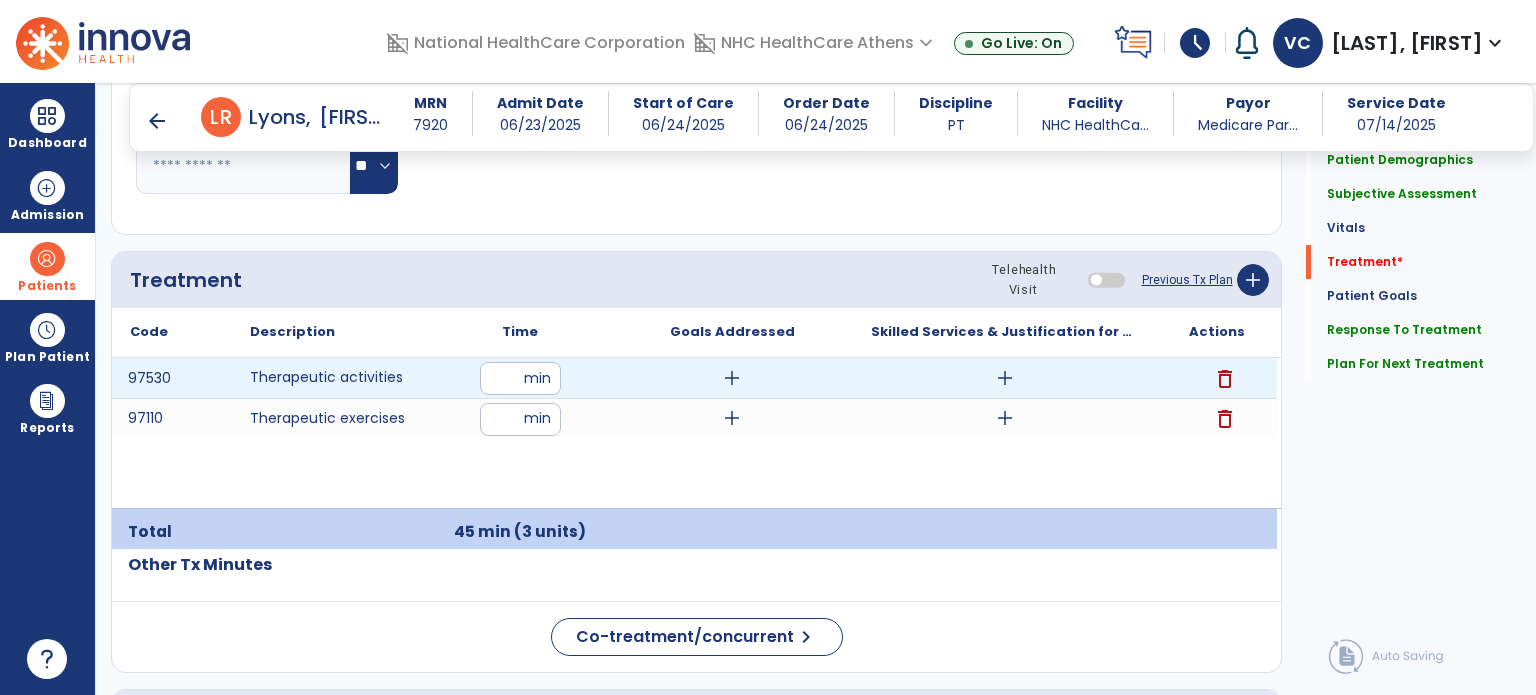 type on "**" 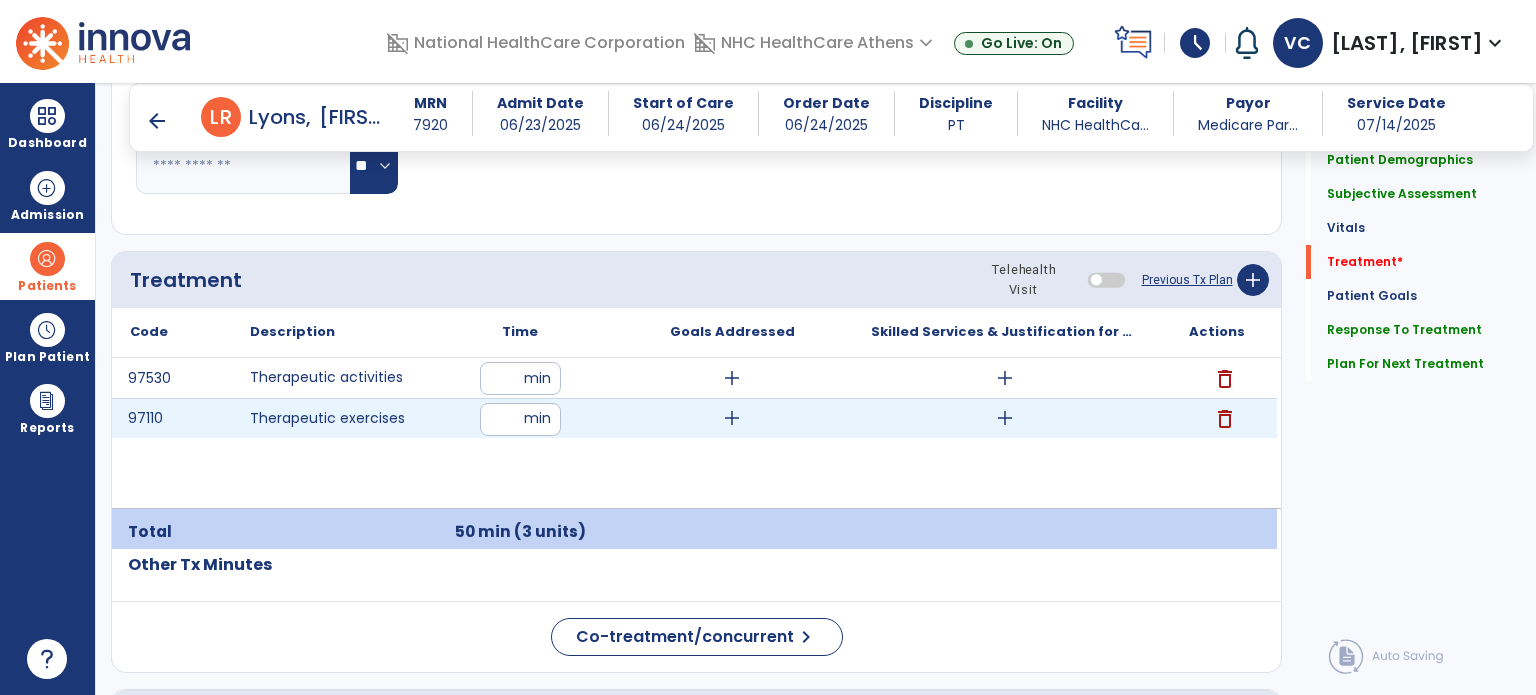 click on "**" at bounding box center (520, 419) 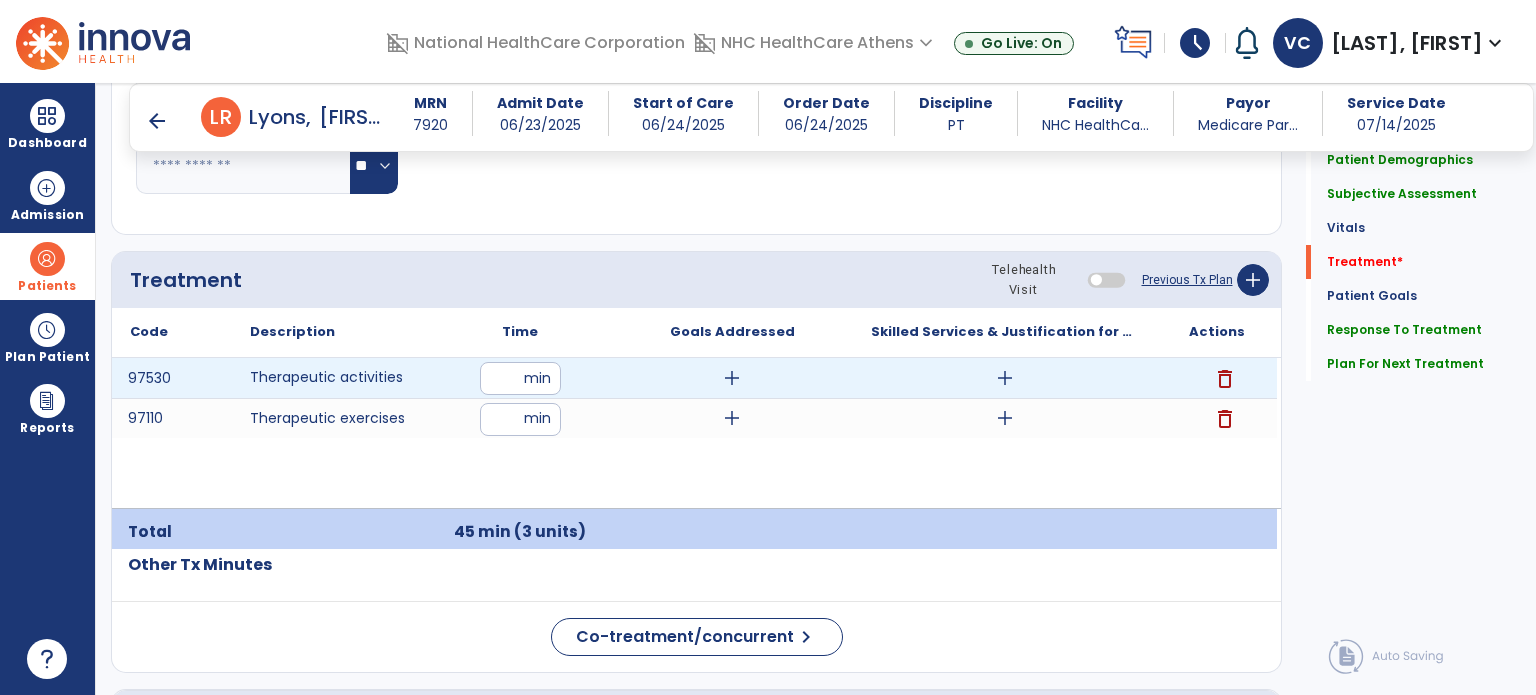 click on "add" at bounding box center (1005, 378) 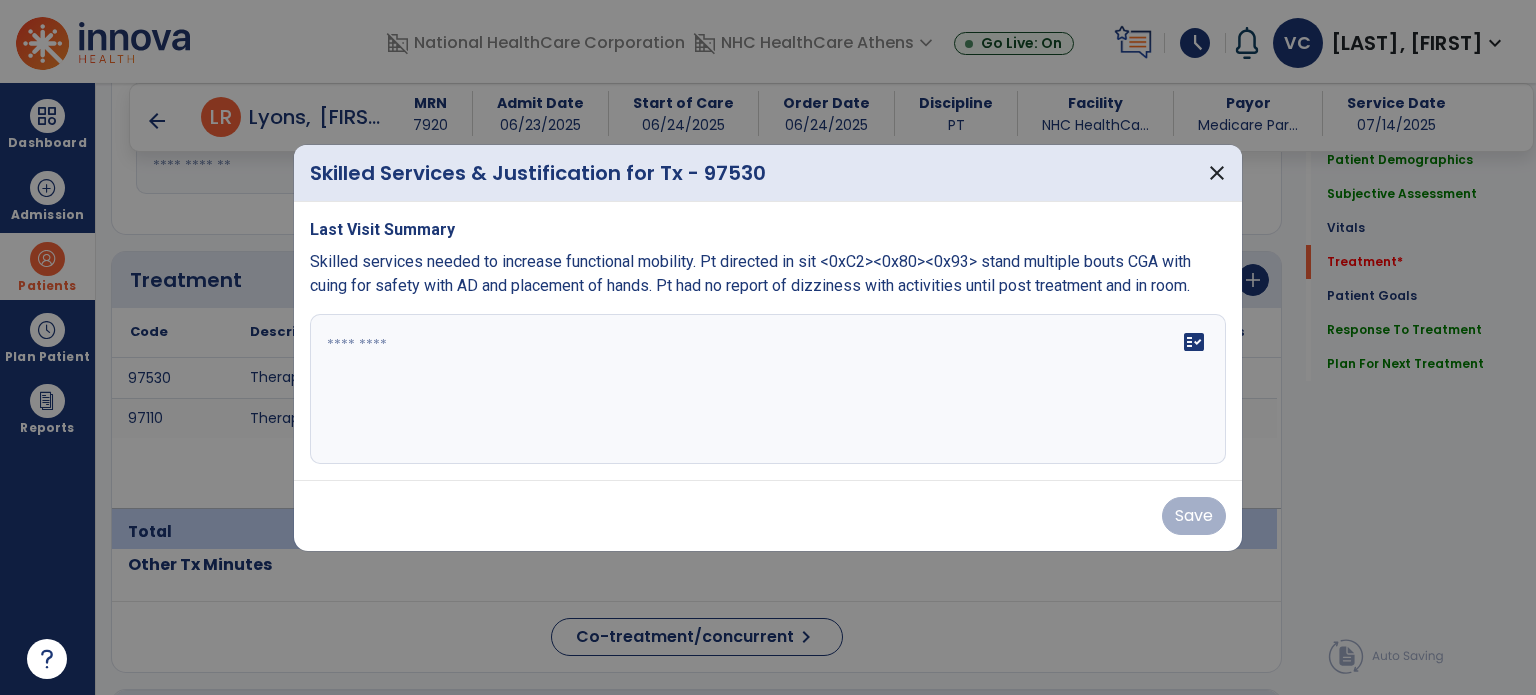 click on "fact_check" at bounding box center (768, 389) 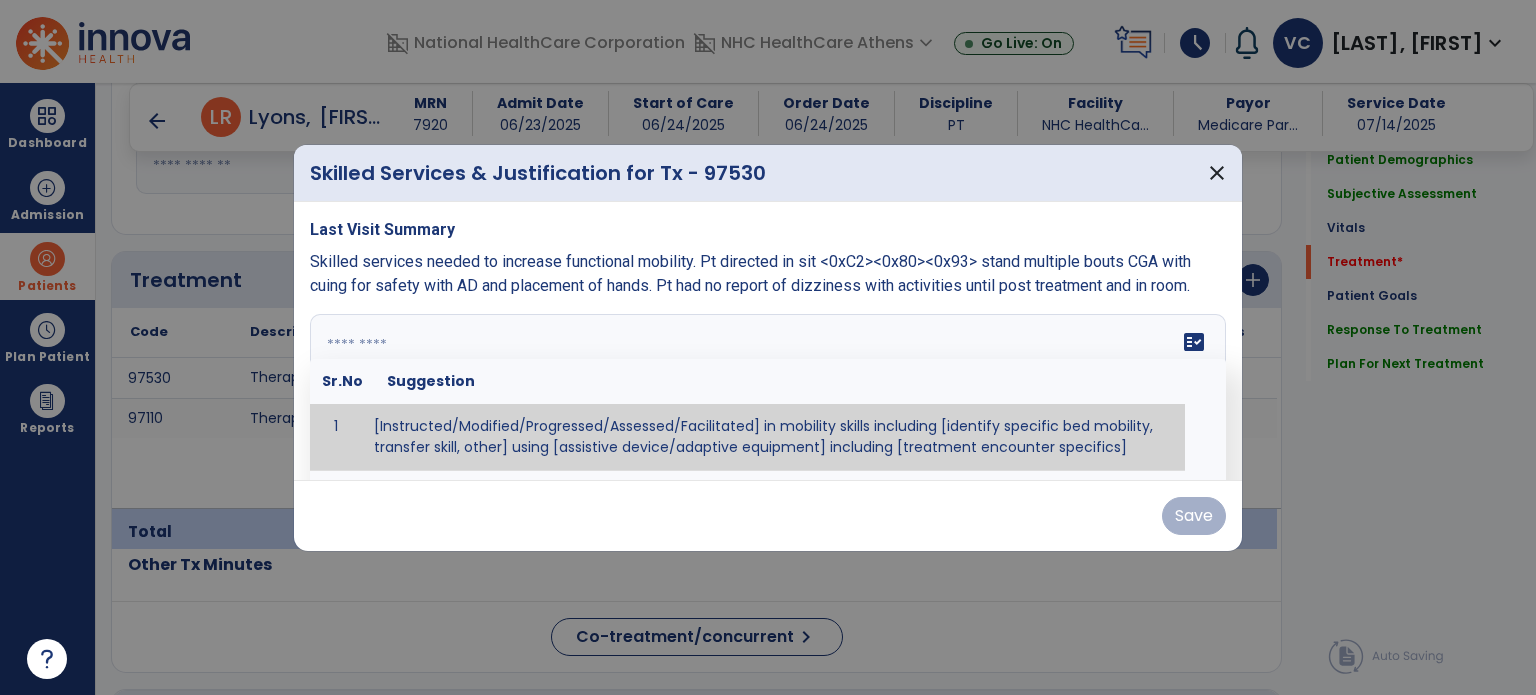 paste on "**********" 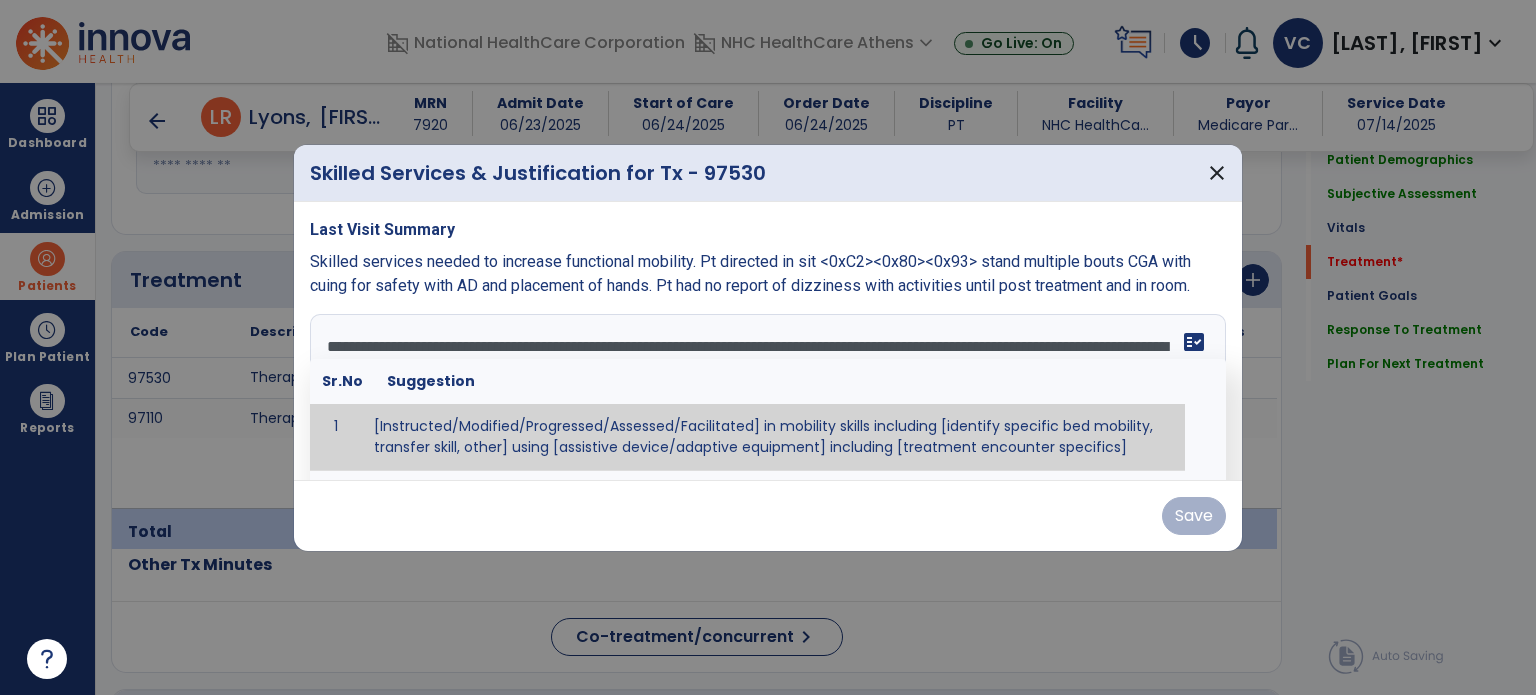 scroll, scrollTop: 15, scrollLeft: 0, axis: vertical 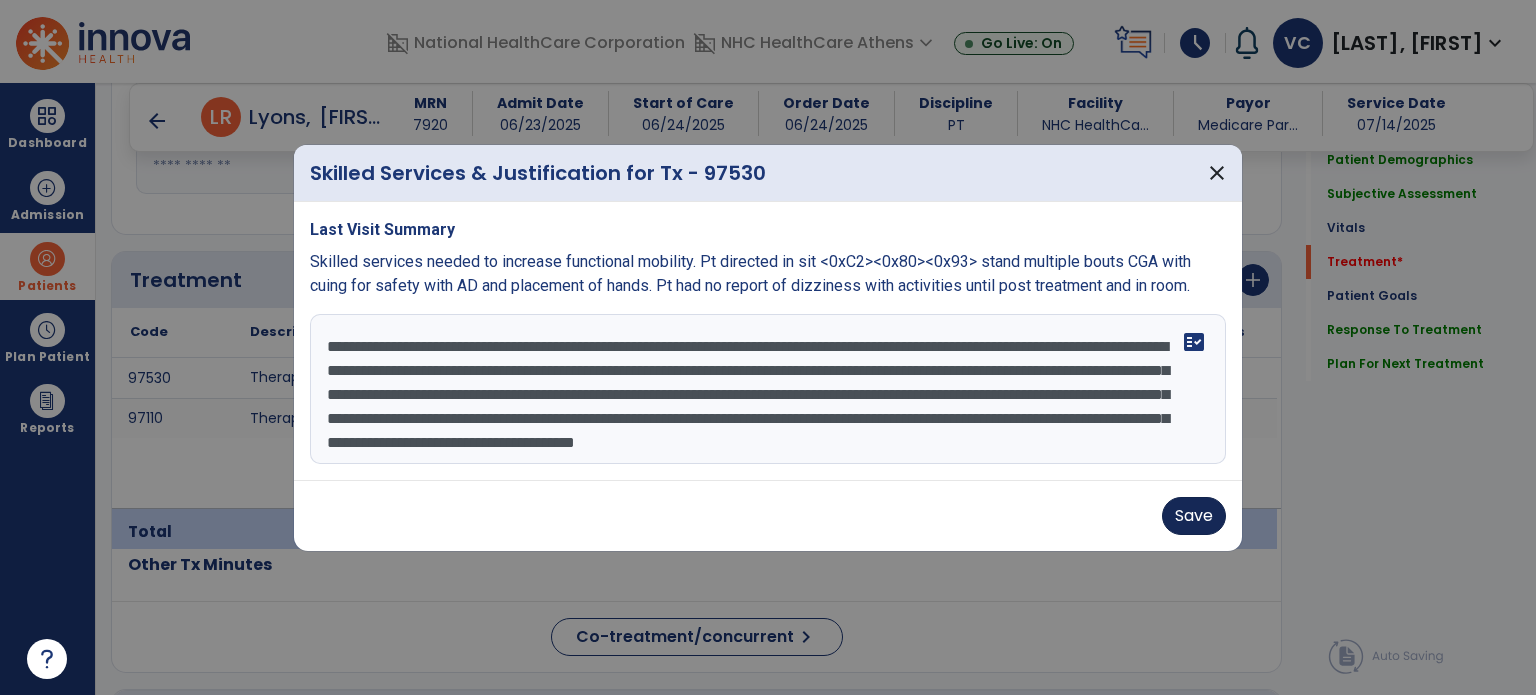 type on "**********" 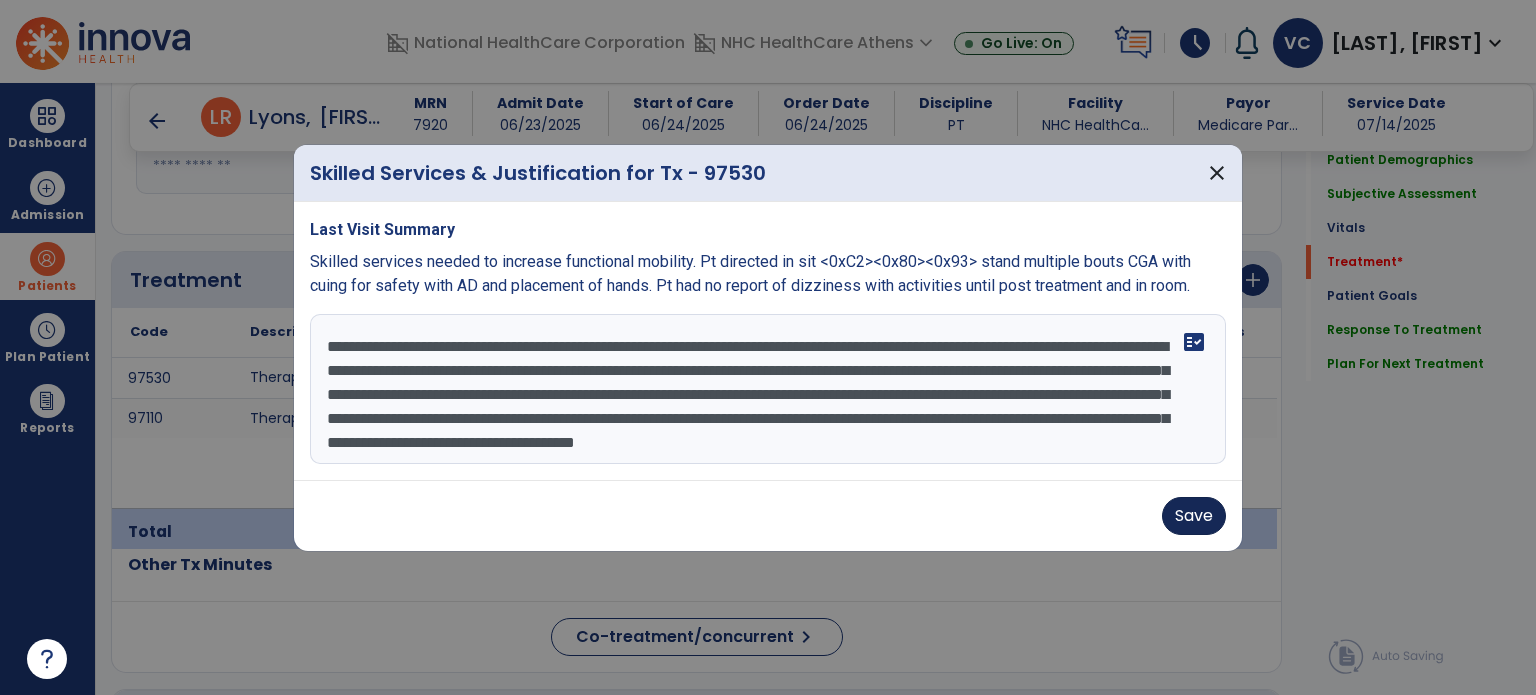 click on "Save" at bounding box center (1194, 516) 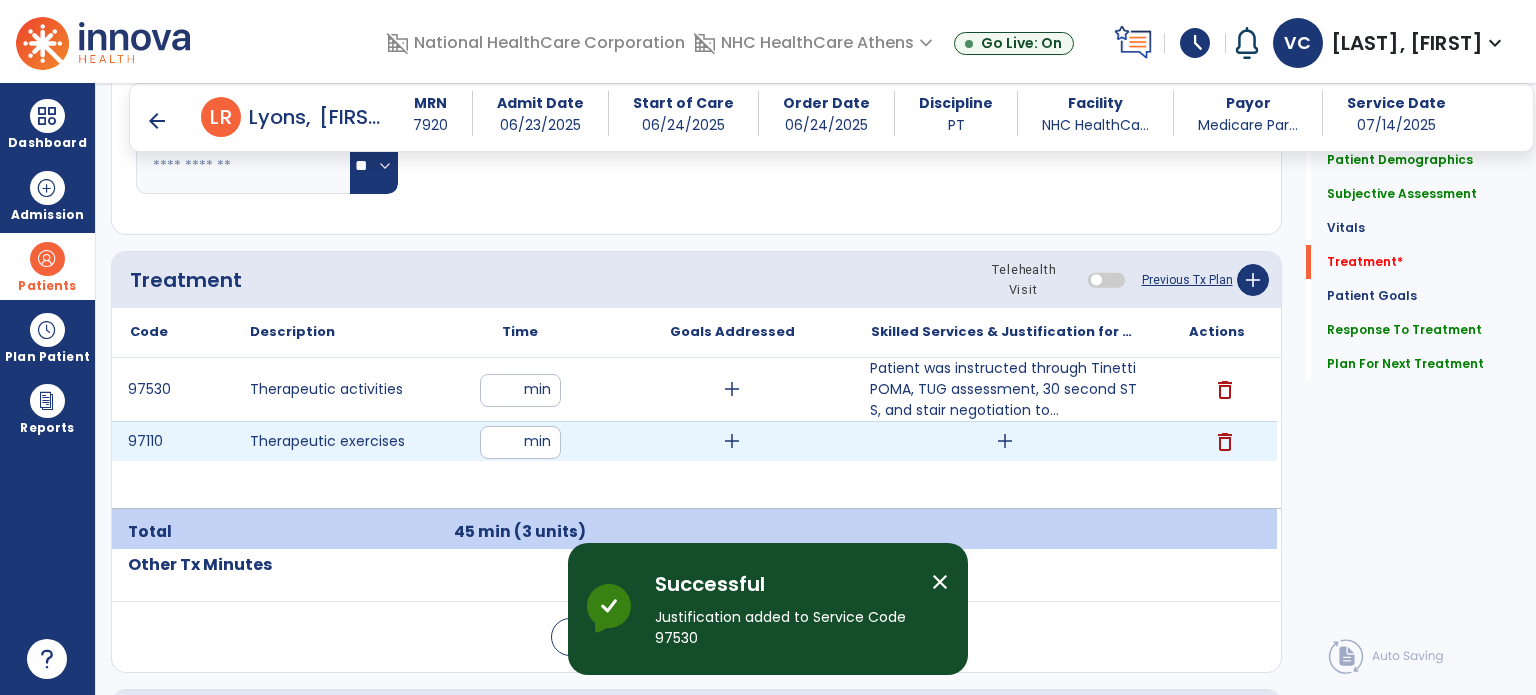click on "add" at bounding box center [1005, 441] 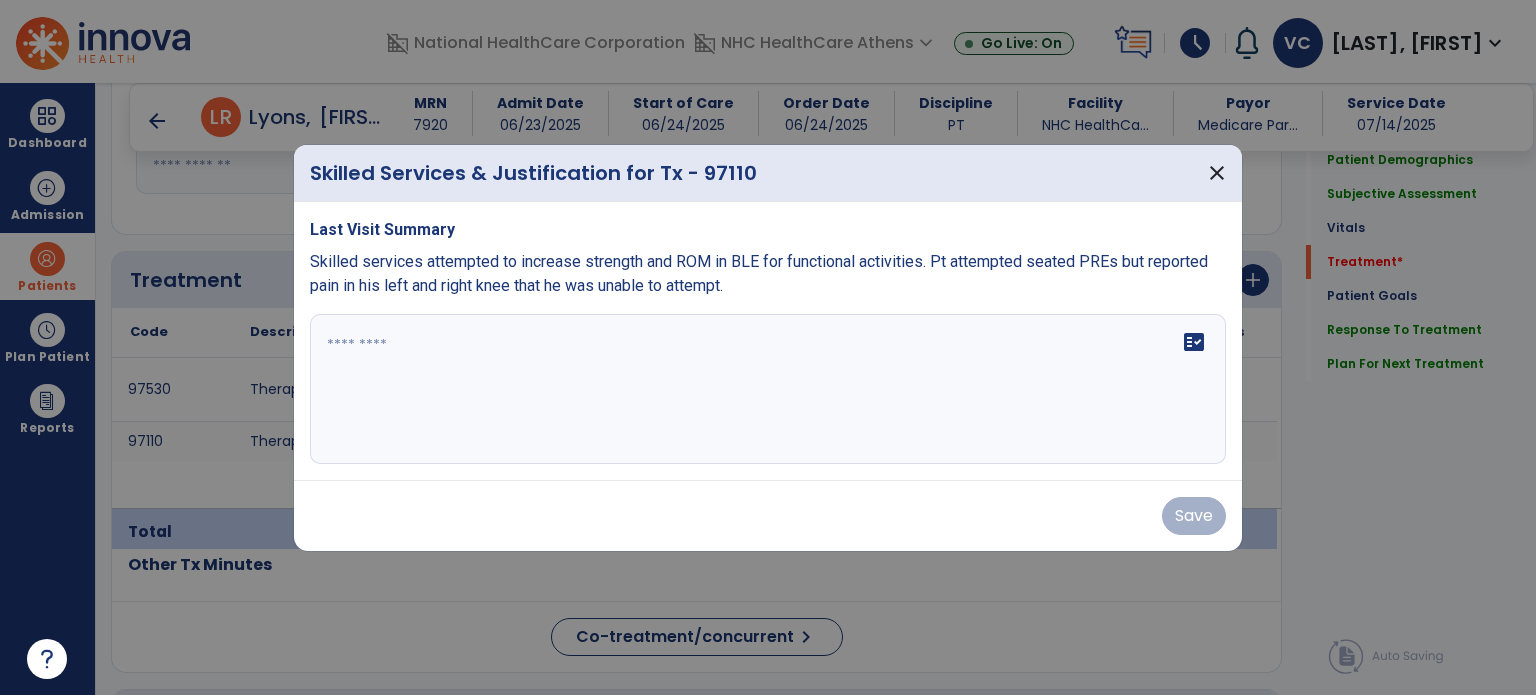 click on "fact_check" at bounding box center (768, 389) 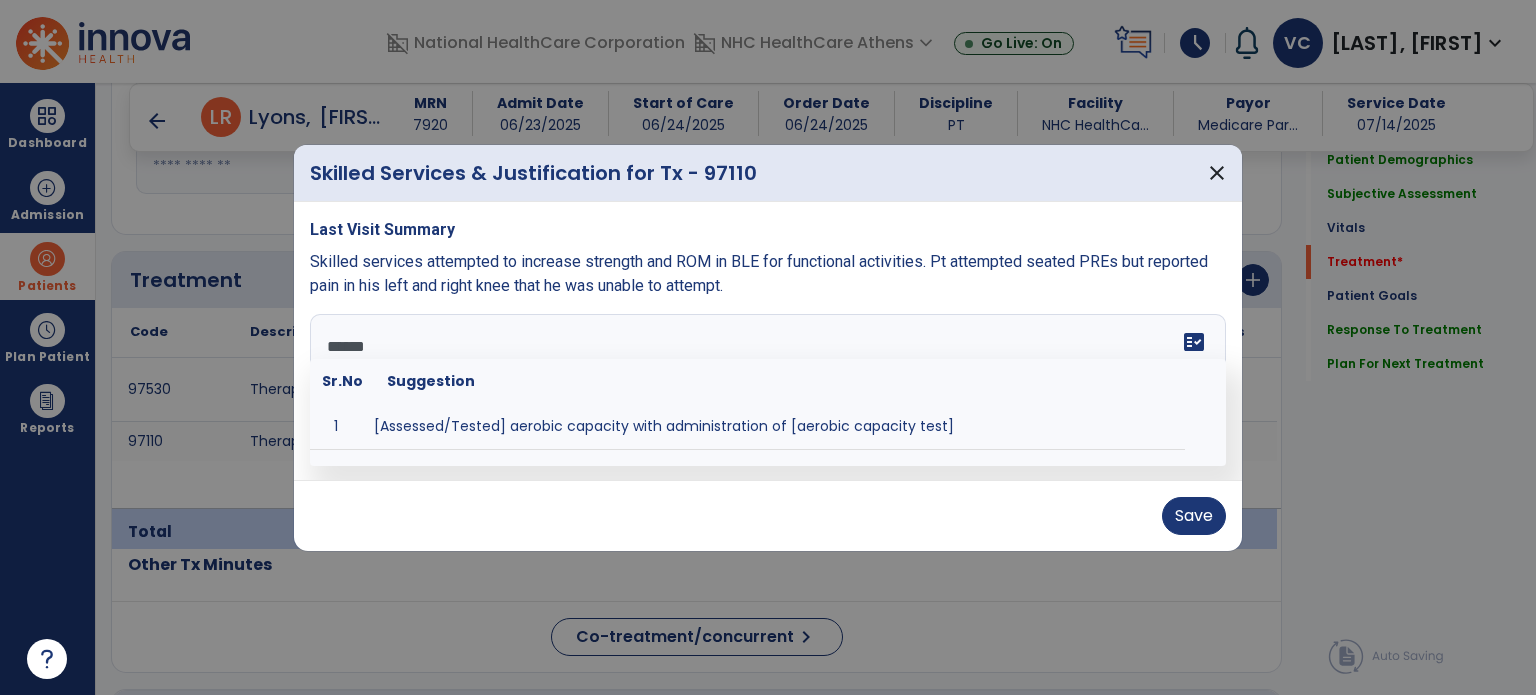 type on "*******" 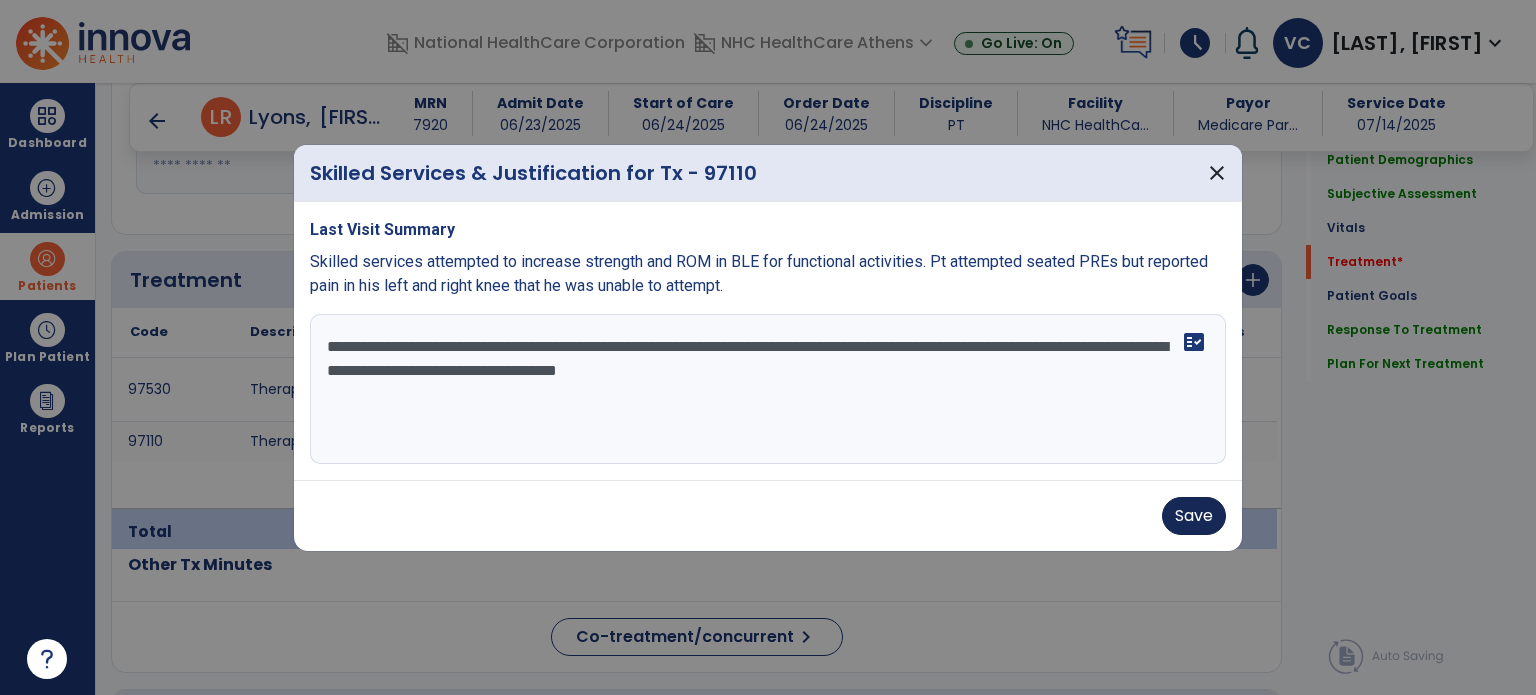 type on "**********" 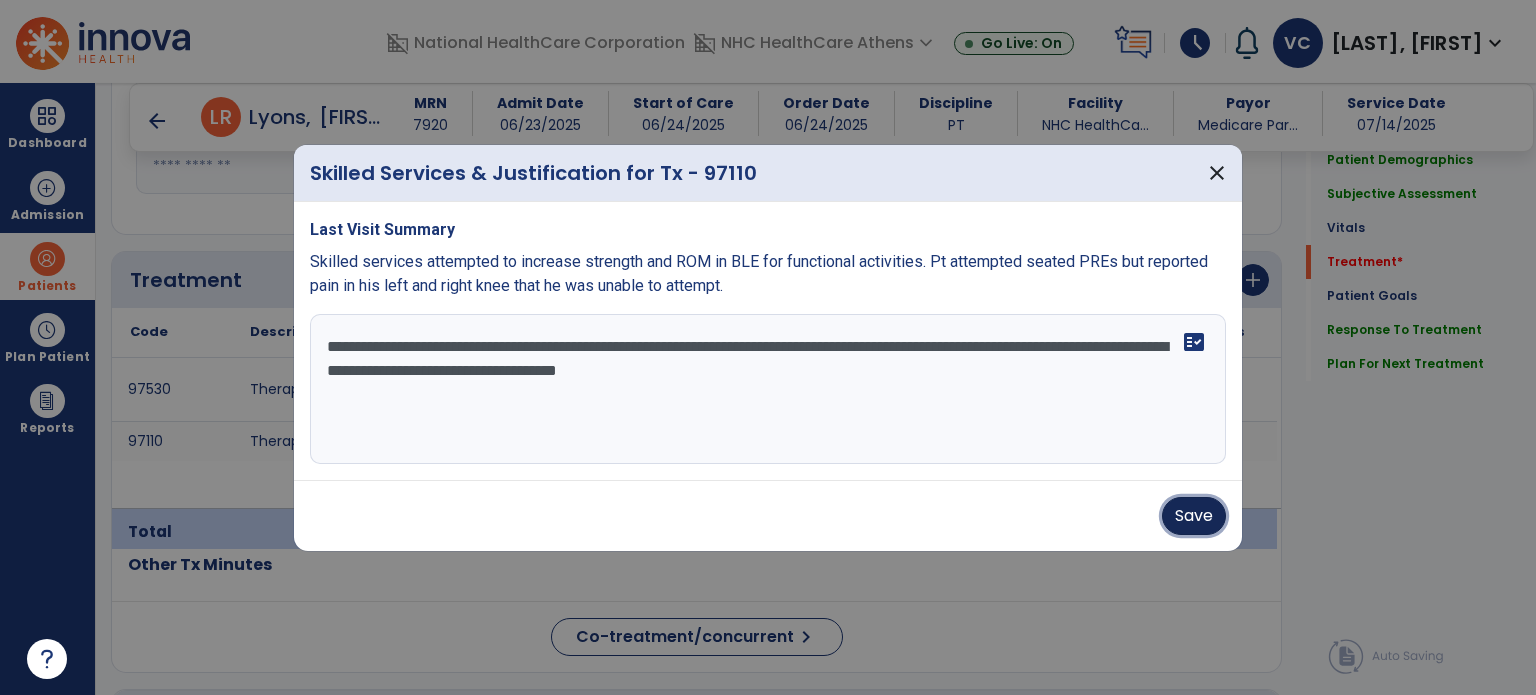 click on "Save" at bounding box center [1194, 516] 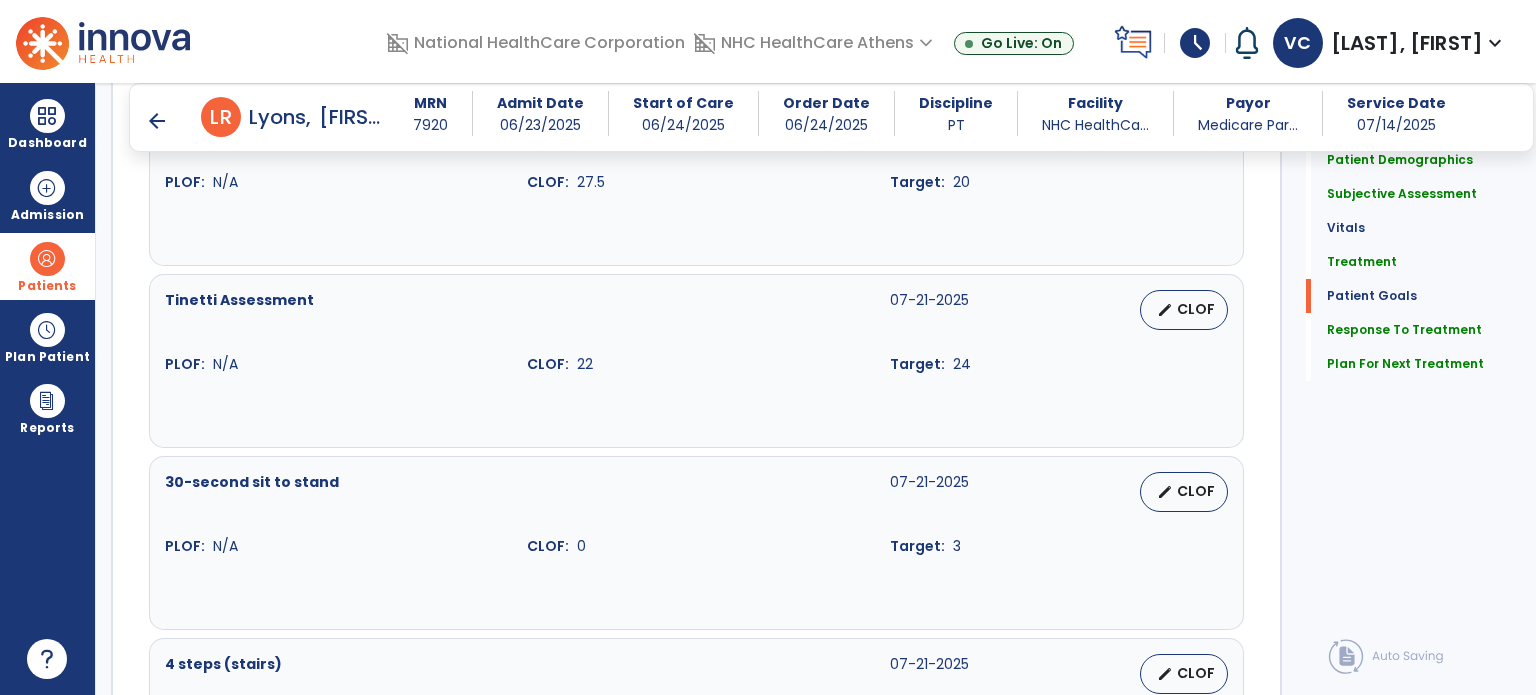 scroll, scrollTop: 1805, scrollLeft: 0, axis: vertical 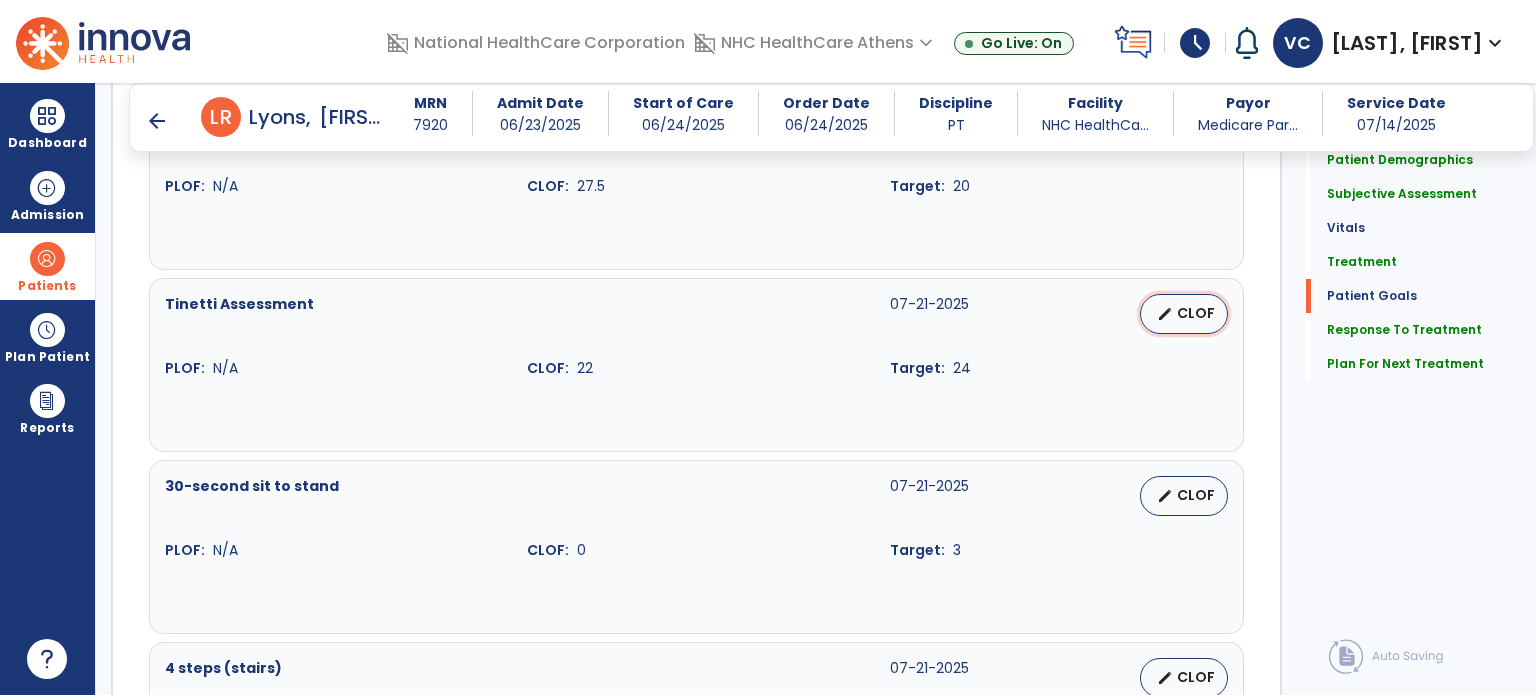 click on "CLOF" at bounding box center (1196, 313) 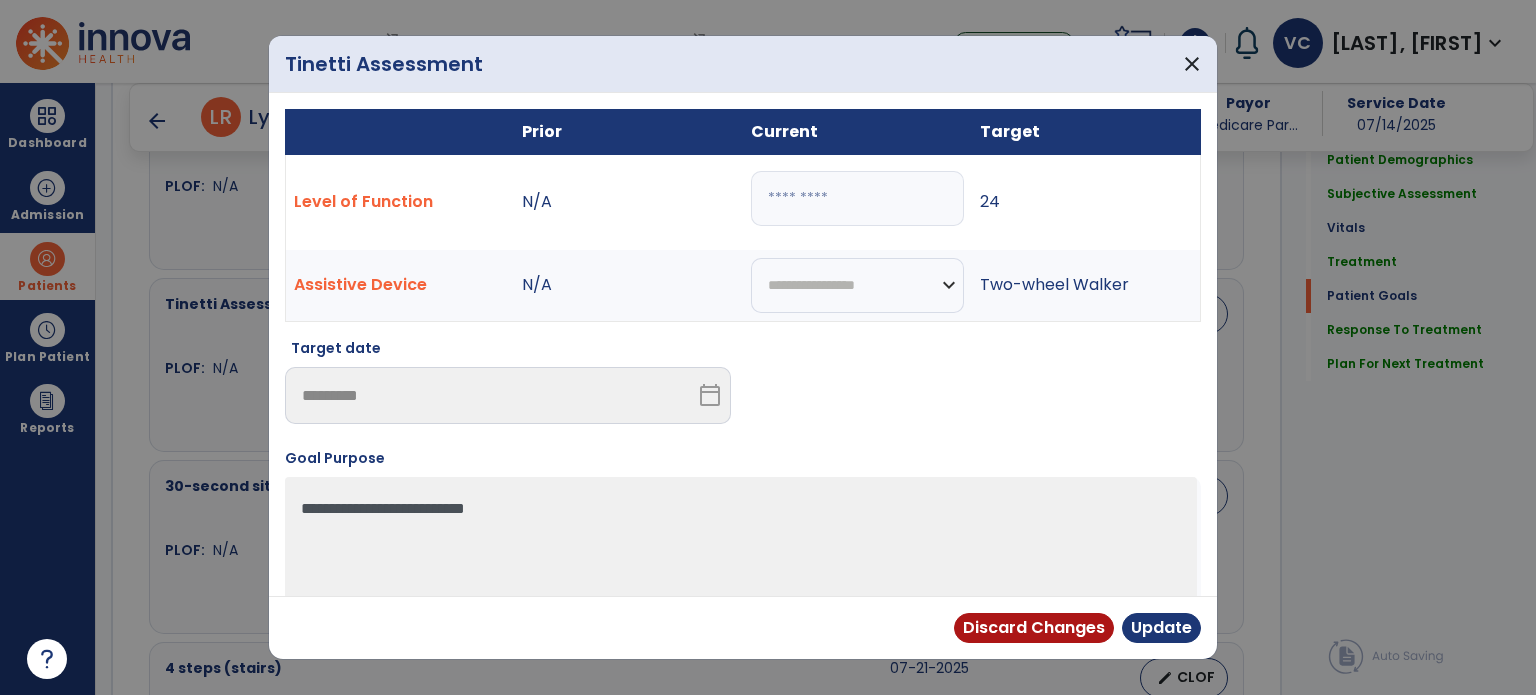click on "**" at bounding box center (857, 198) 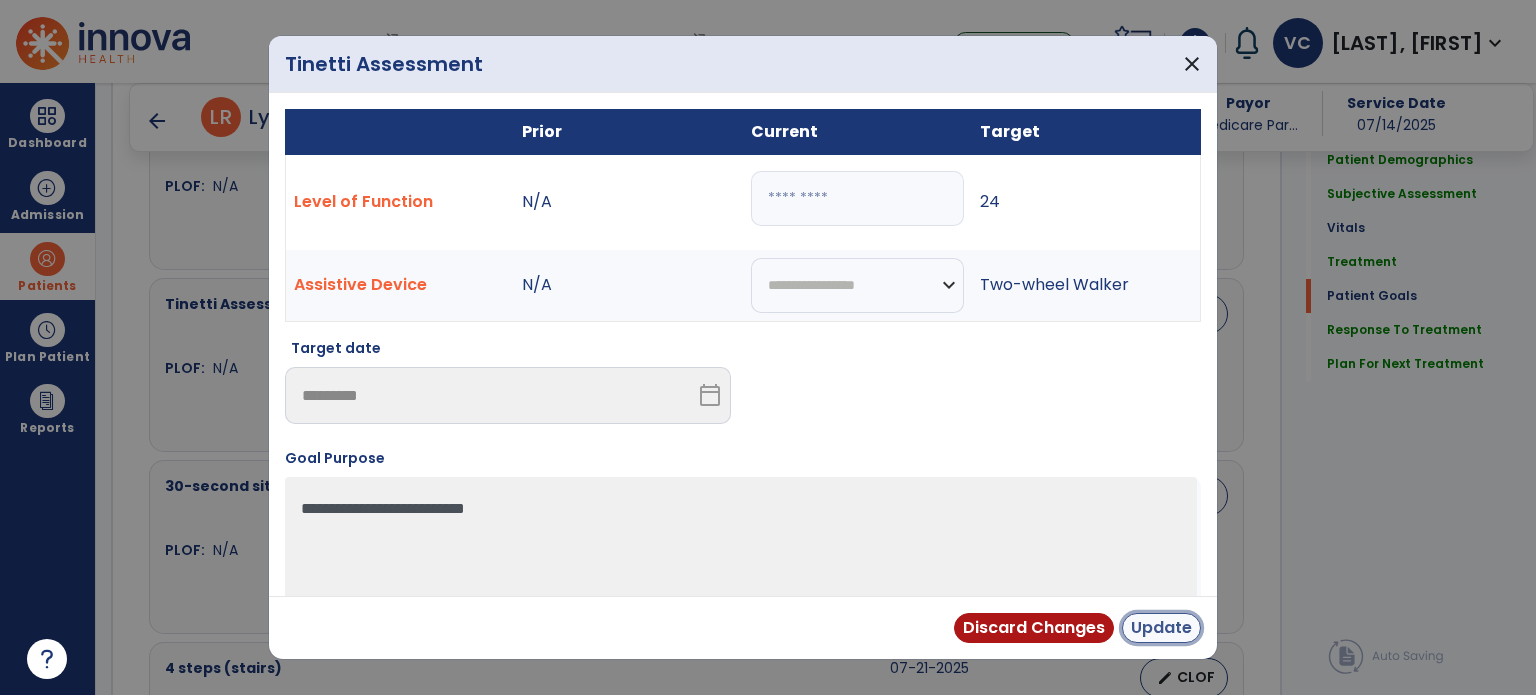 click on "Update" at bounding box center (1161, 628) 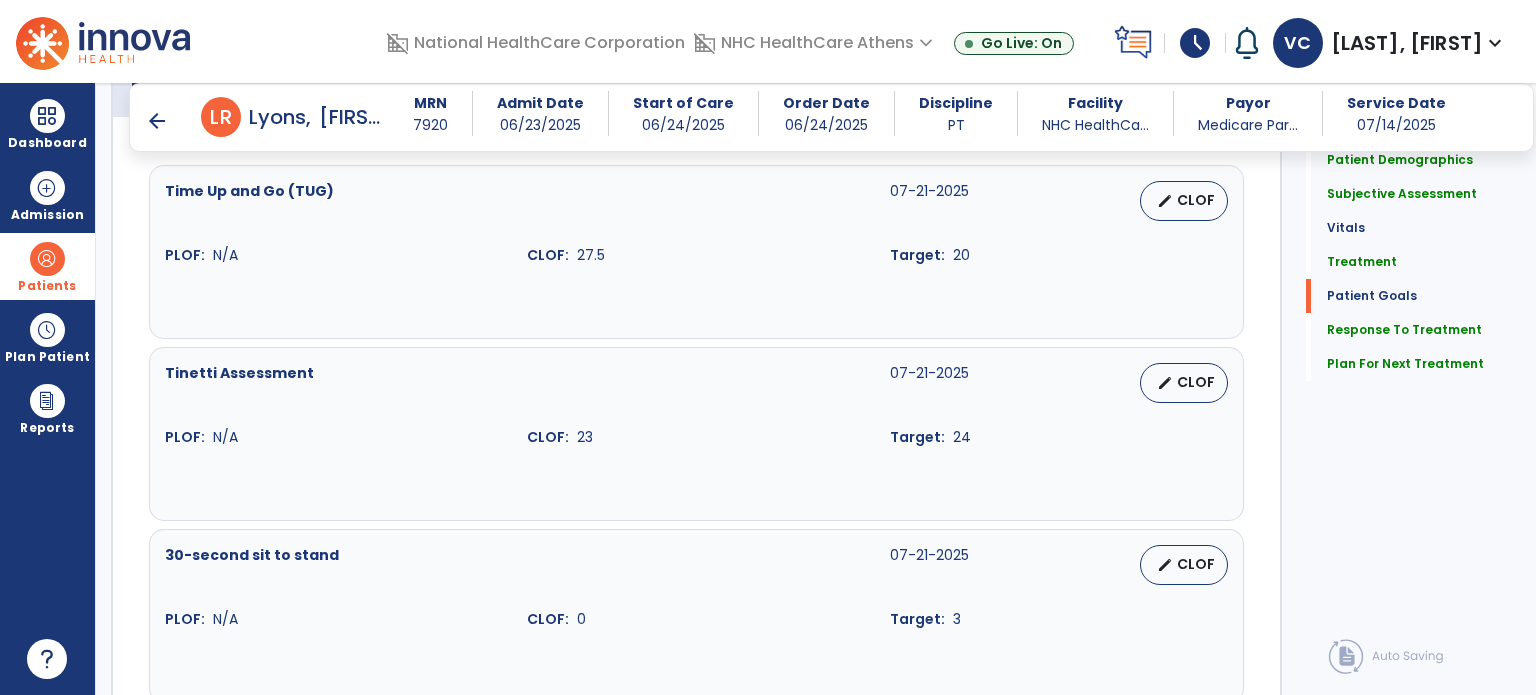 scroll, scrollTop: 1724, scrollLeft: 0, axis: vertical 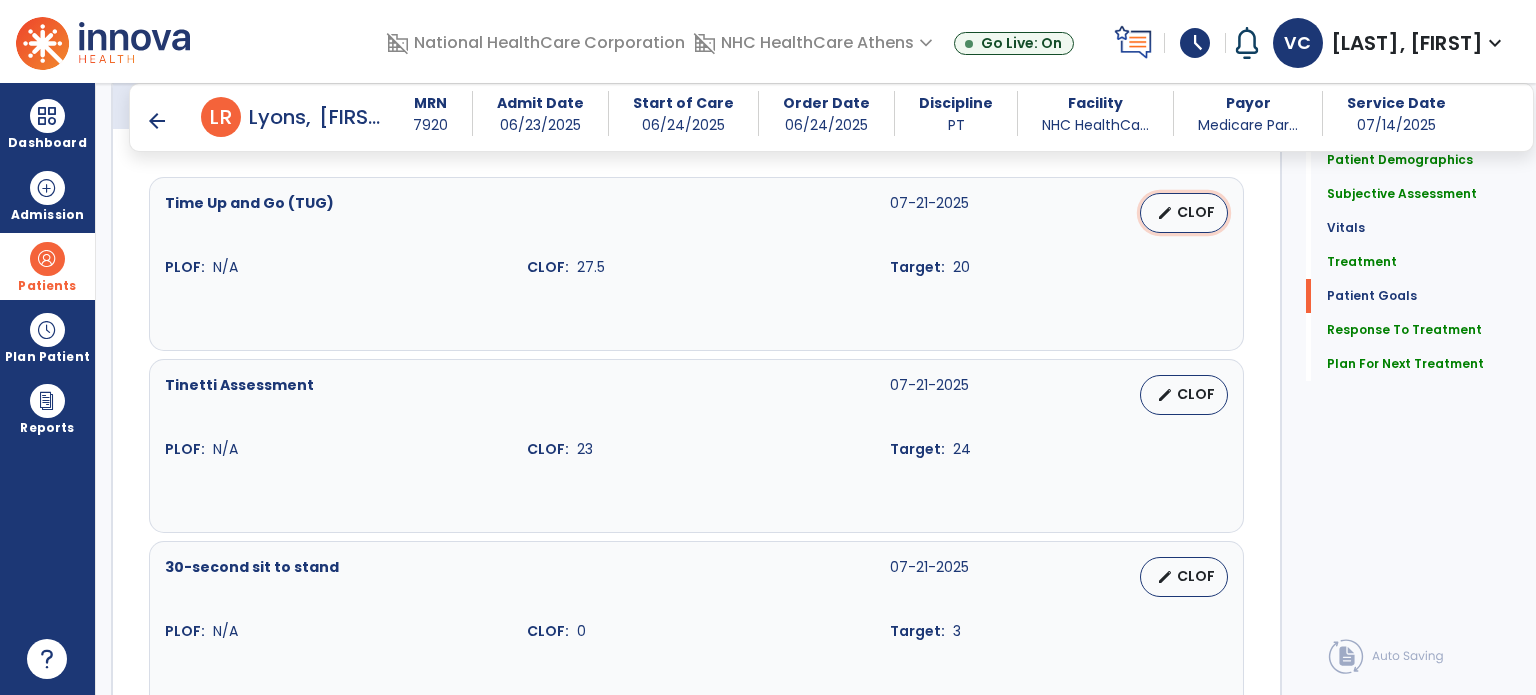 click on "edit" at bounding box center [1165, 213] 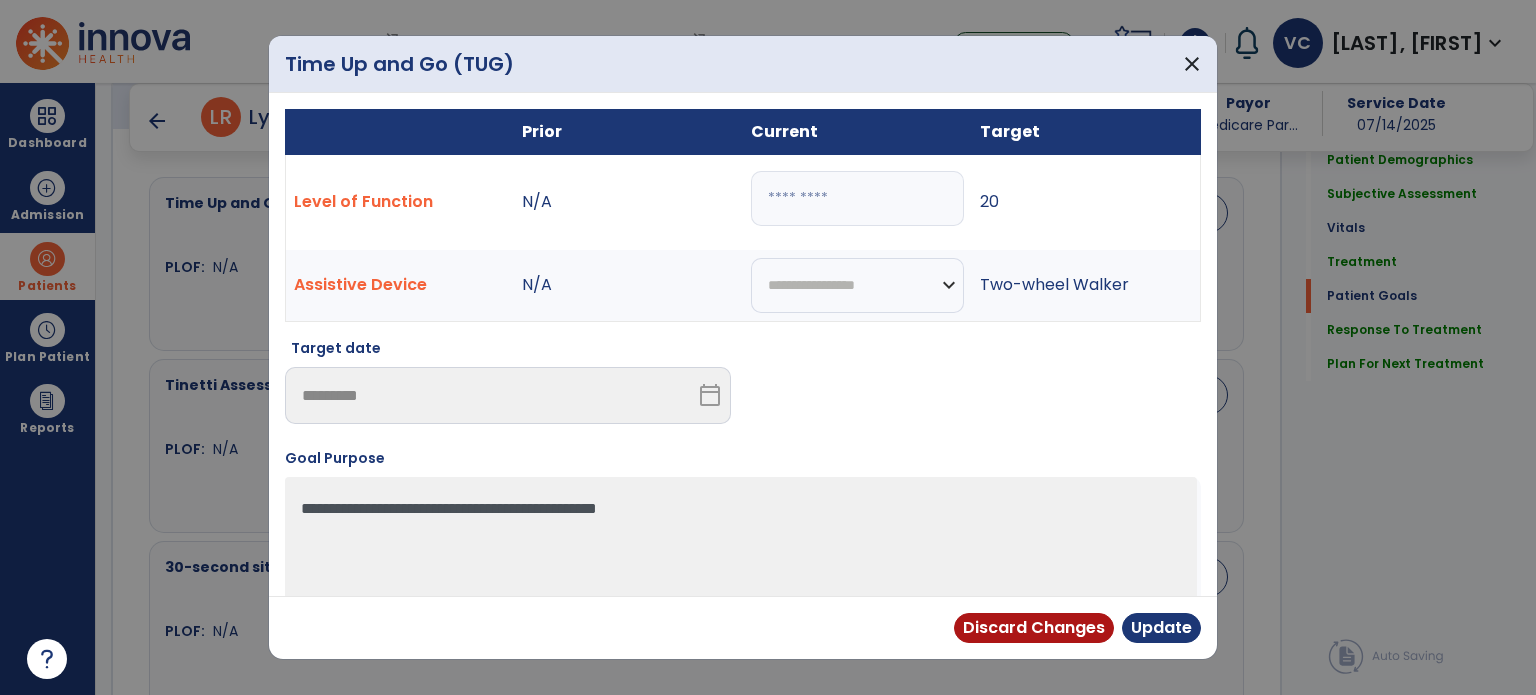 click on "****" at bounding box center (857, 198) 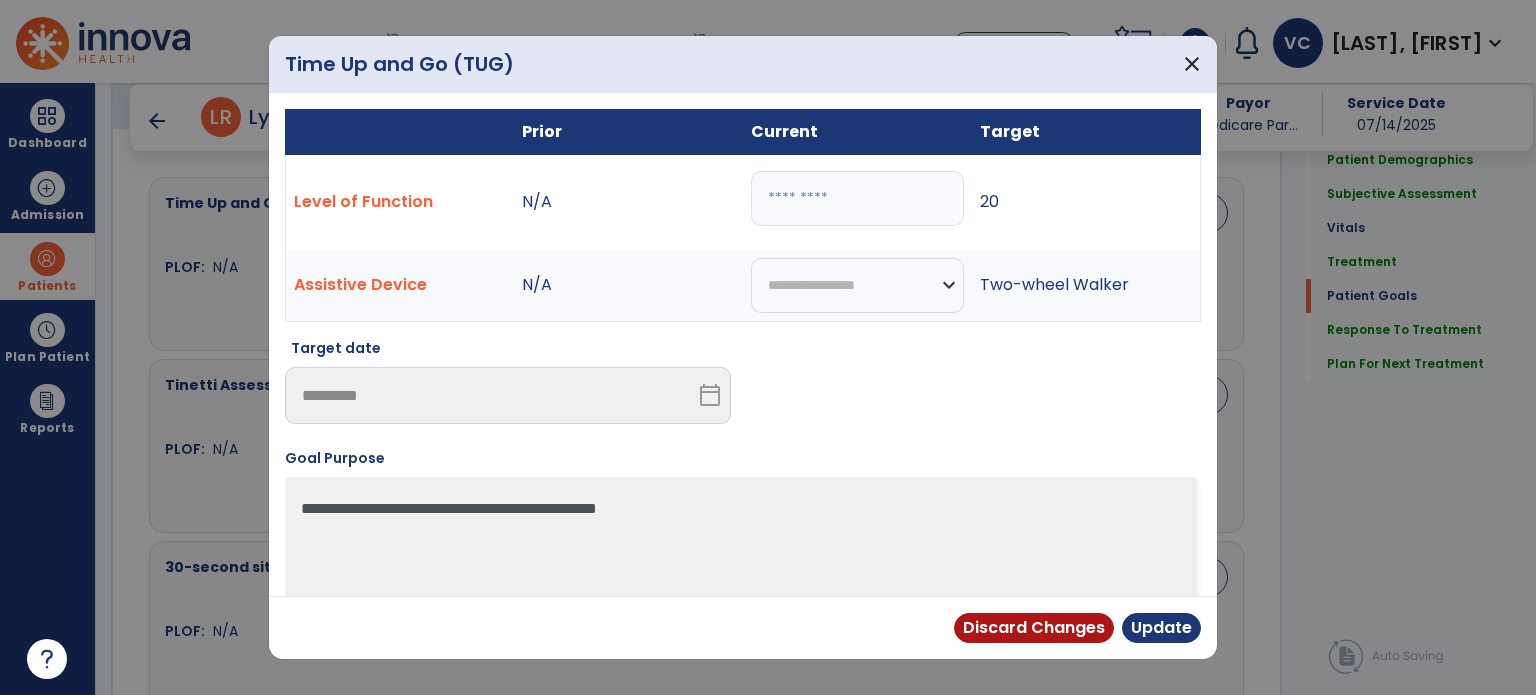 type on "****" 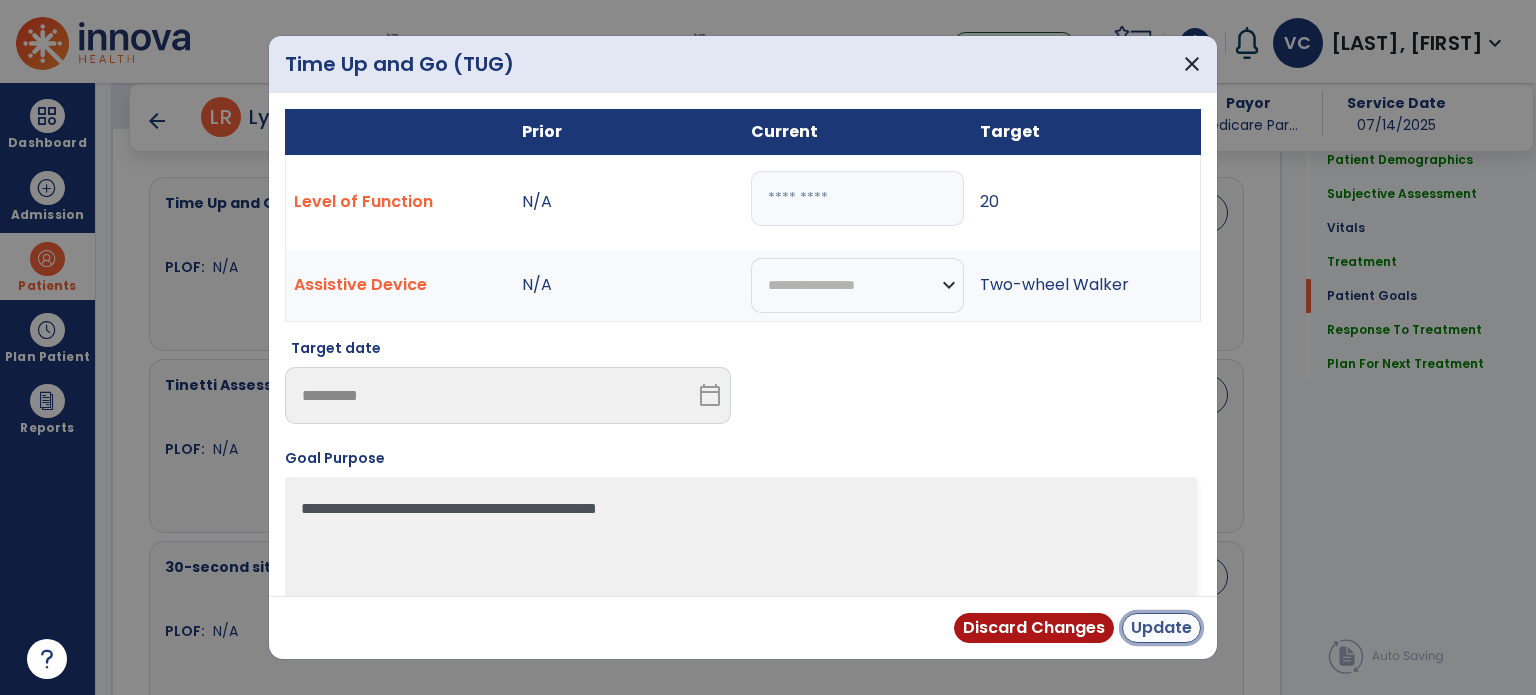 click on "Update" at bounding box center (1161, 628) 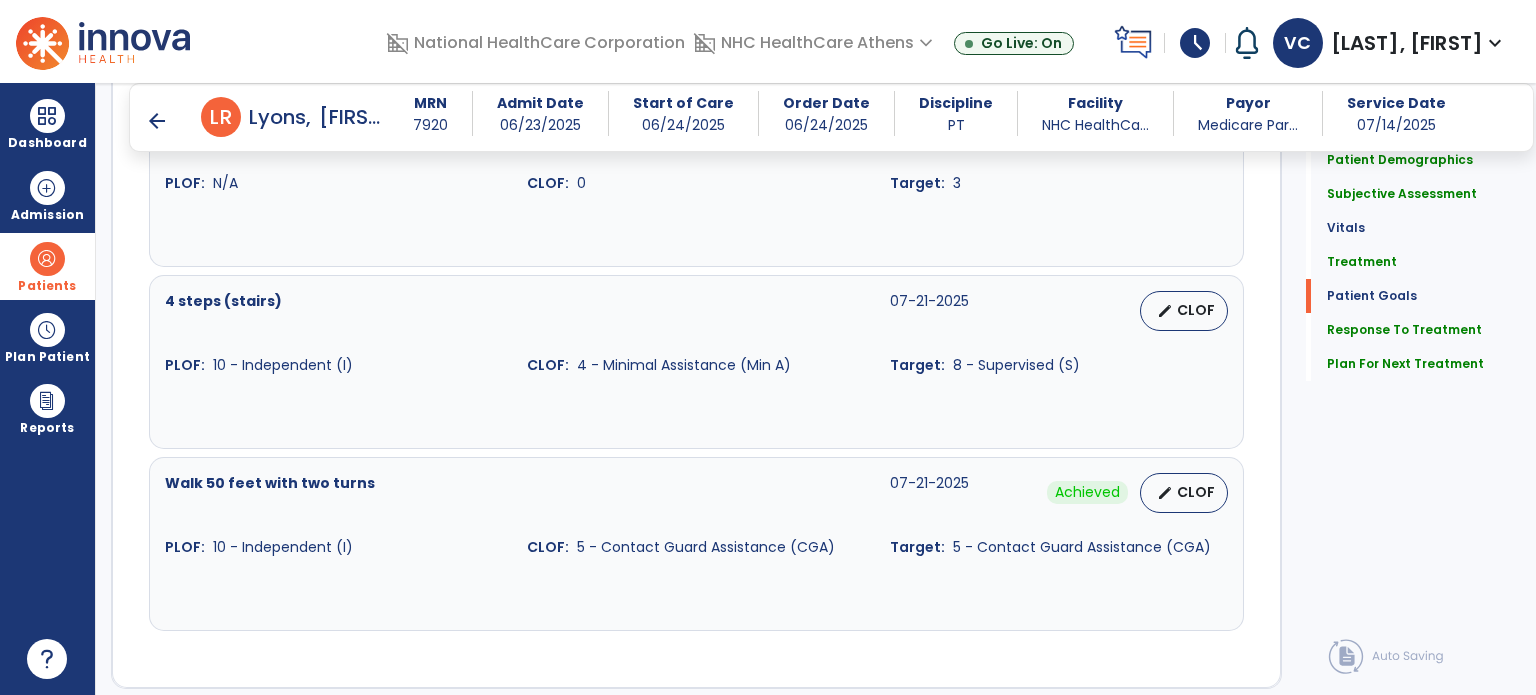 scroll, scrollTop: 2176, scrollLeft: 0, axis: vertical 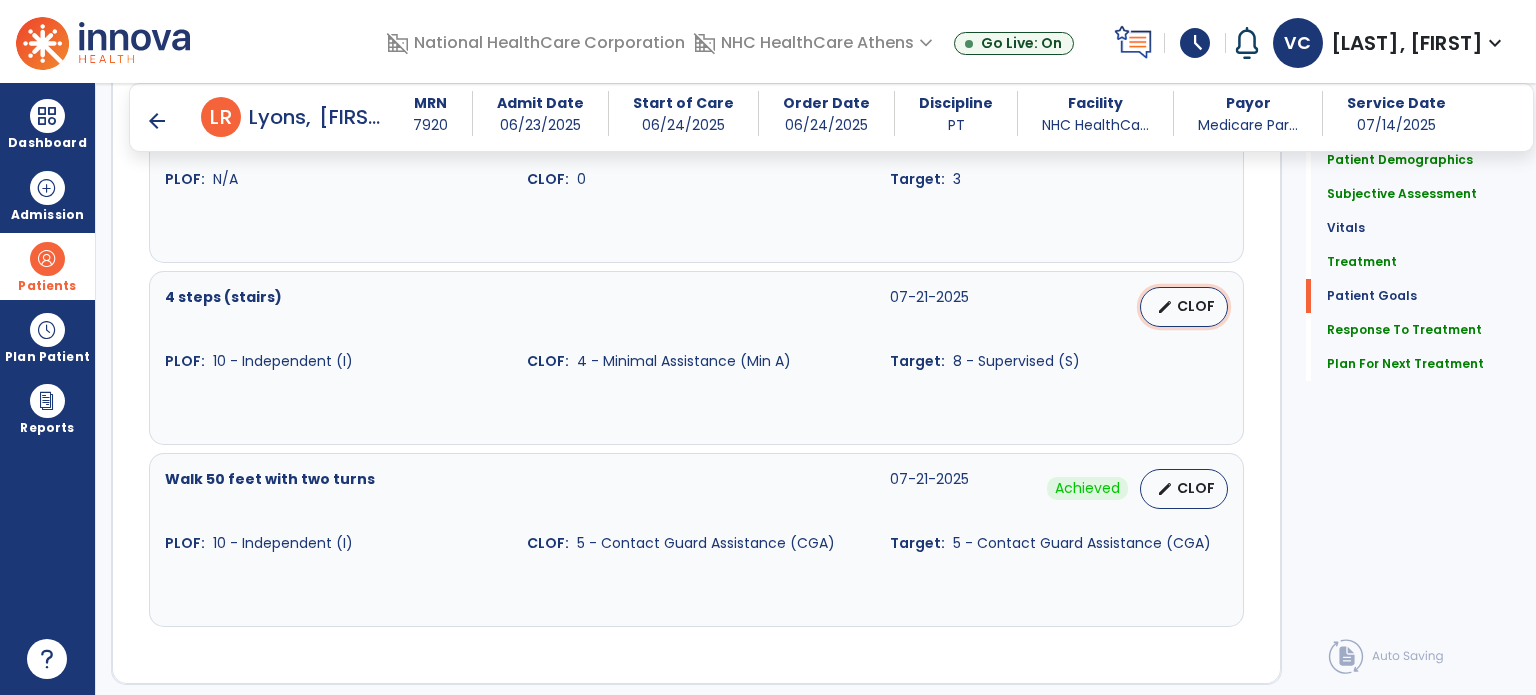 click on "CLOF" at bounding box center [1196, 306] 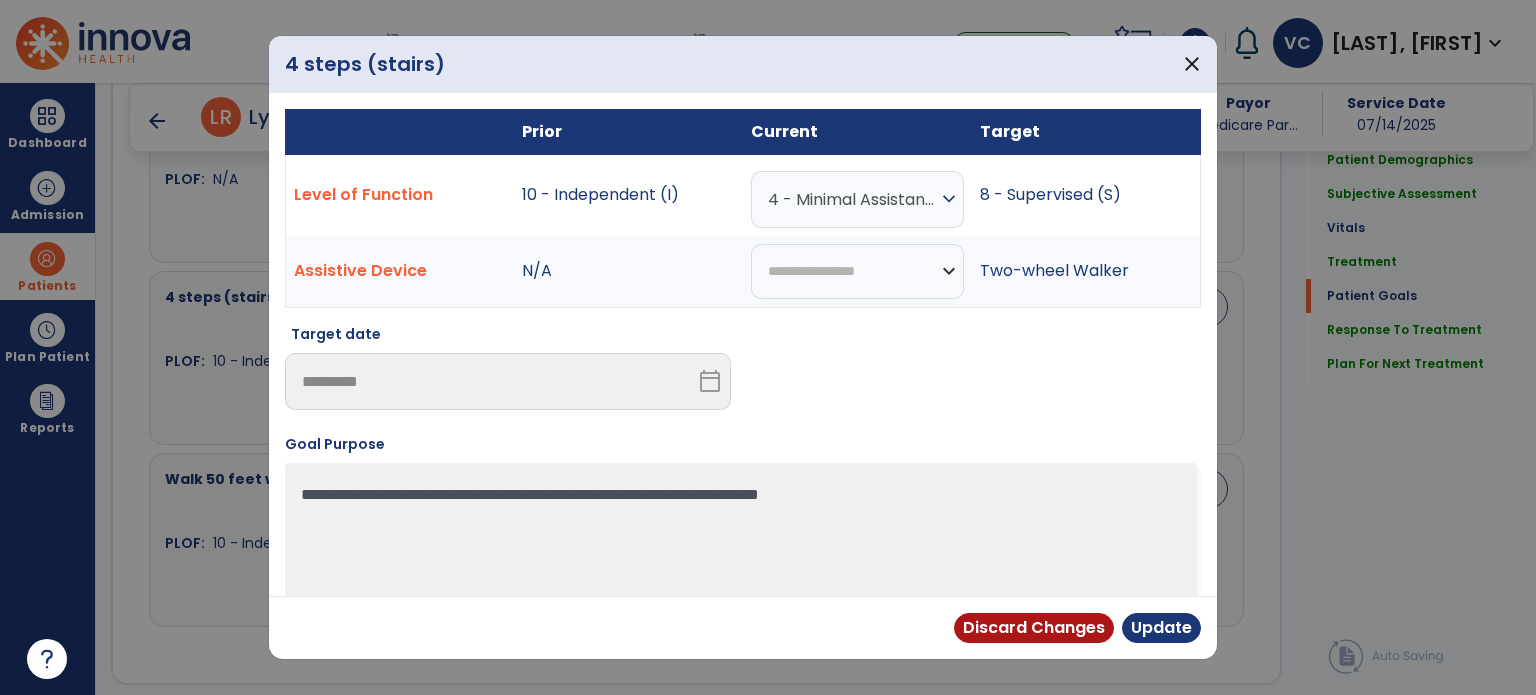 click on "4 - Minimal Assistance (Min A)" at bounding box center (852, 199) 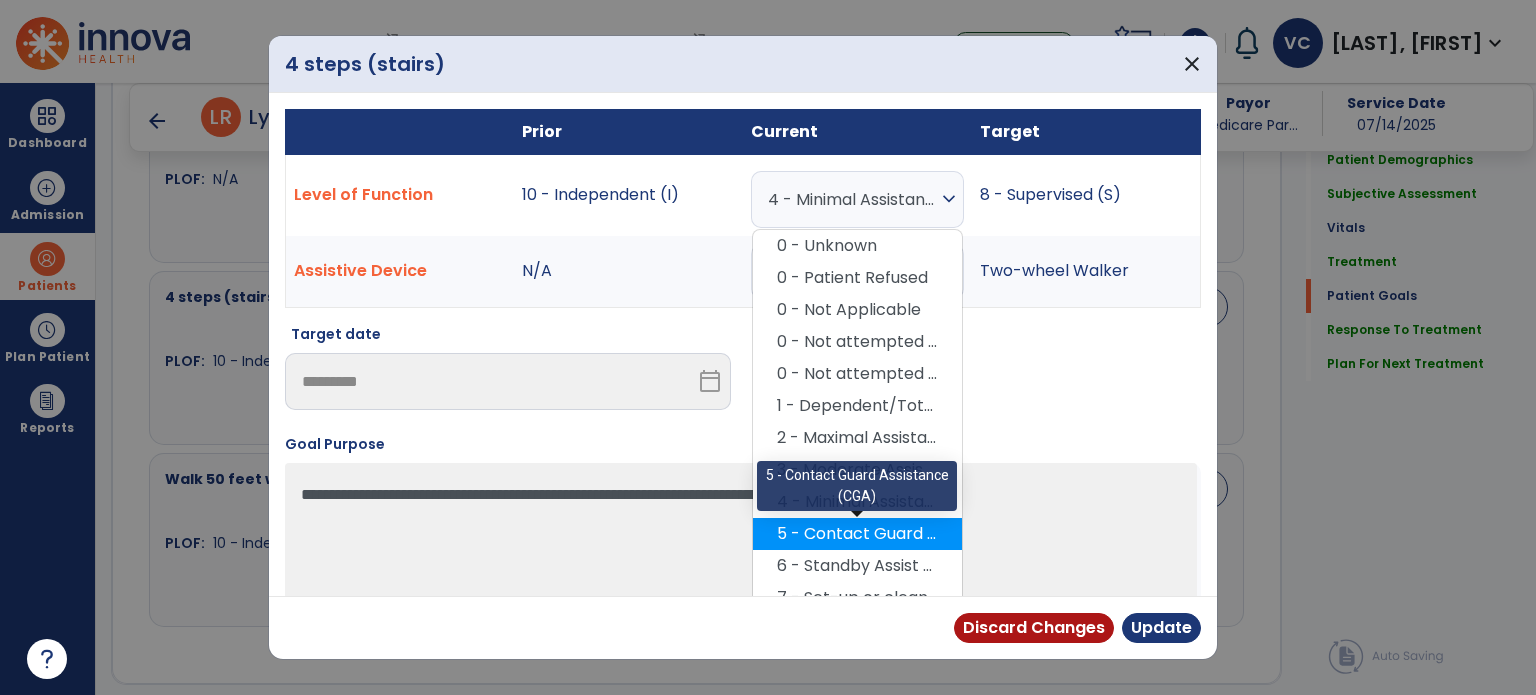 click on "5 - Contact Guard Assistance (CGA)" at bounding box center [857, 534] 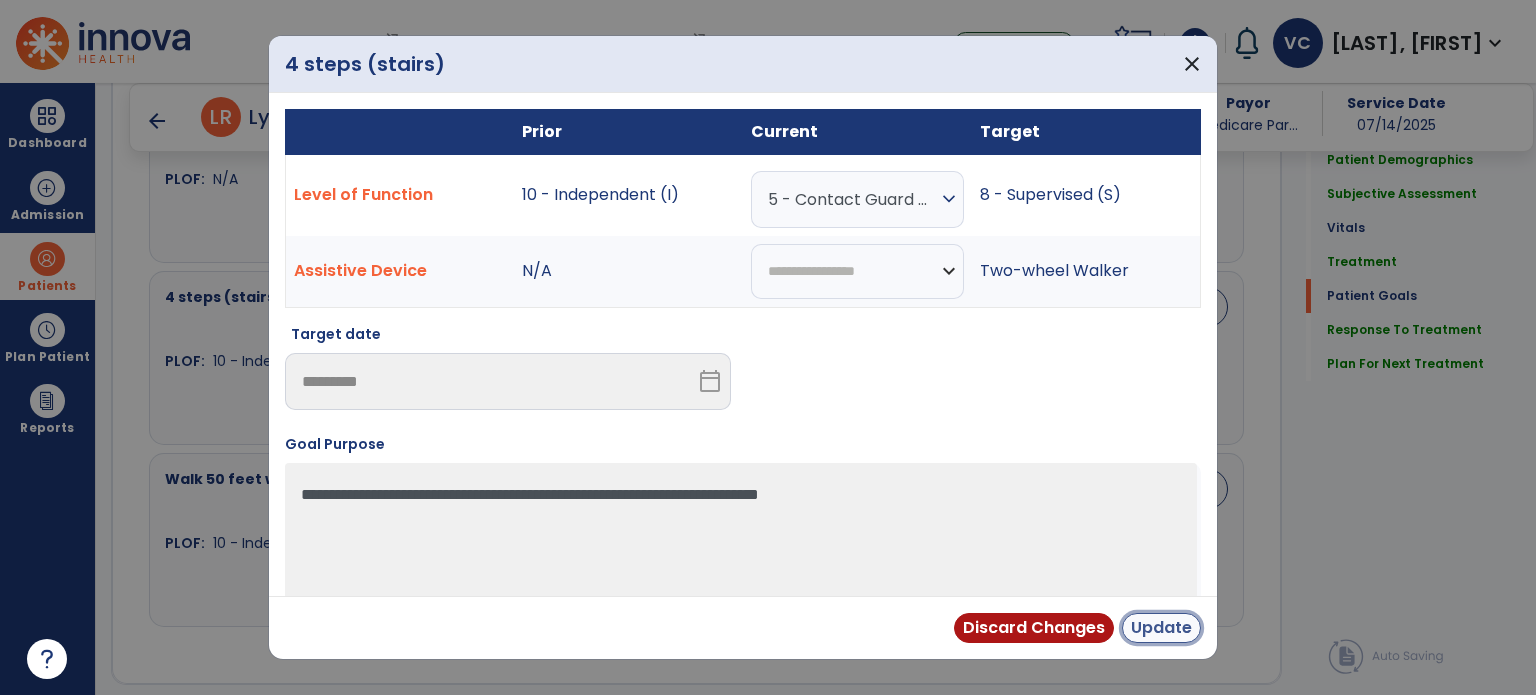 click on "Update" at bounding box center [1161, 628] 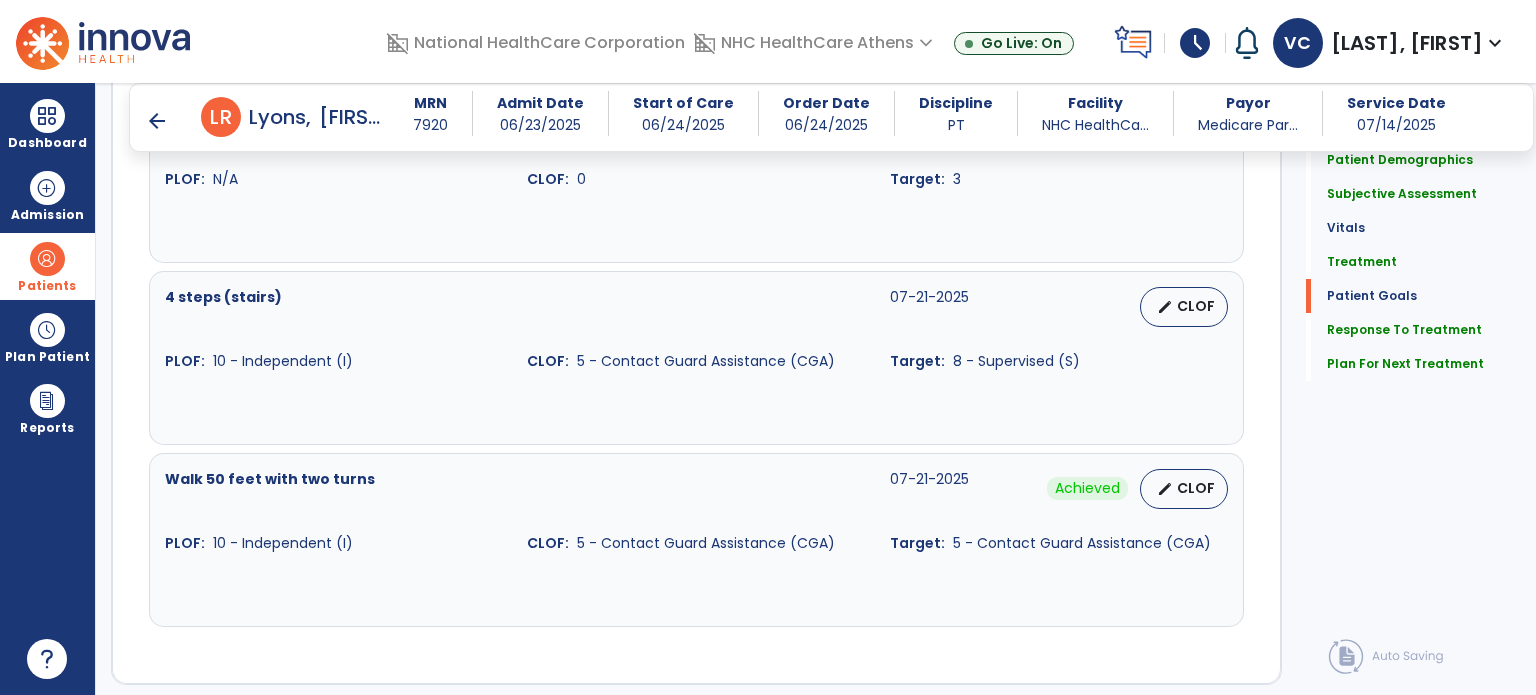 click on "arrow_back" at bounding box center [157, 121] 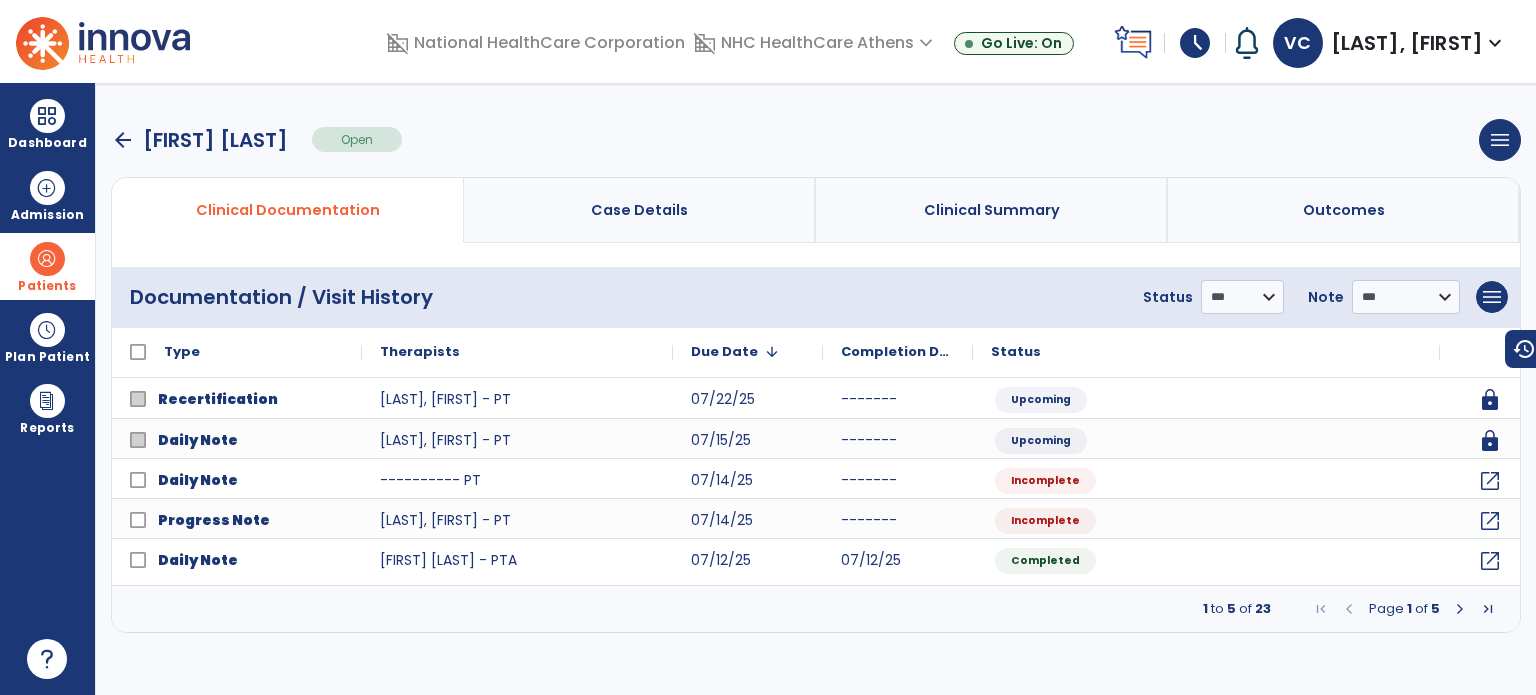 scroll, scrollTop: 0, scrollLeft: 0, axis: both 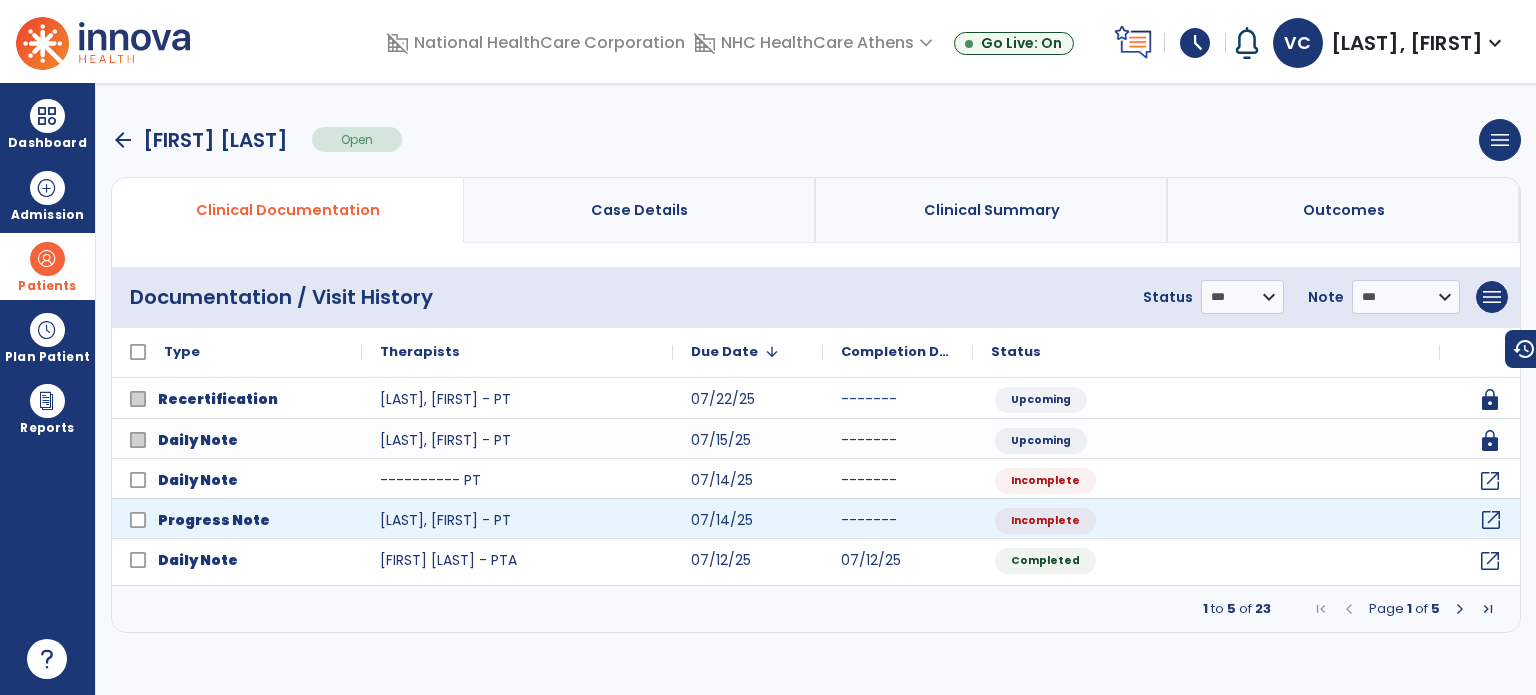 click on "open_in_new" 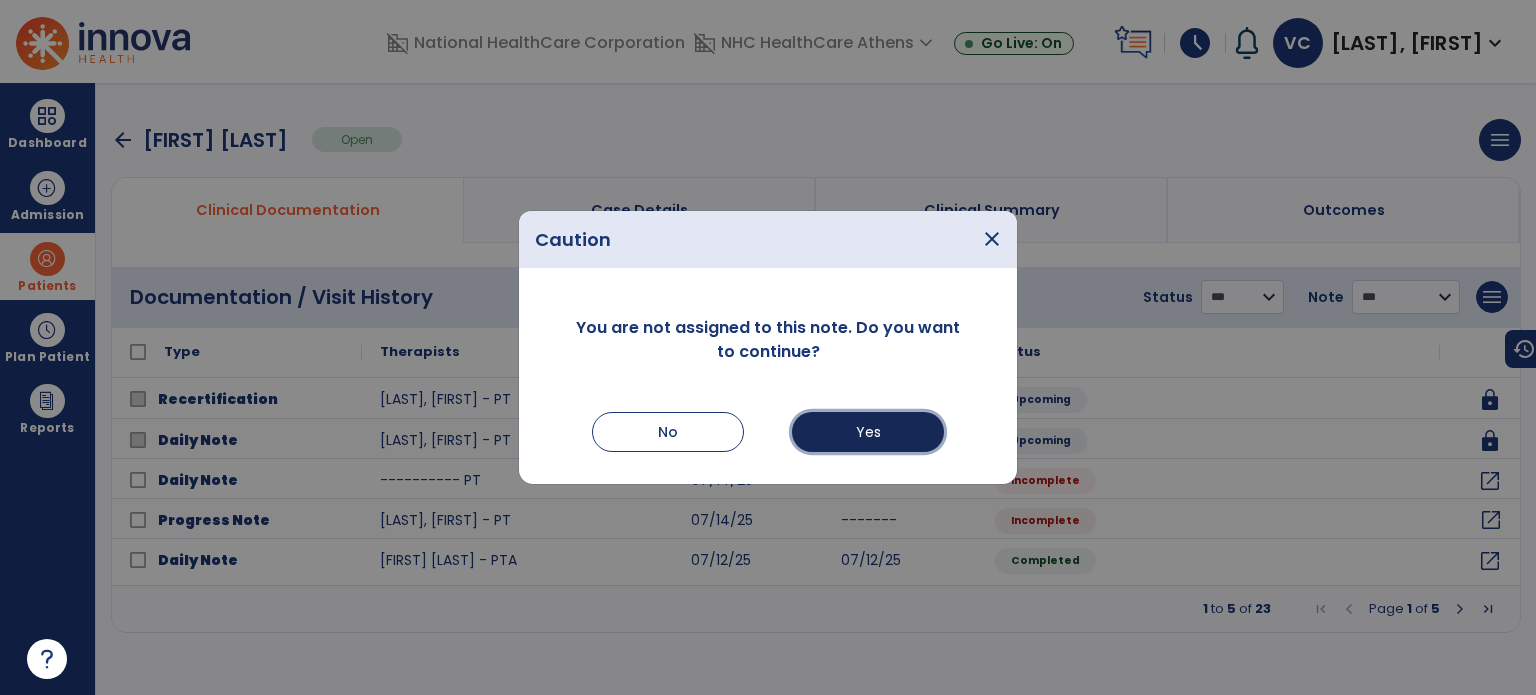 click on "Yes" at bounding box center (868, 432) 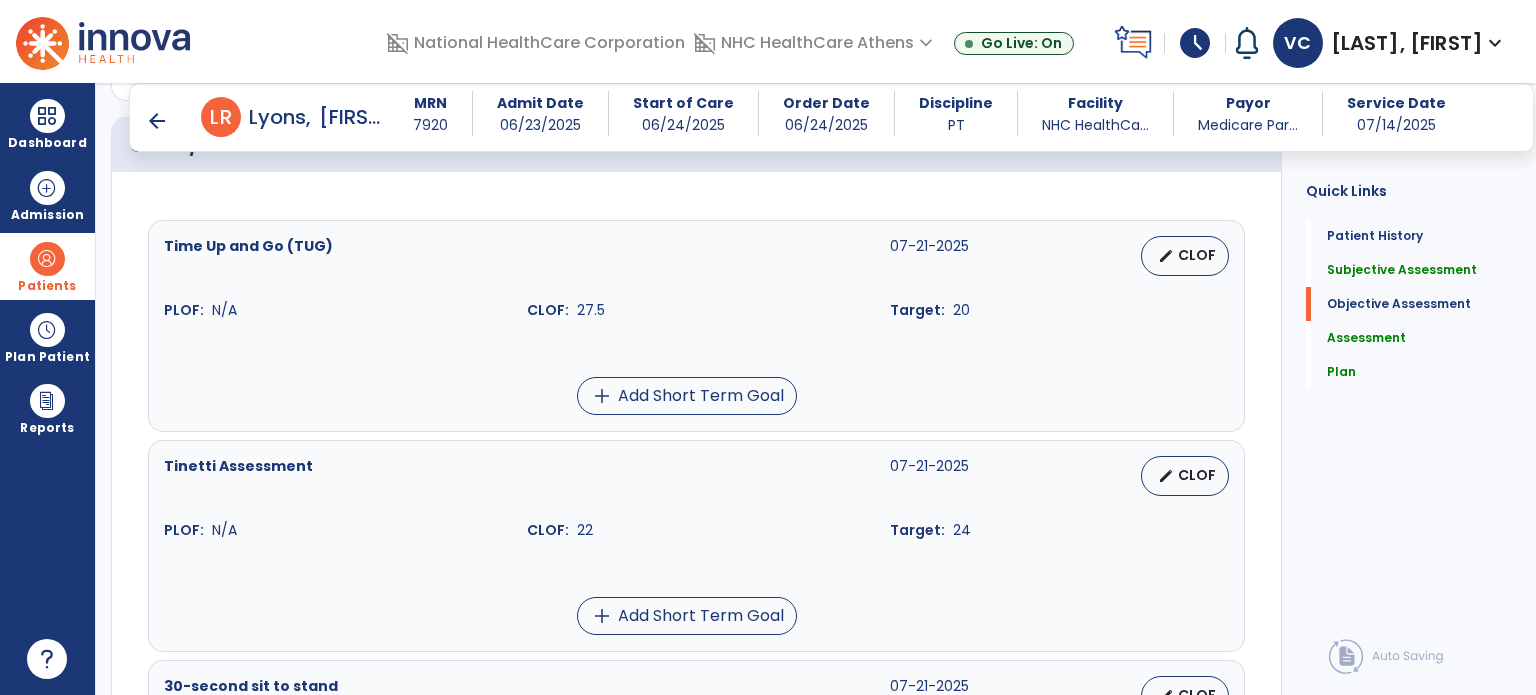 scroll, scrollTop: 818, scrollLeft: 0, axis: vertical 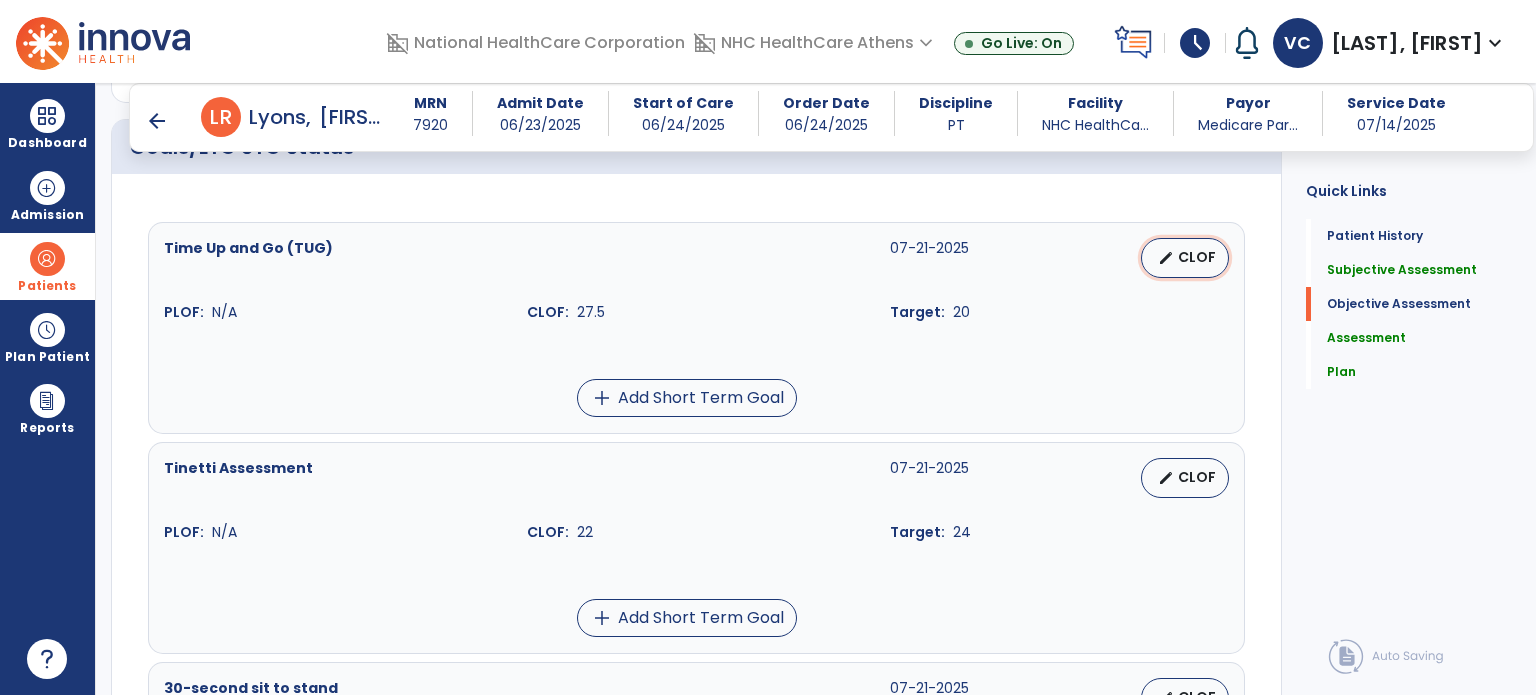 click on "edit   CLOF" at bounding box center (1185, 258) 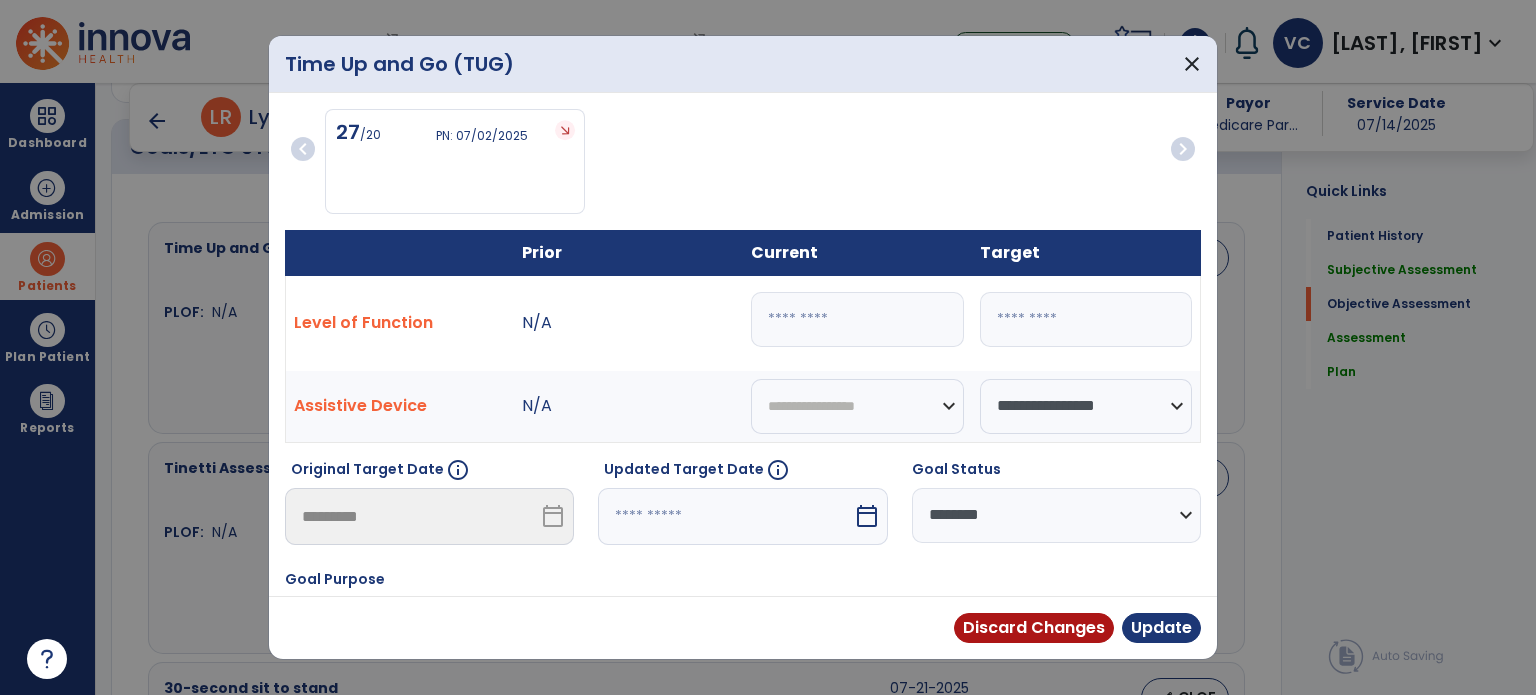click on "****" at bounding box center (857, 319) 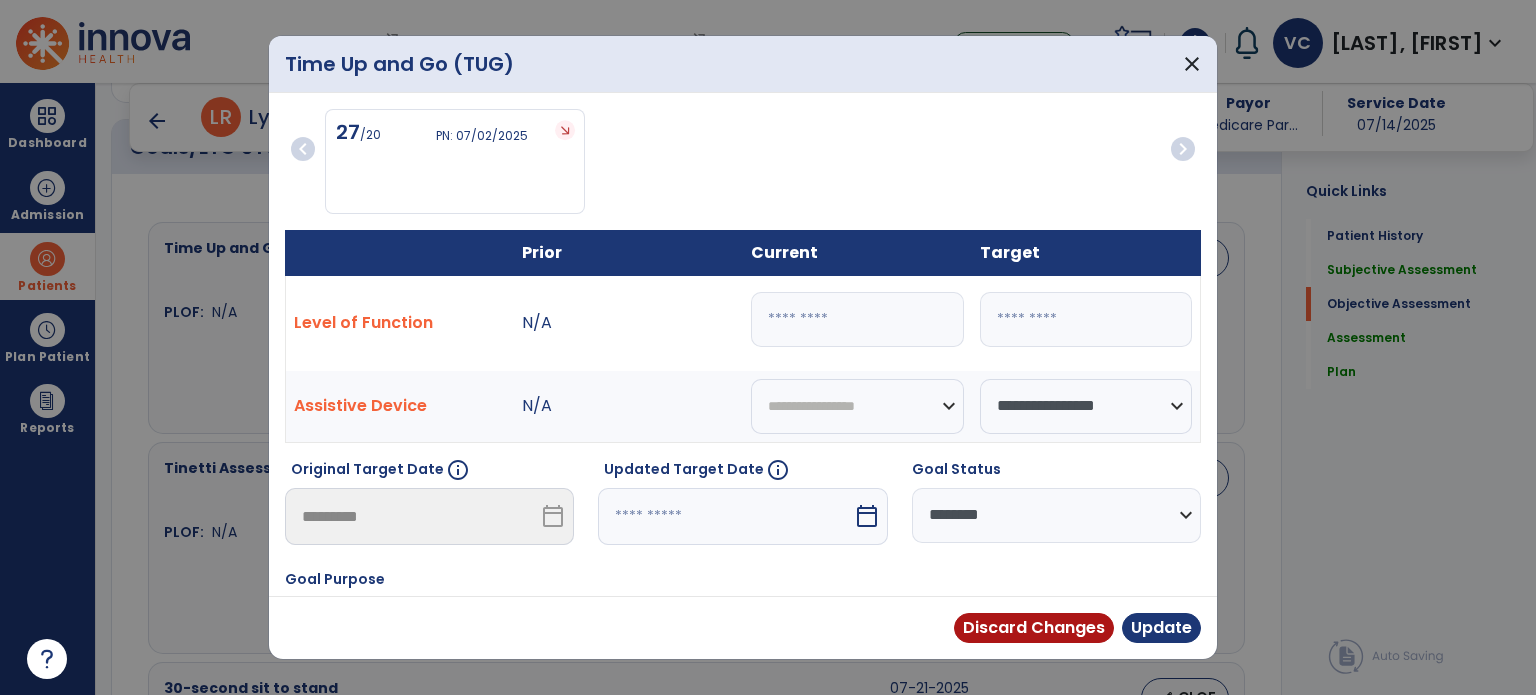 click on "**" at bounding box center (857, 319) 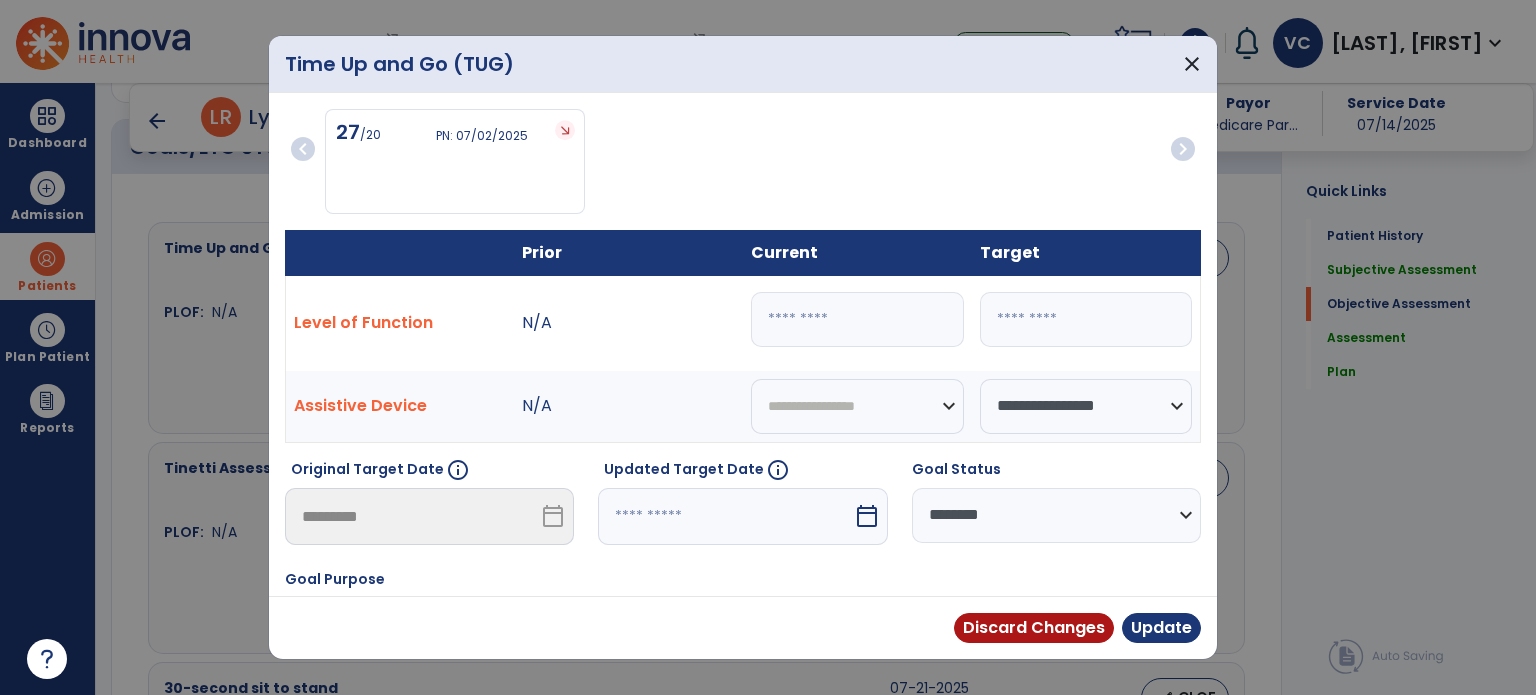 type on "*" 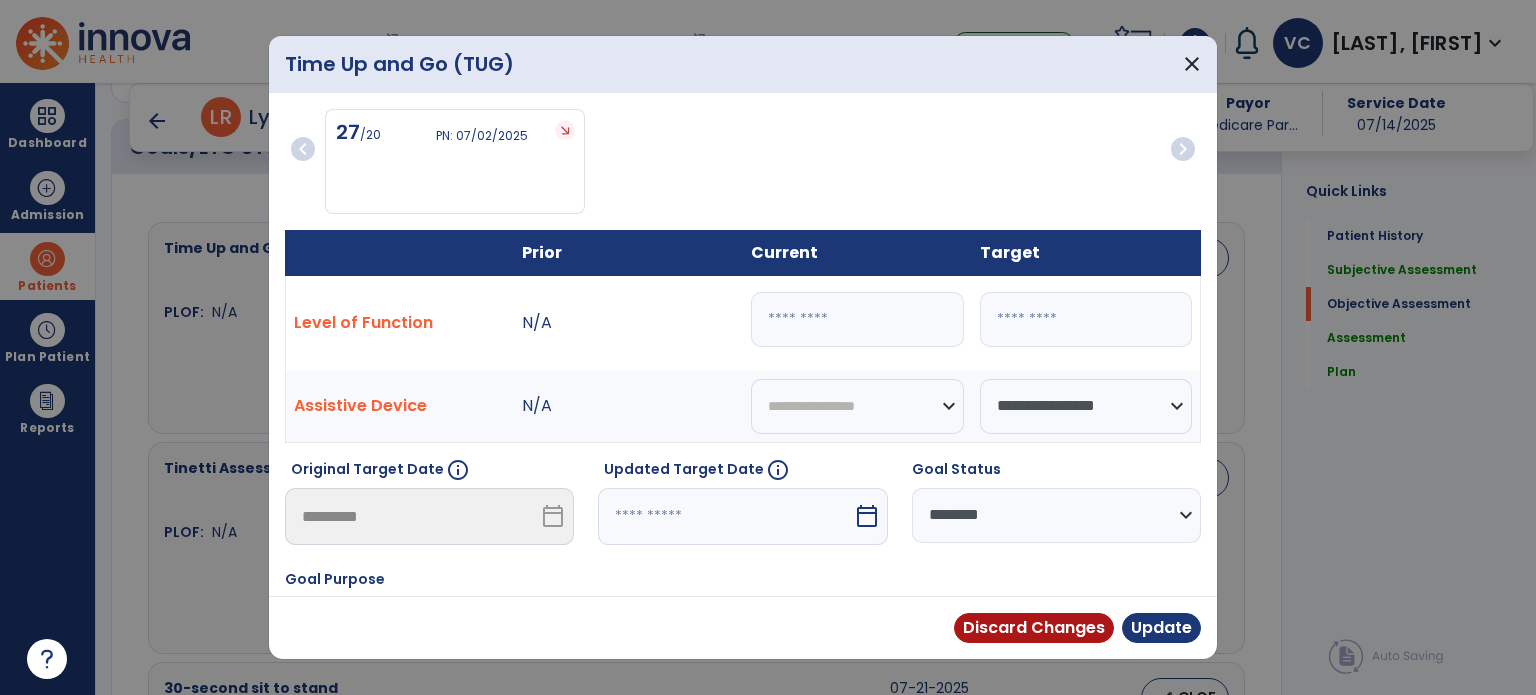 type on "****" 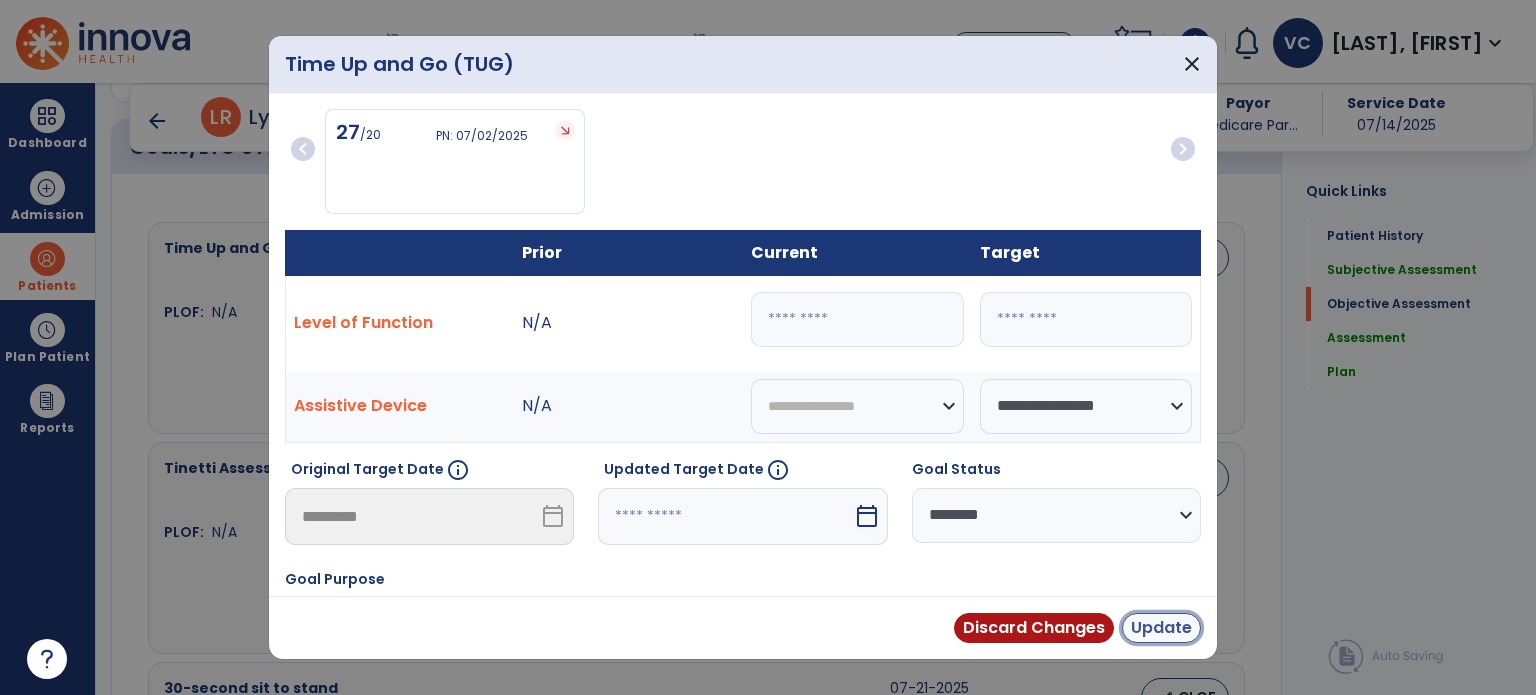 click on "Update" at bounding box center (1161, 628) 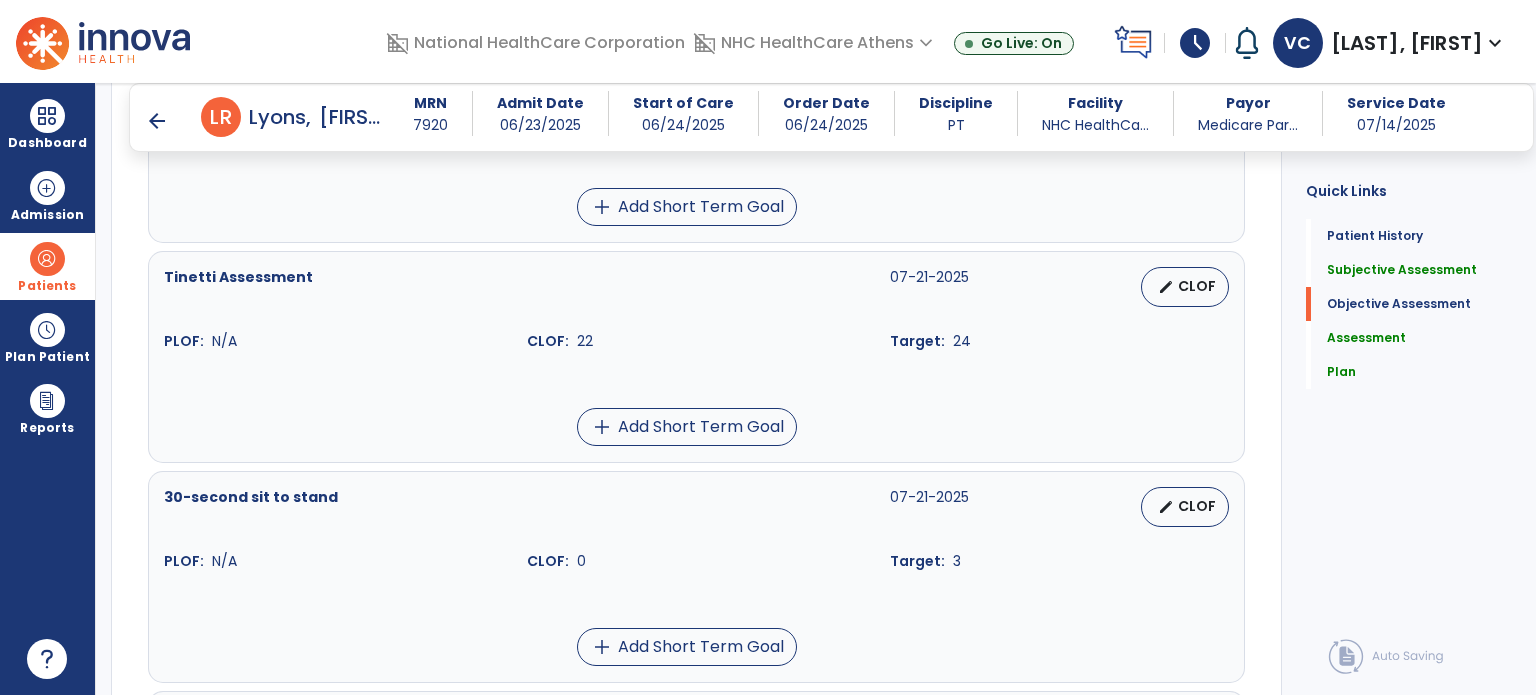 scroll, scrollTop: 1005, scrollLeft: 0, axis: vertical 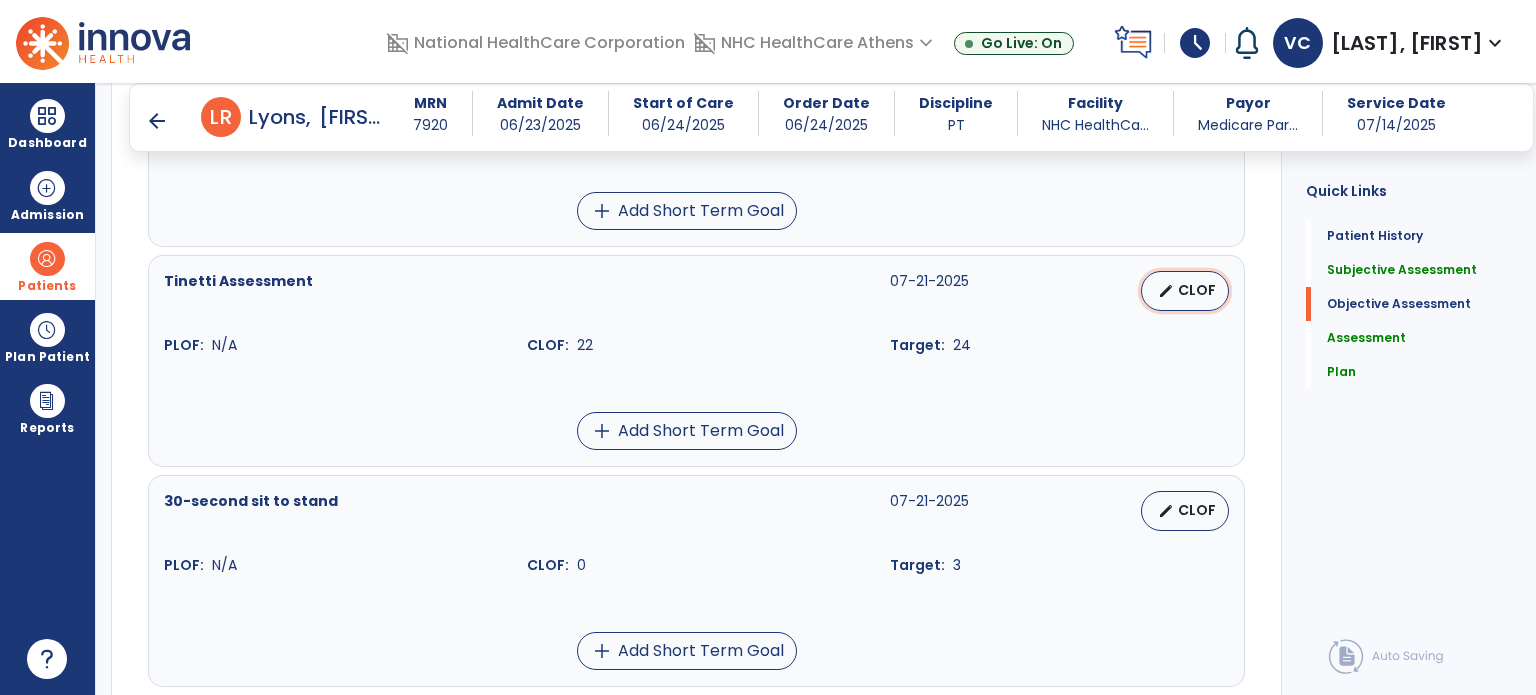 click on "CLOF" at bounding box center [1197, 290] 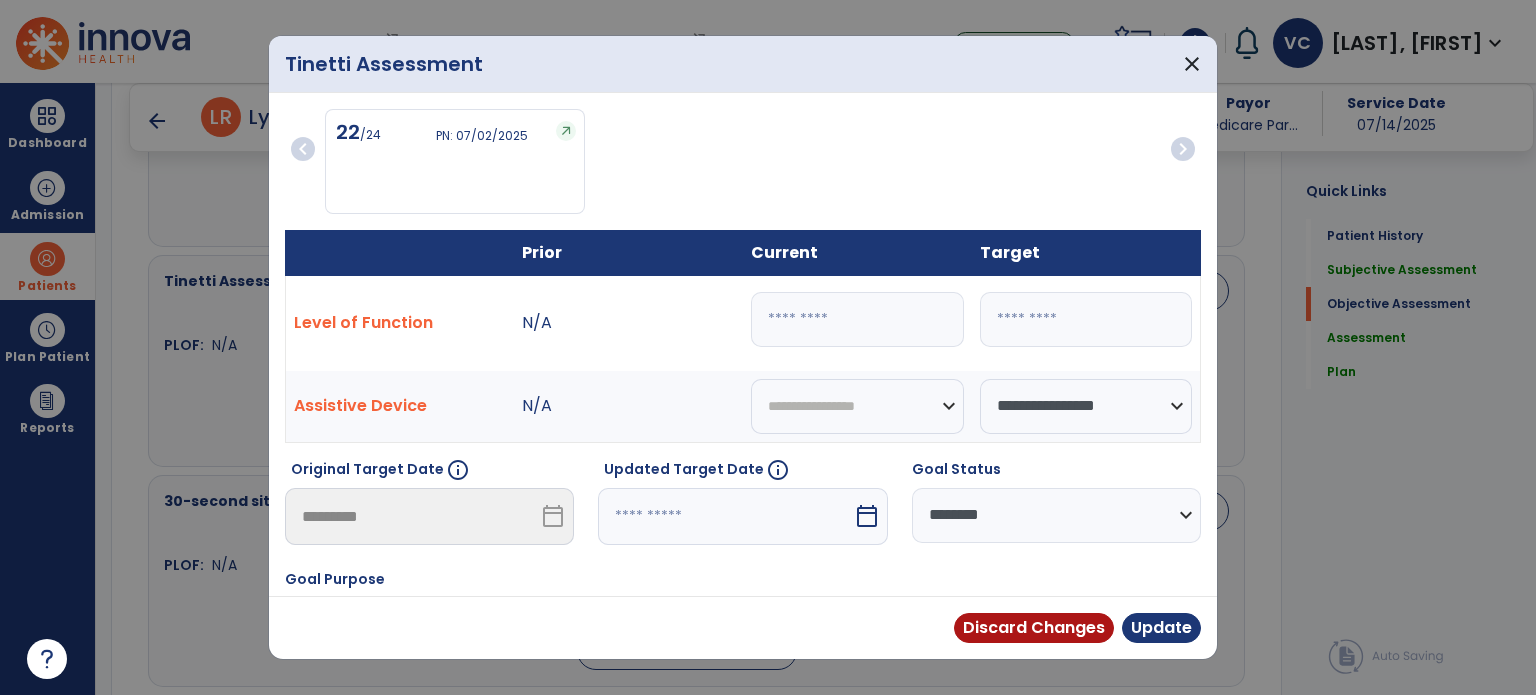click on "**" at bounding box center [857, 319] 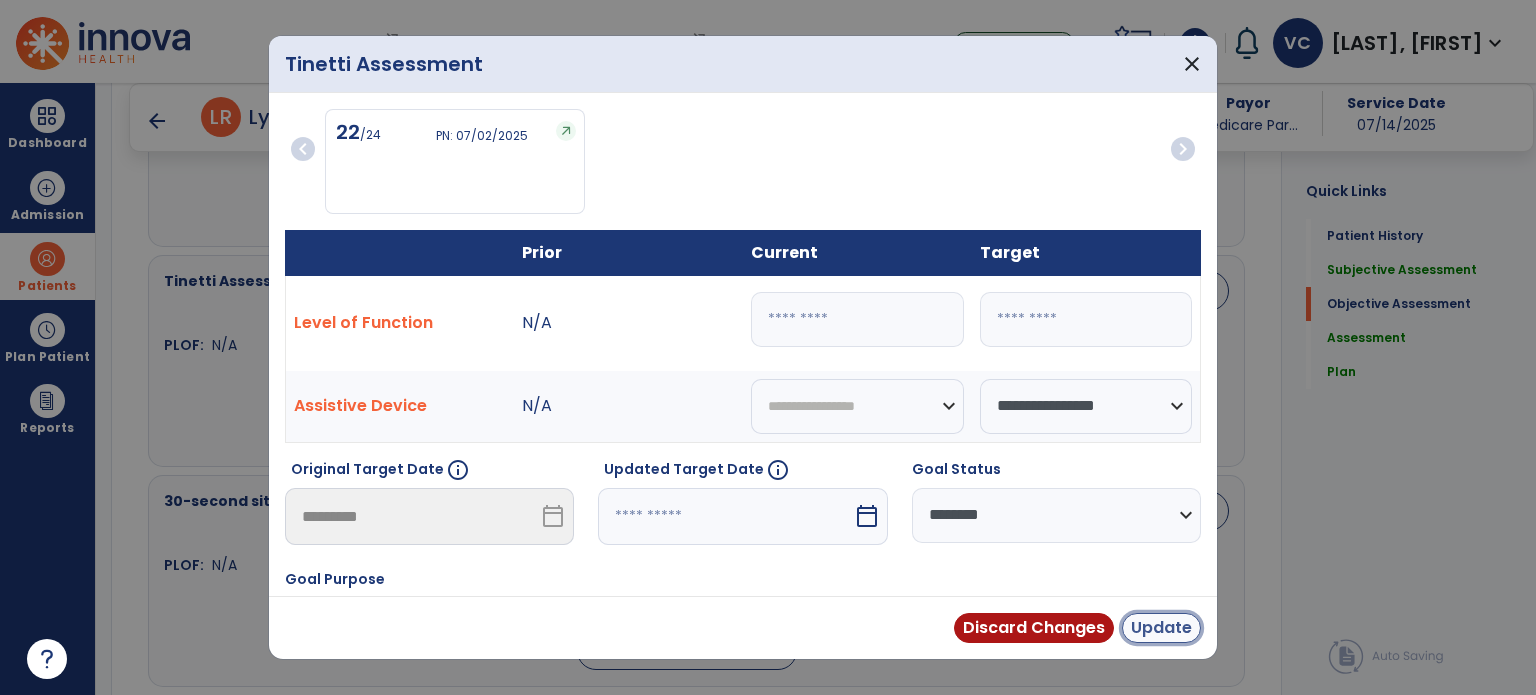 click on "Update" at bounding box center [1161, 628] 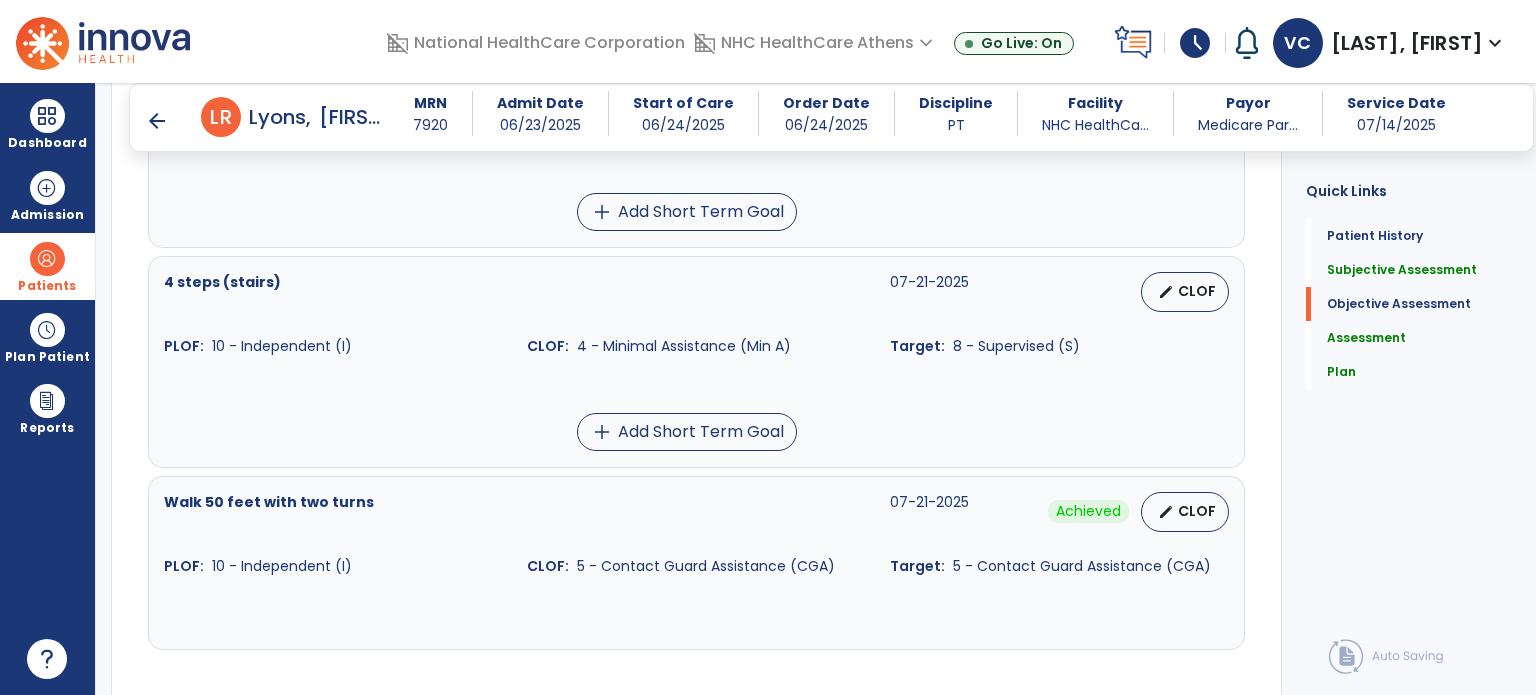 scroll, scrollTop: 1452, scrollLeft: 0, axis: vertical 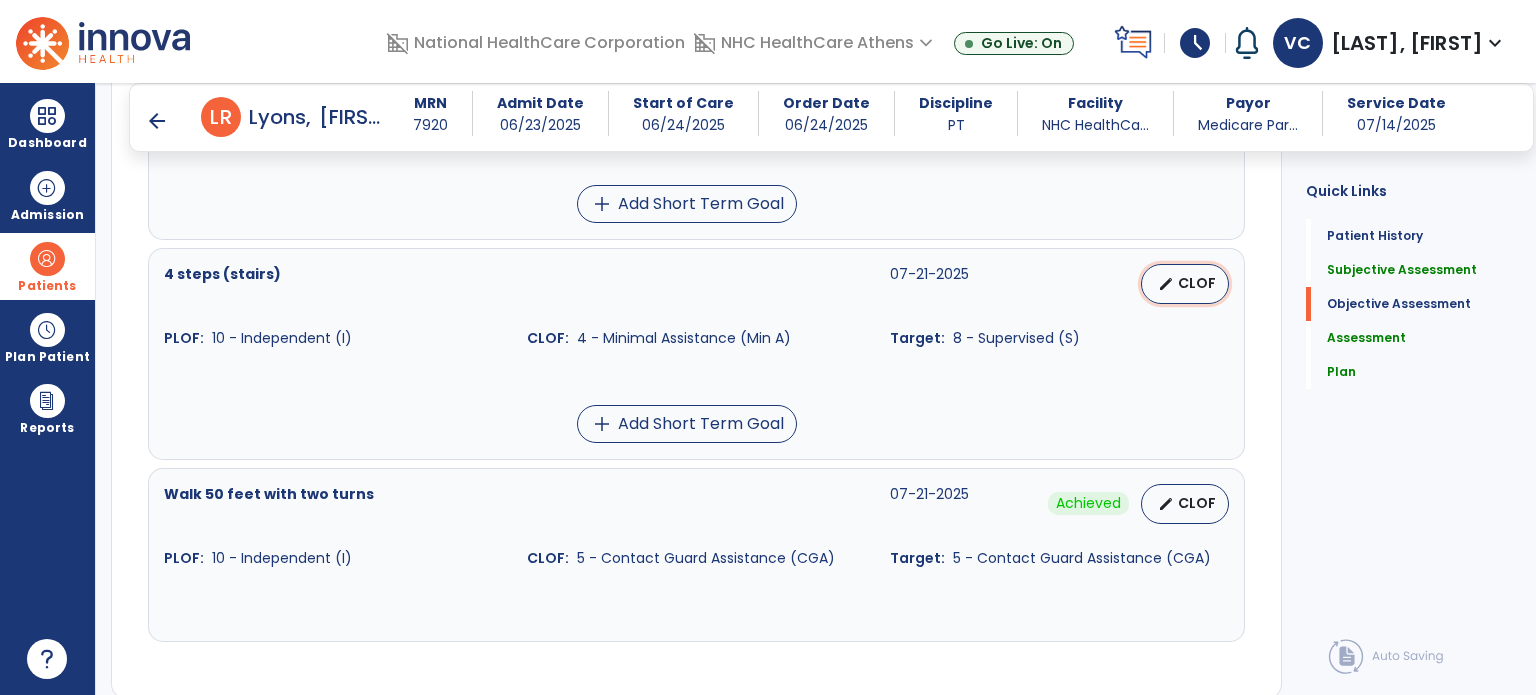 click on "edit   CLOF" at bounding box center [1185, 284] 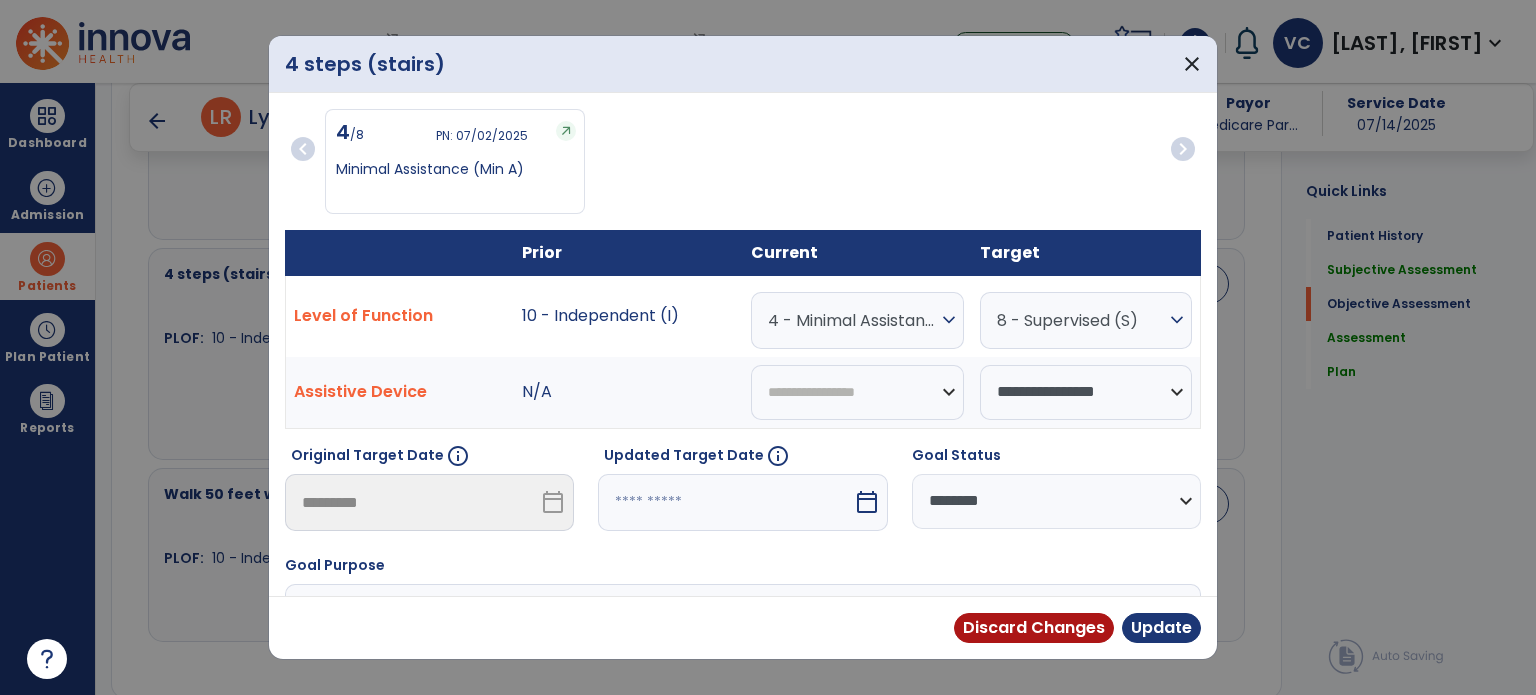 click on "4 - Minimal Assistance (Min A)" at bounding box center [852, 320] 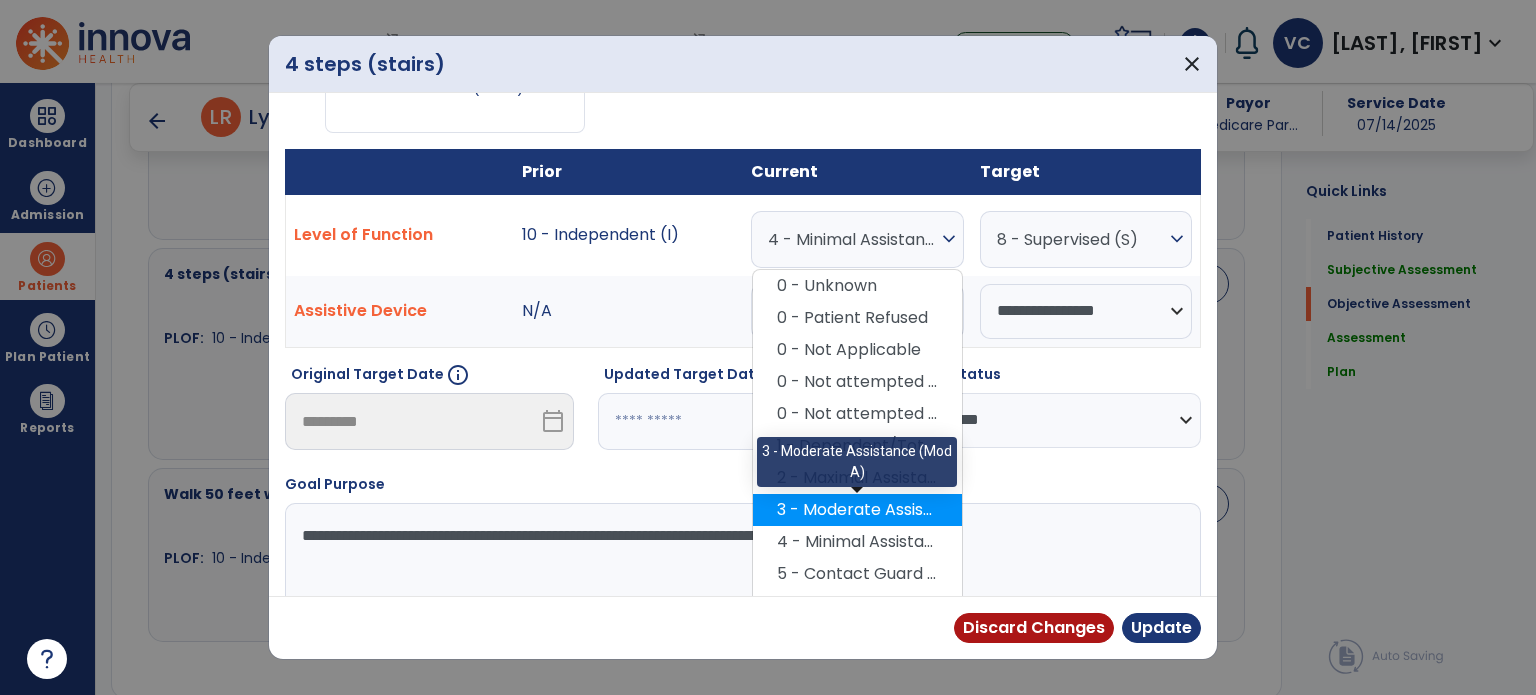 scroll, scrollTop: 95, scrollLeft: 0, axis: vertical 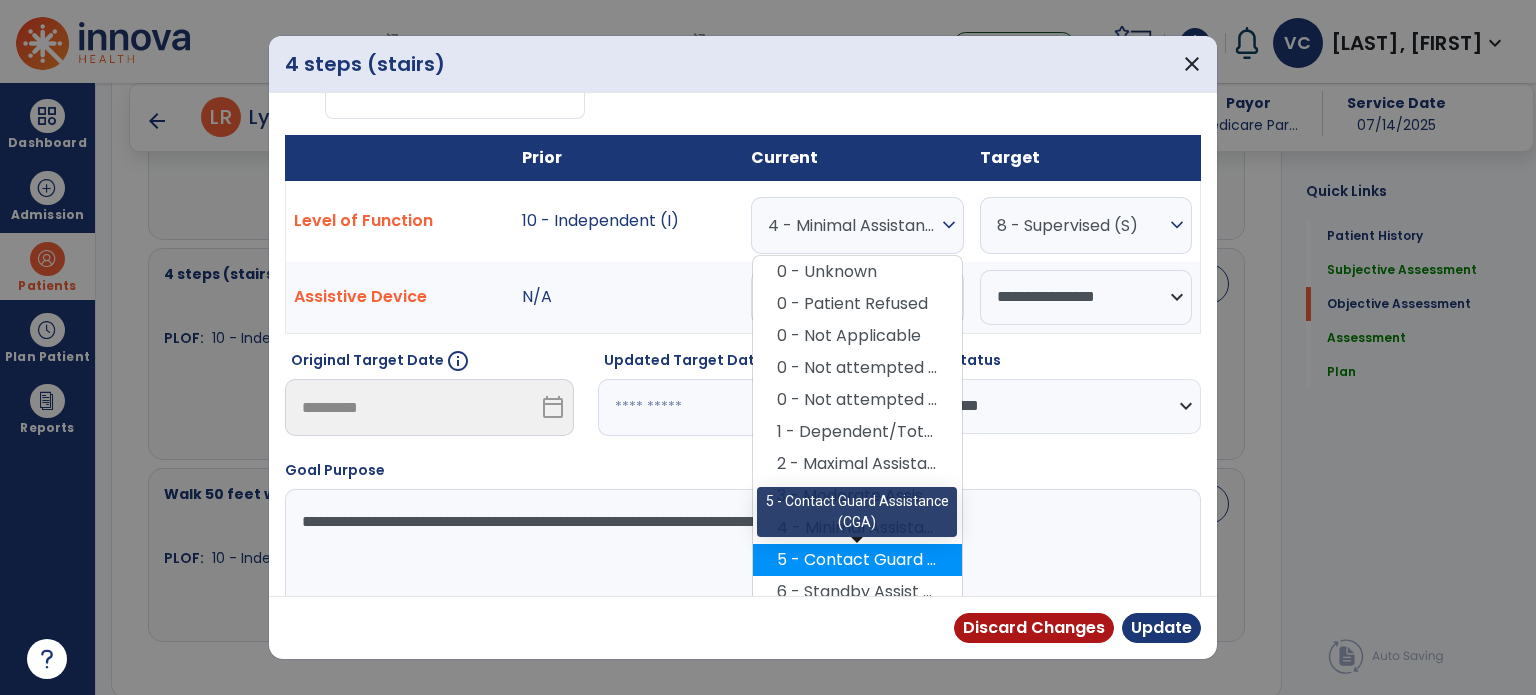 click on "5 - Contact Guard Assistance (CGA)" at bounding box center (857, 560) 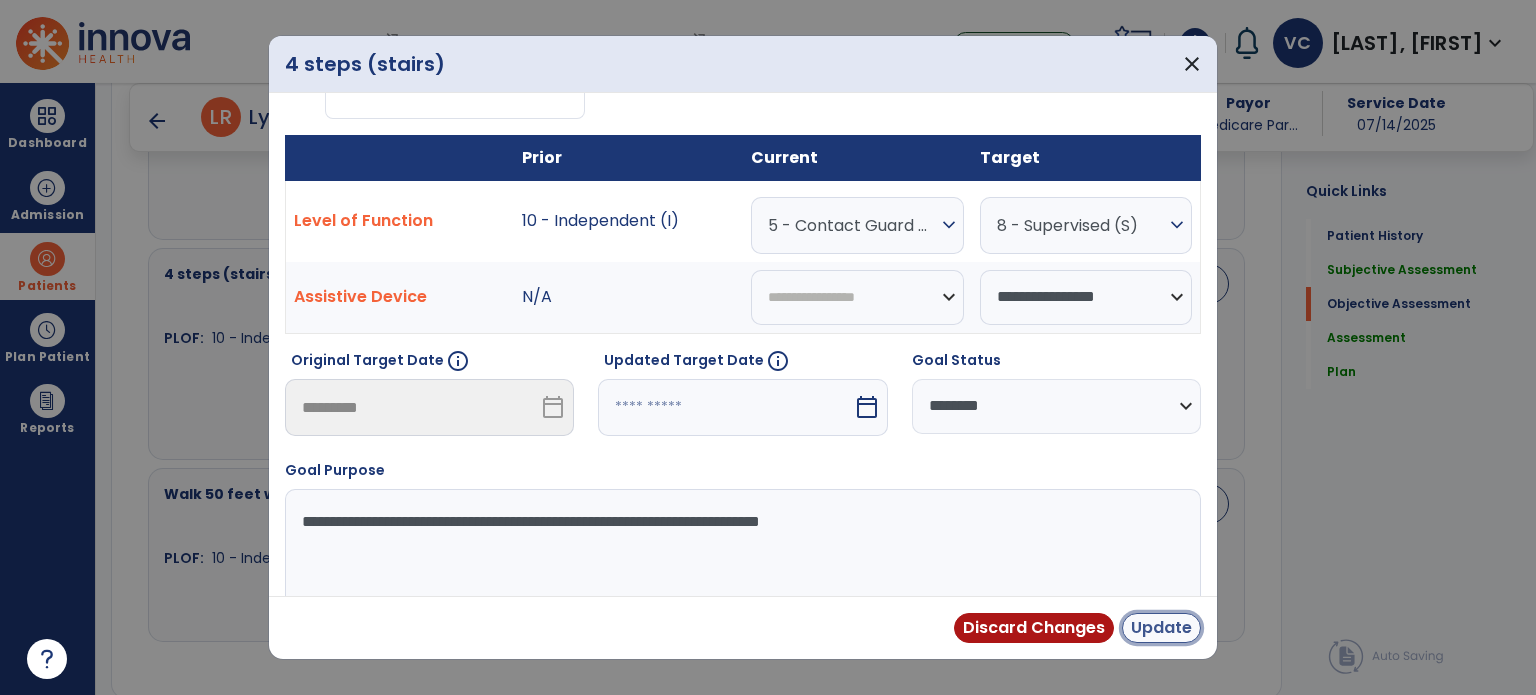 click on "Update" at bounding box center (1161, 628) 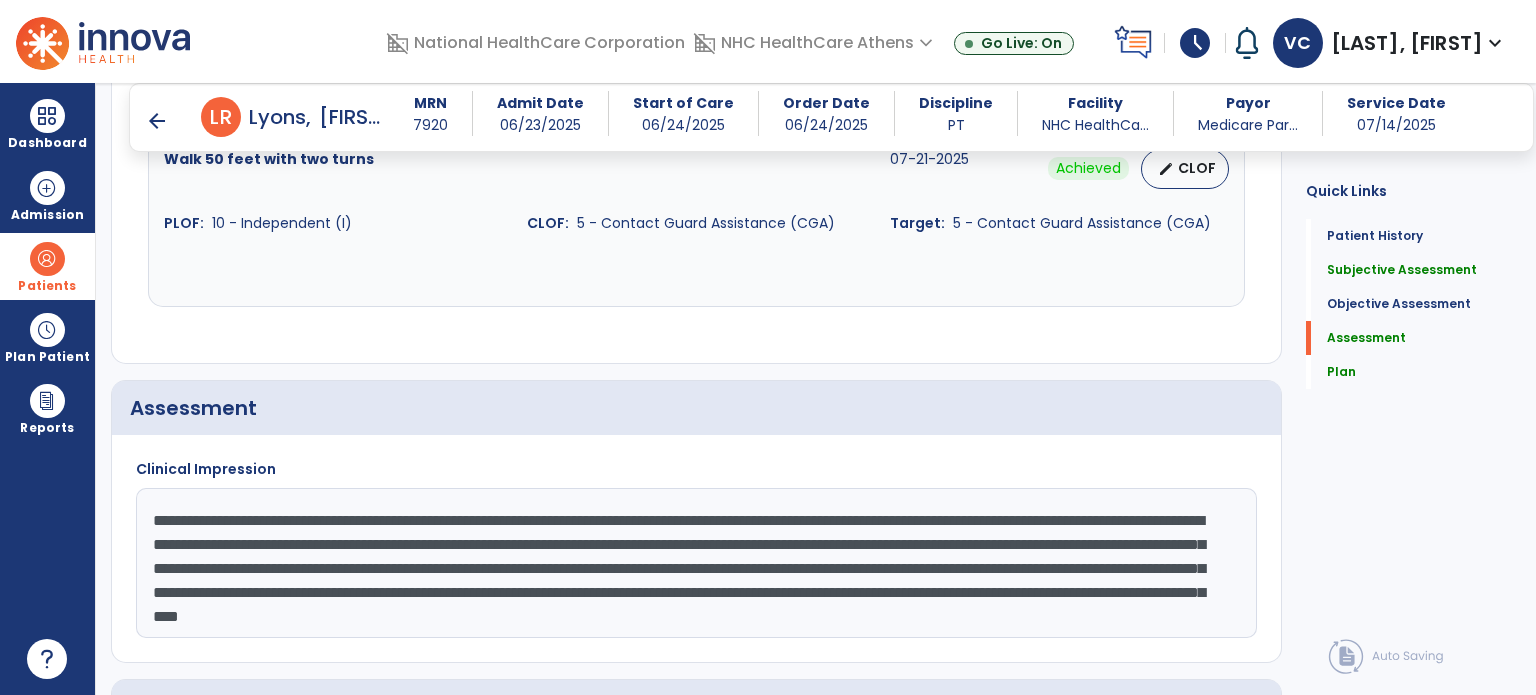 scroll, scrollTop: 1848, scrollLeft: 0, axis: vertical 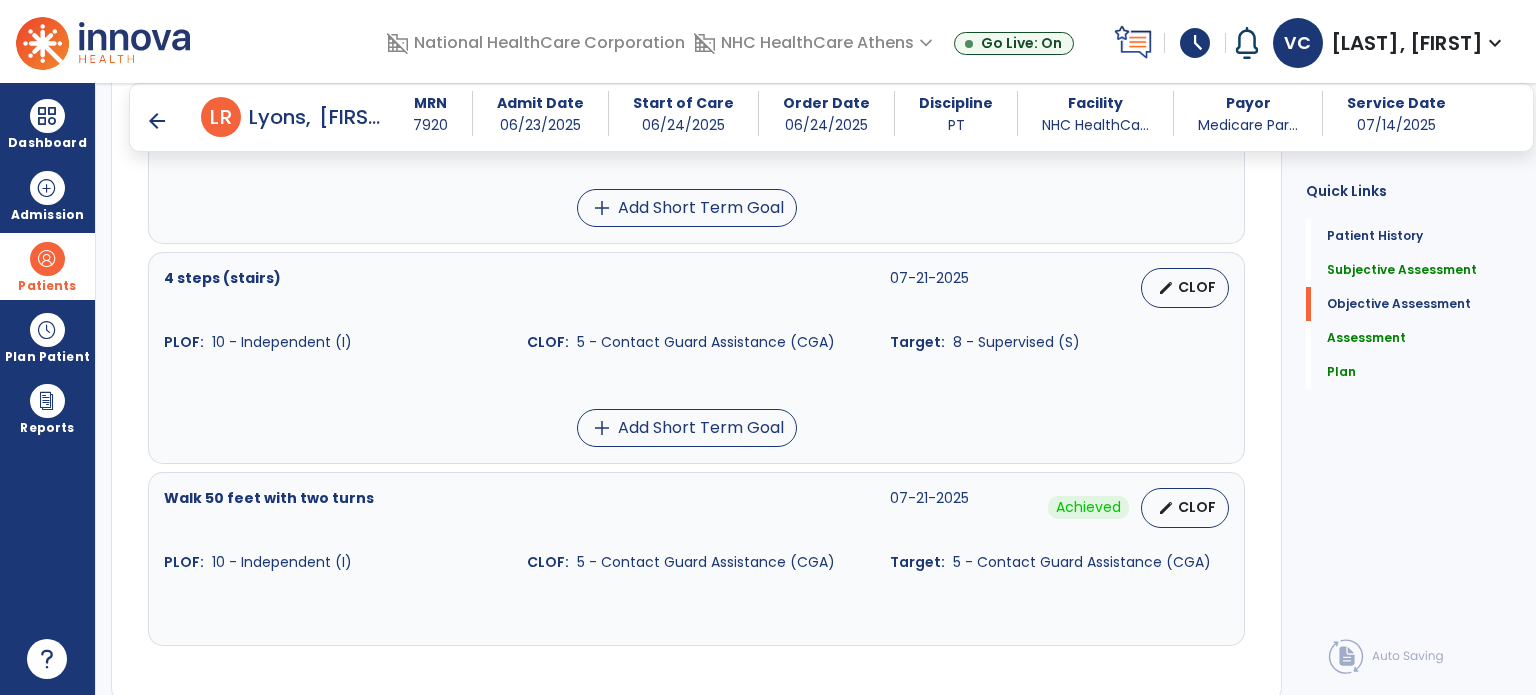 click on "arrow_back" at bounding box center (157, 121) 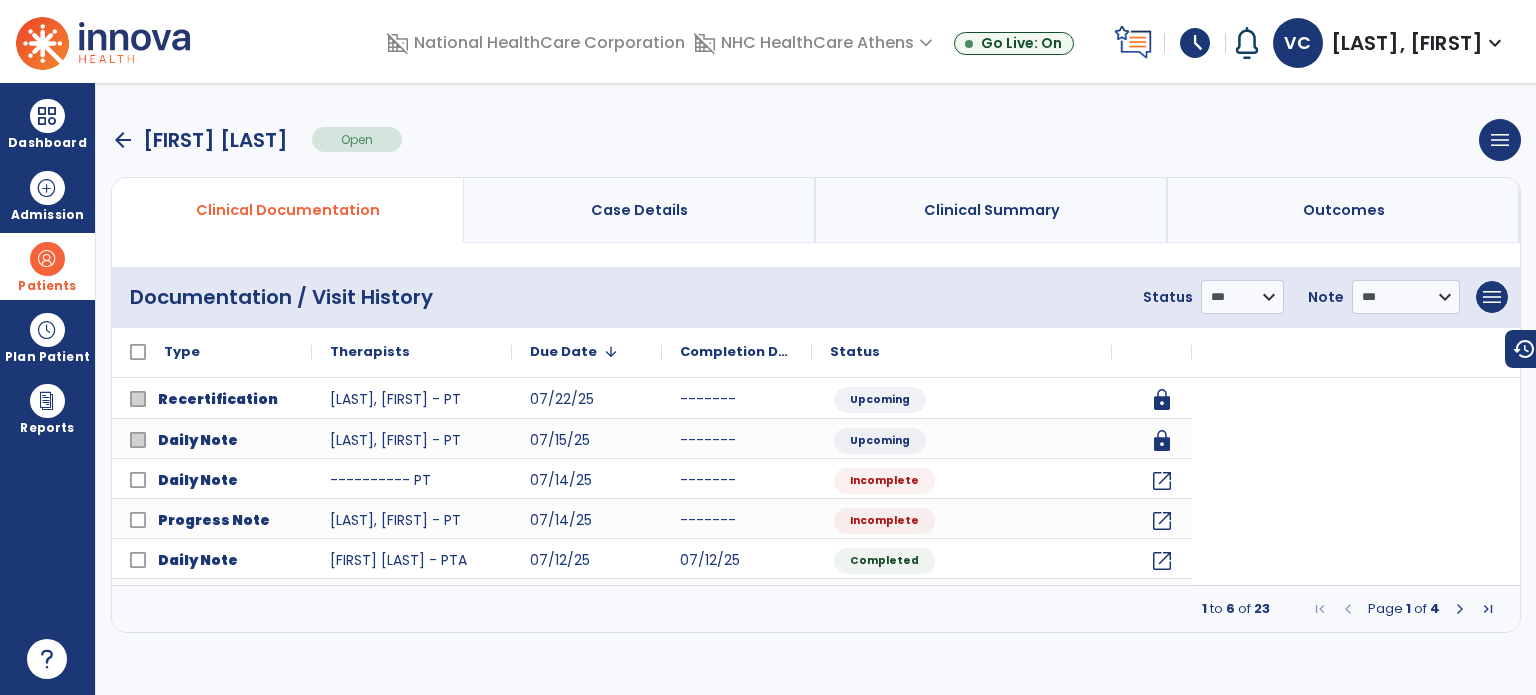 scroll, scrollTop: 0, scrollLeft: 0, axis: both 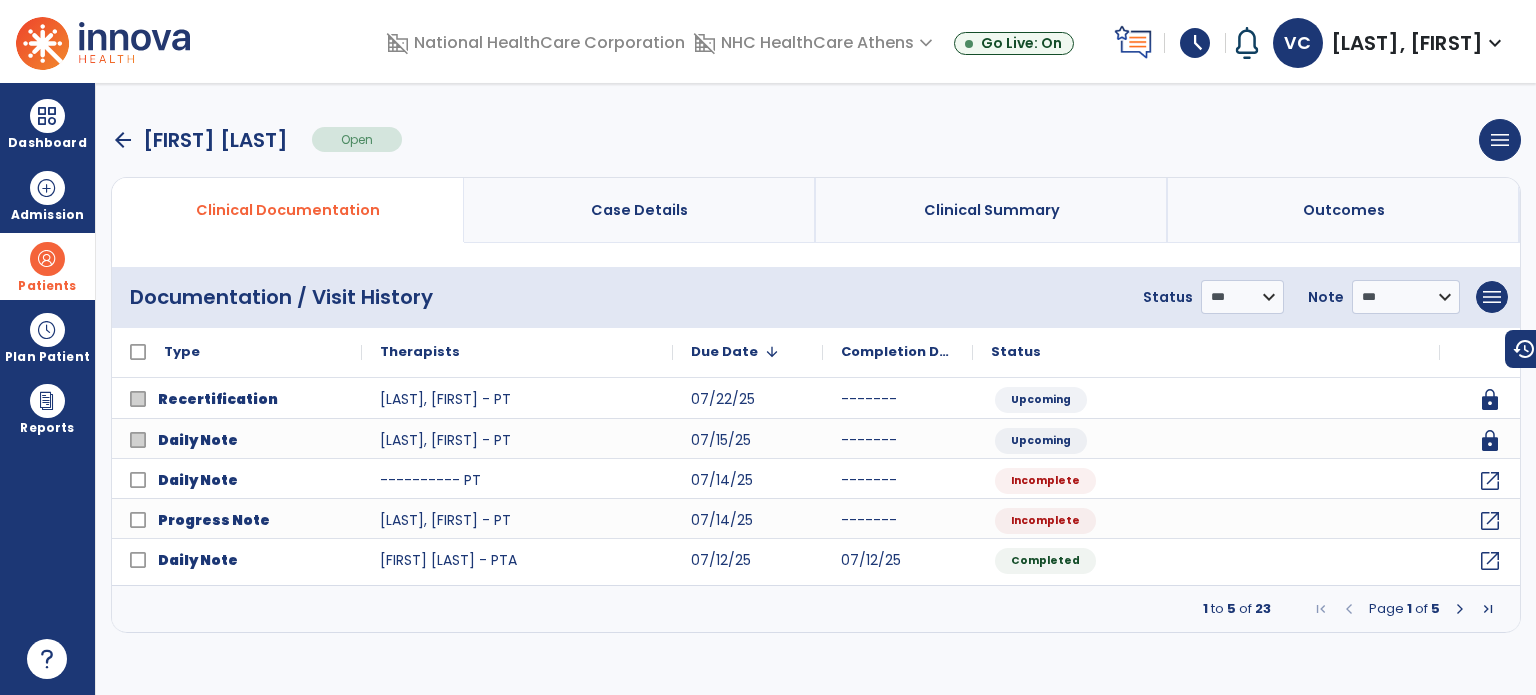 click on "arrow_back" at bounding box center [123, 140] 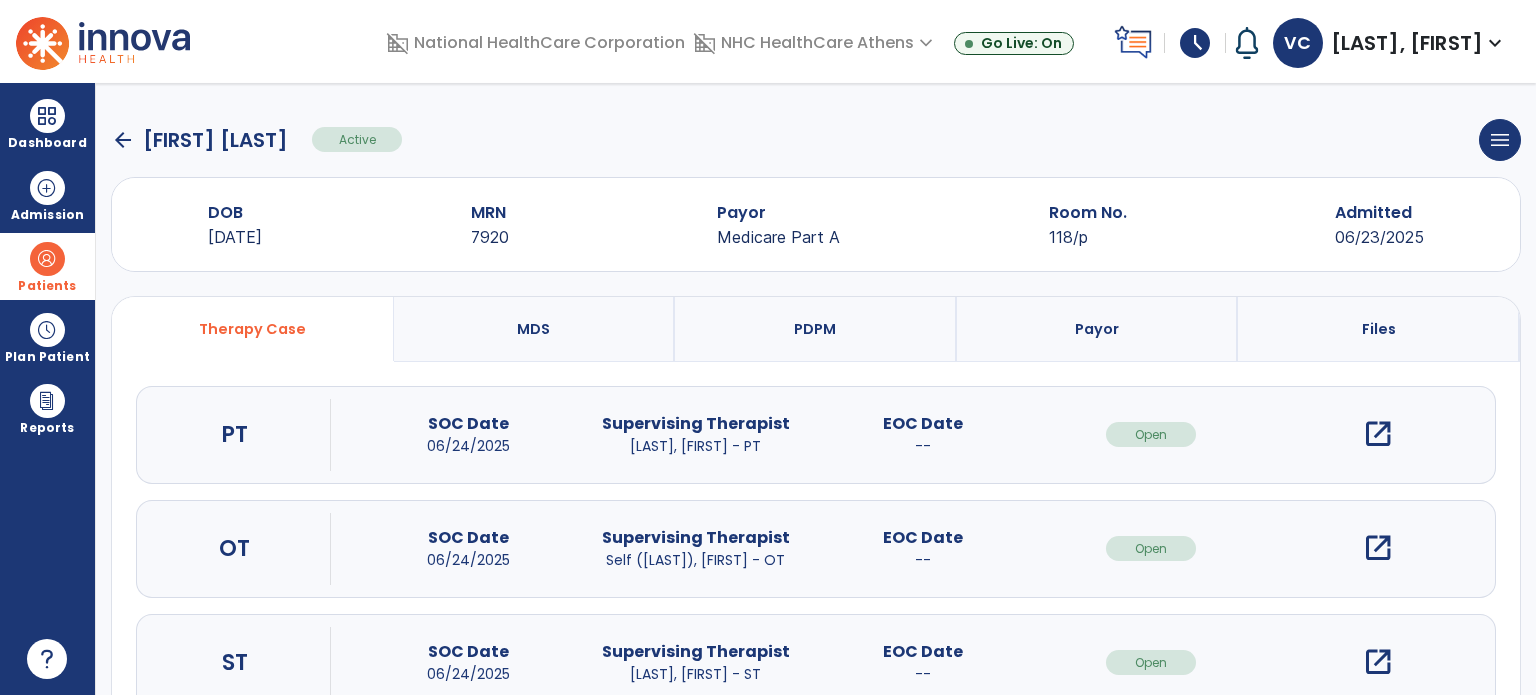 click on "arrow_back" 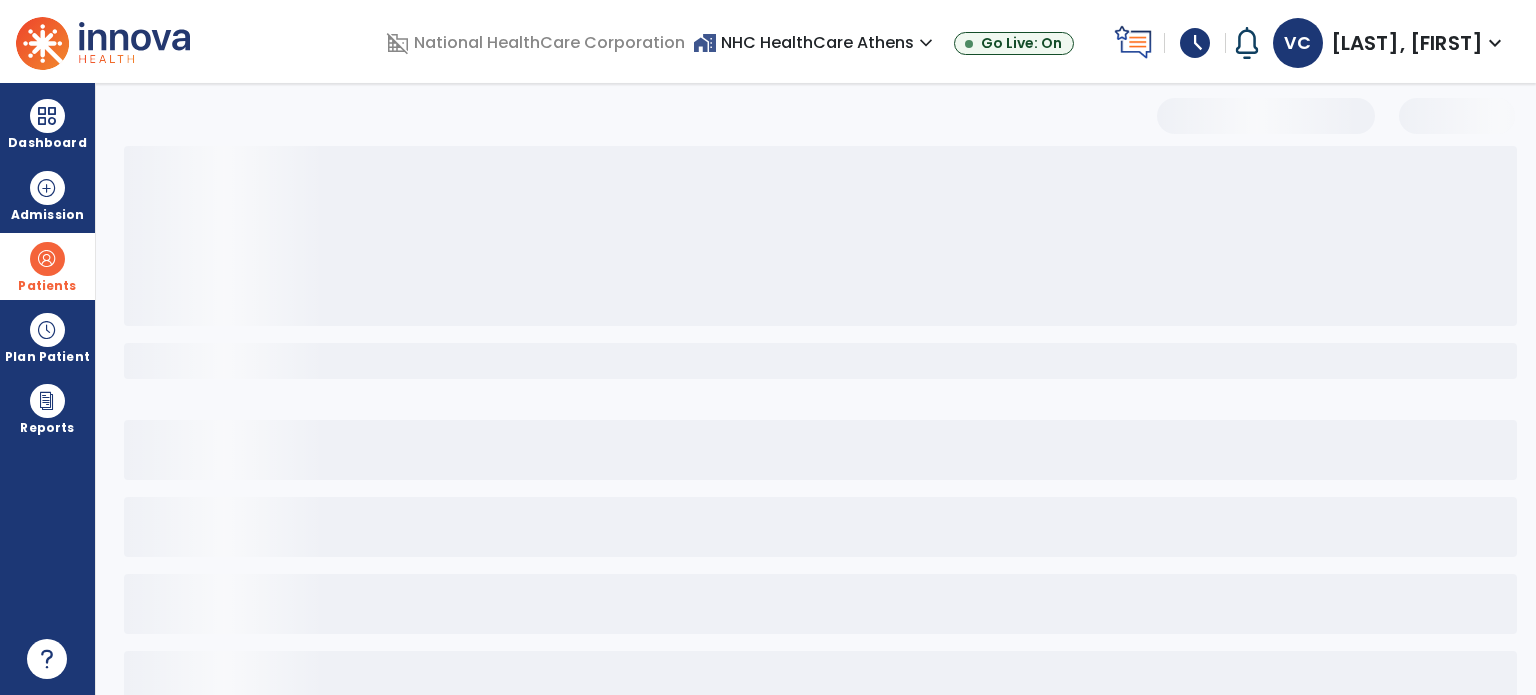 select on "***" 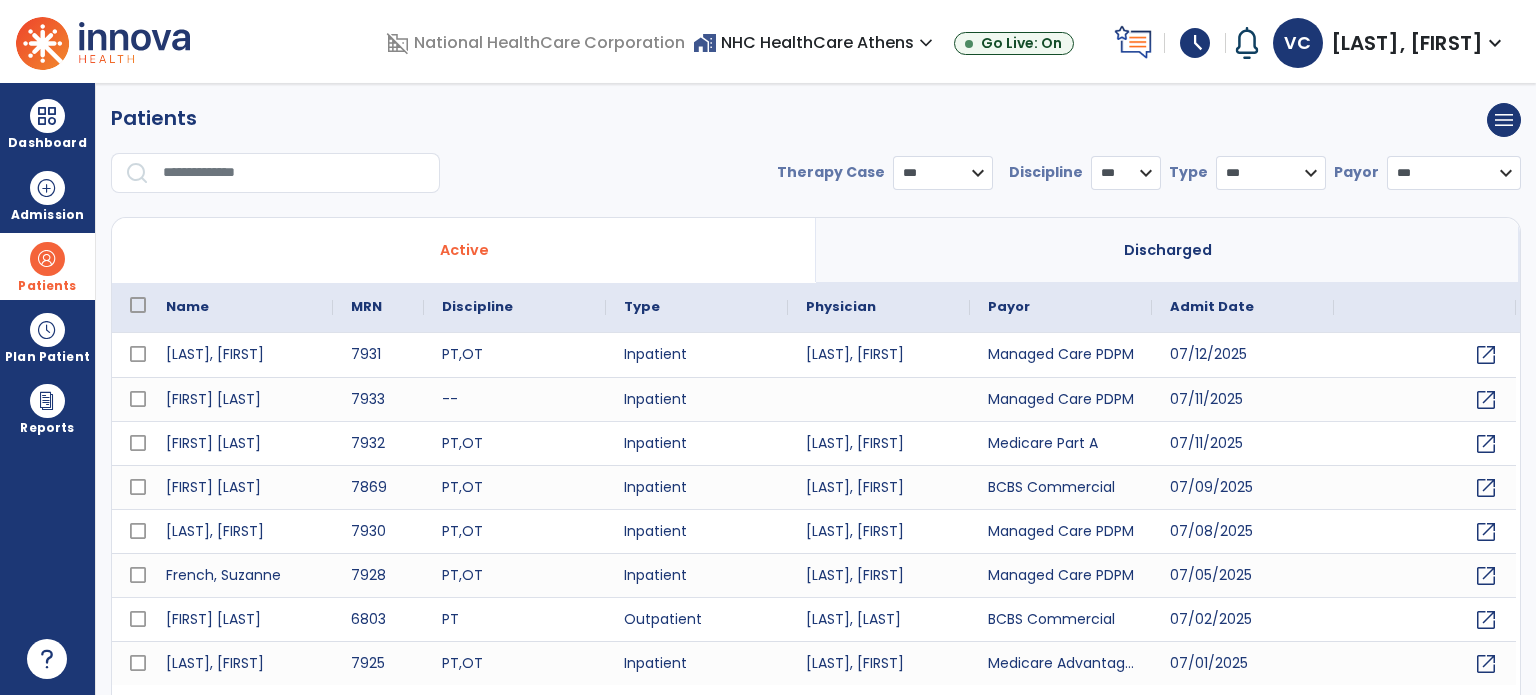 click at bounding box center (294, 173) 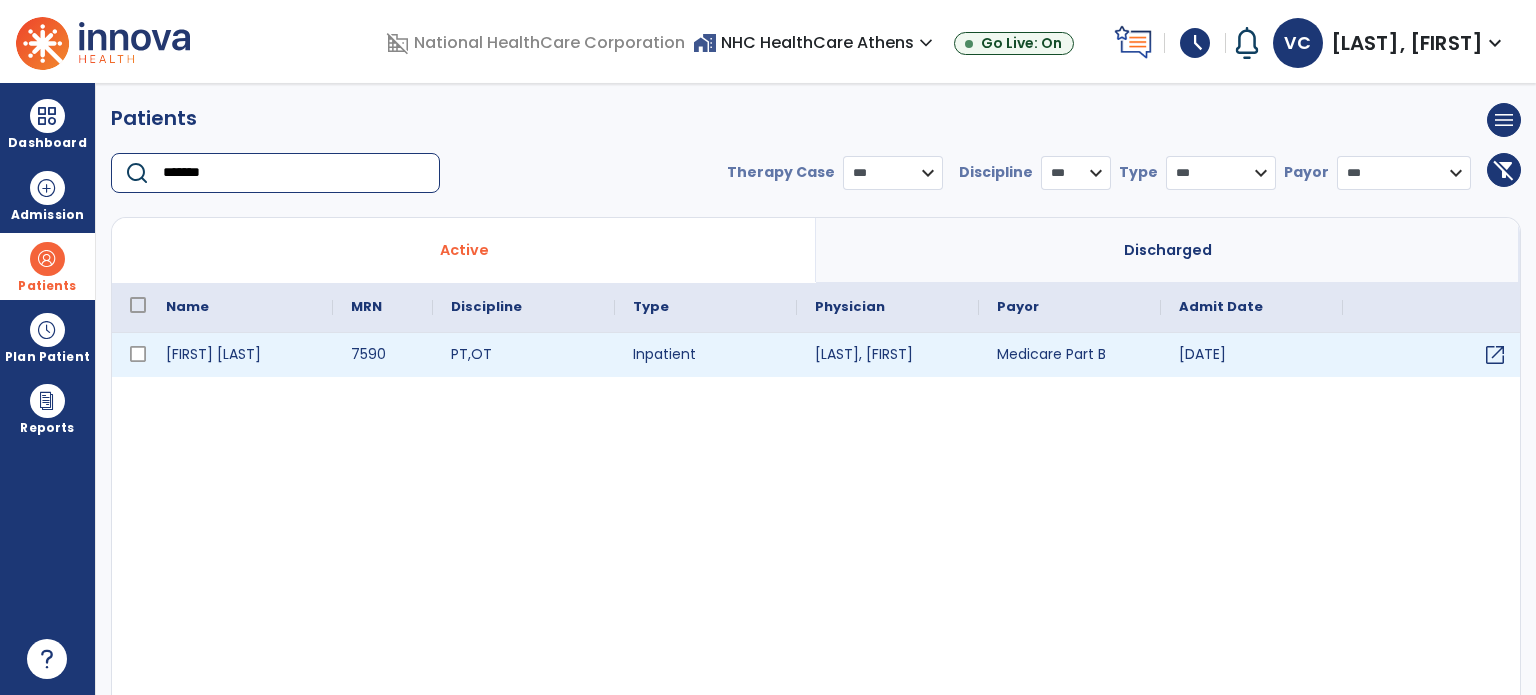 type on "*******" 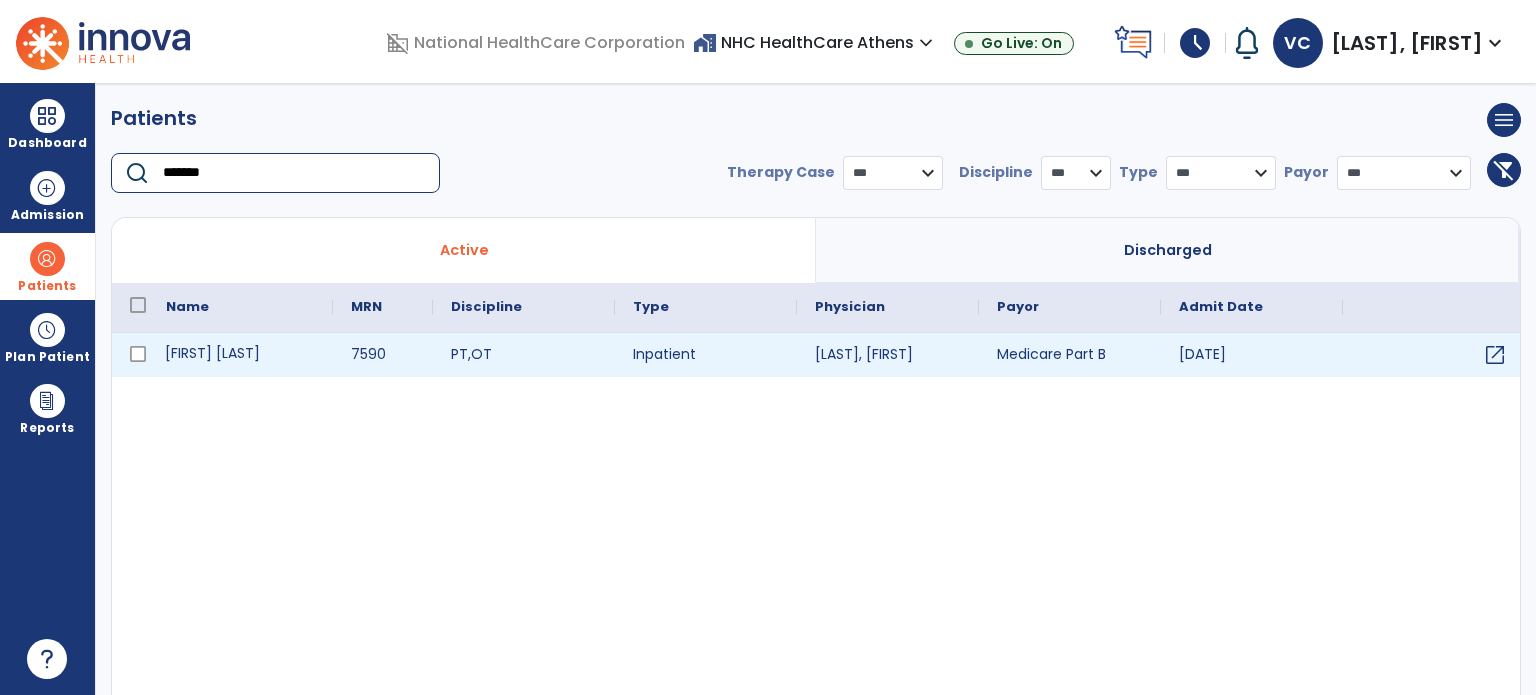 click on "[FIRST] [LAST]" at bounding box center [240, 355] 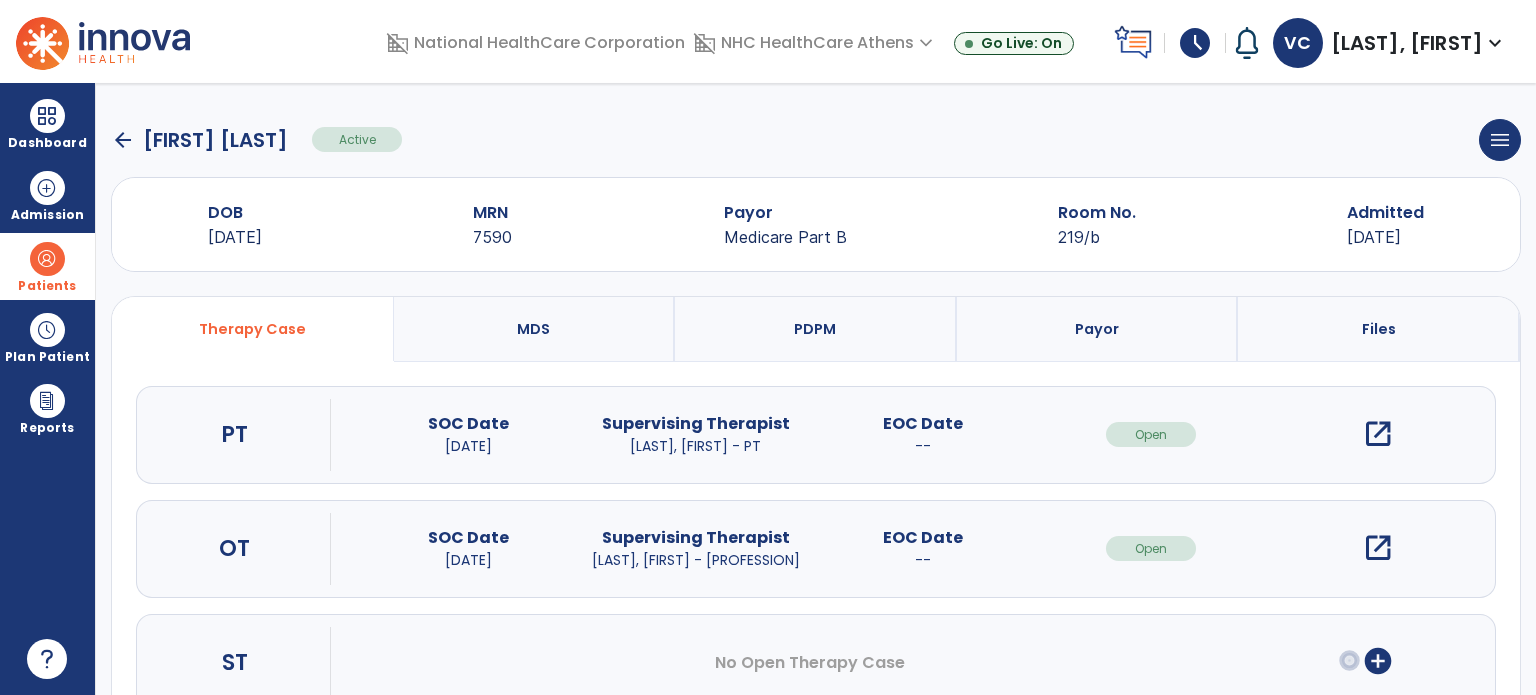 click on "open_in_new" at bounding box center [1378, 434] 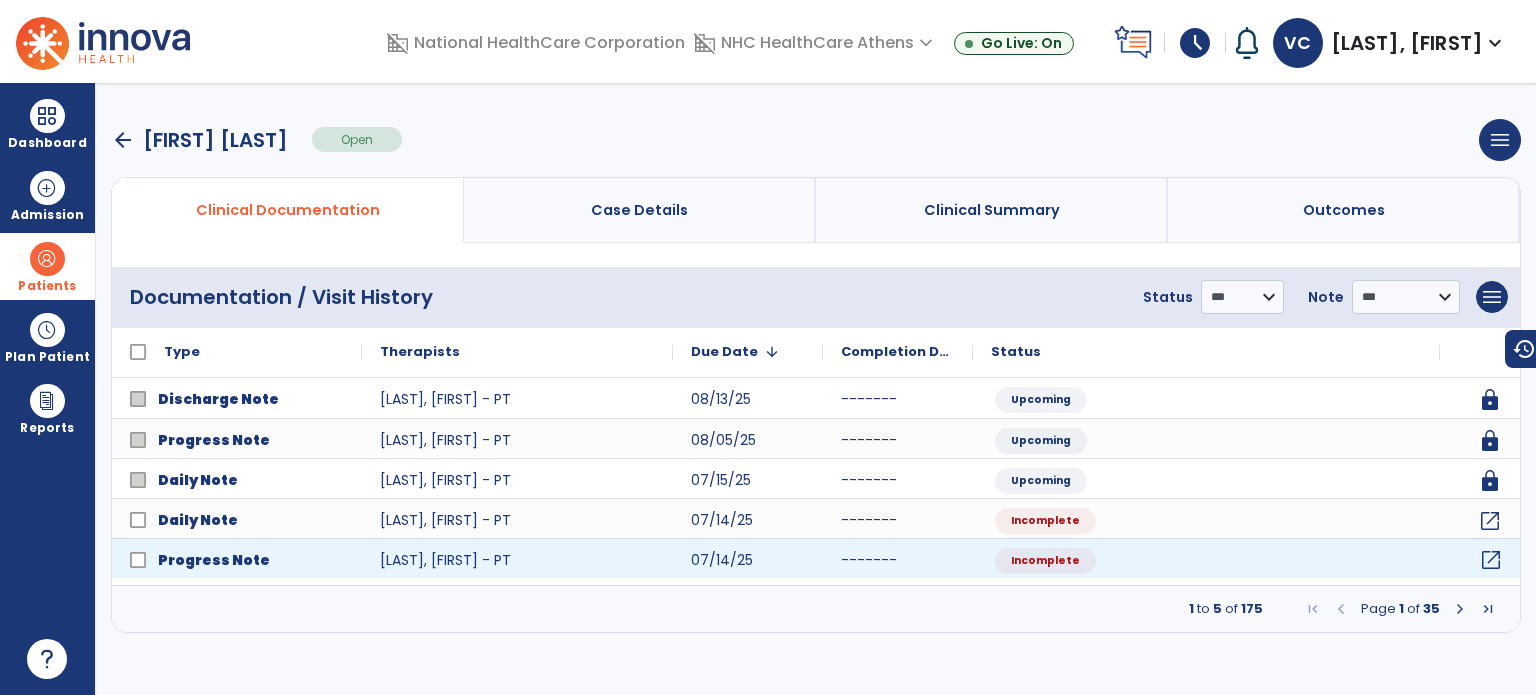 click on "open_in_new" 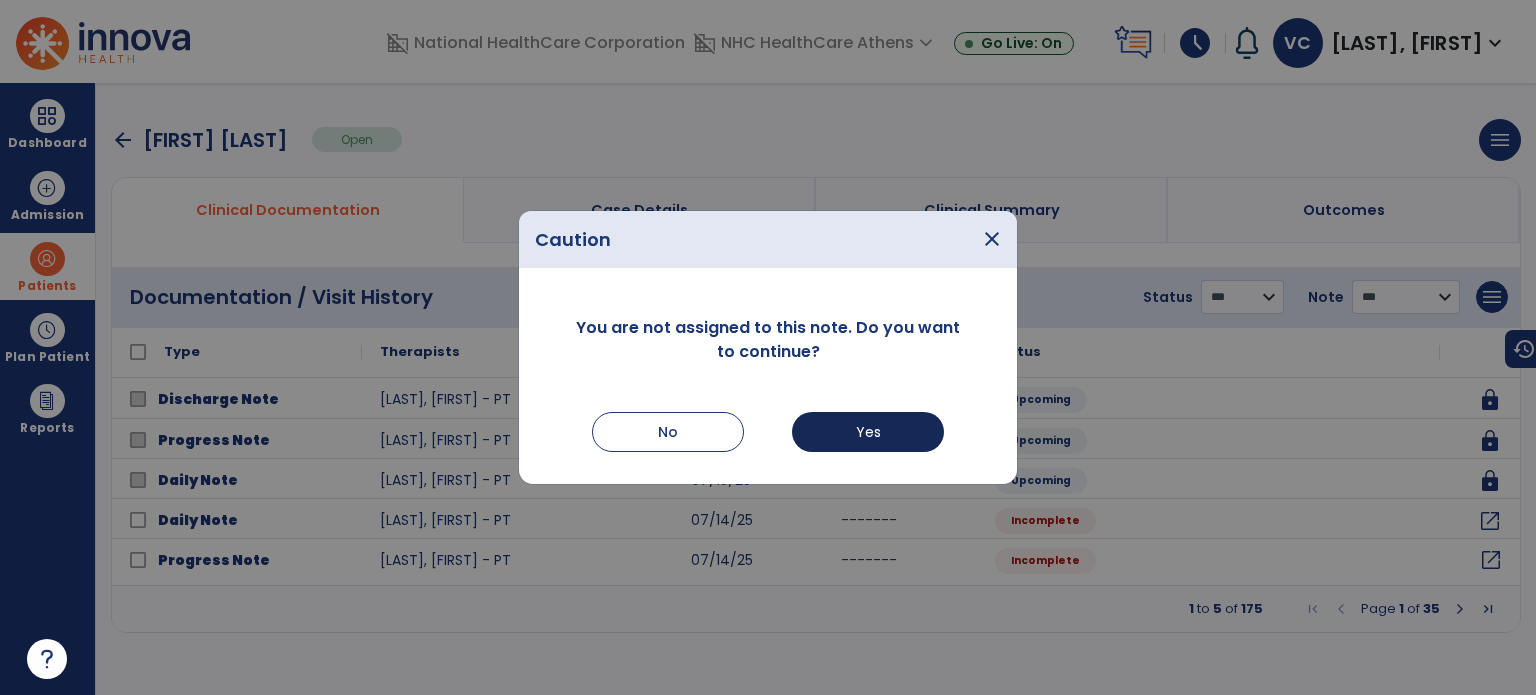 click on "Yes" at bounding box center (868, 432) 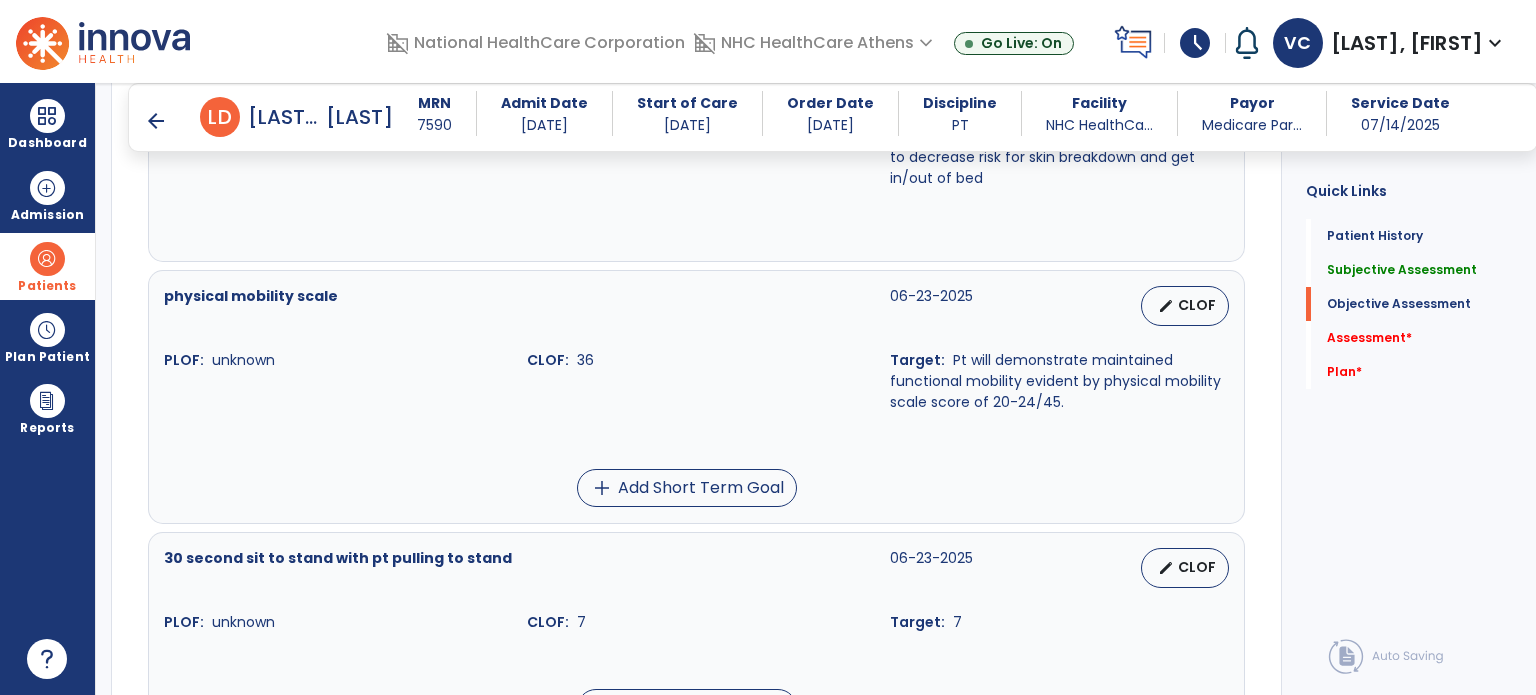 scroll, scrollTop: 2180, scrollLeft: 0, axis: vertical 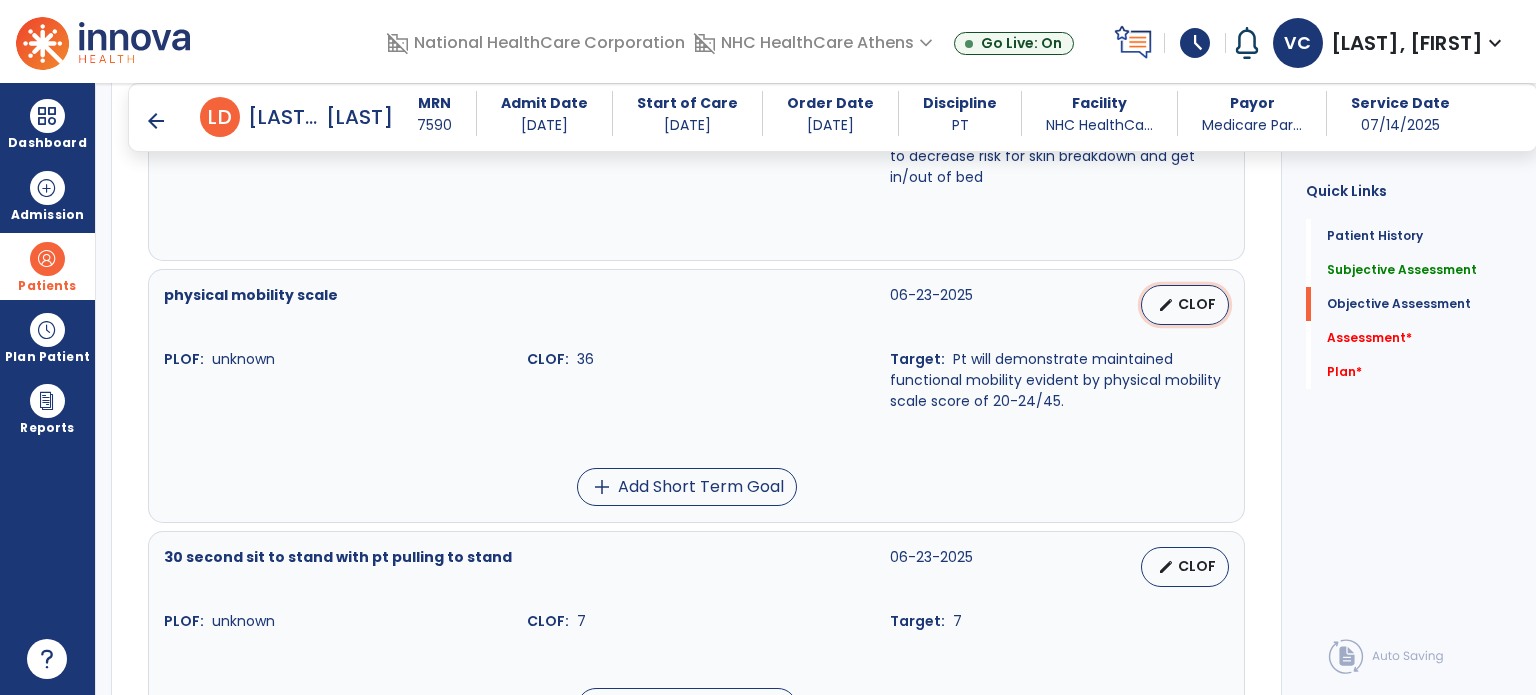 click on "edit   CLOF" at bounding box center (1185, 305) 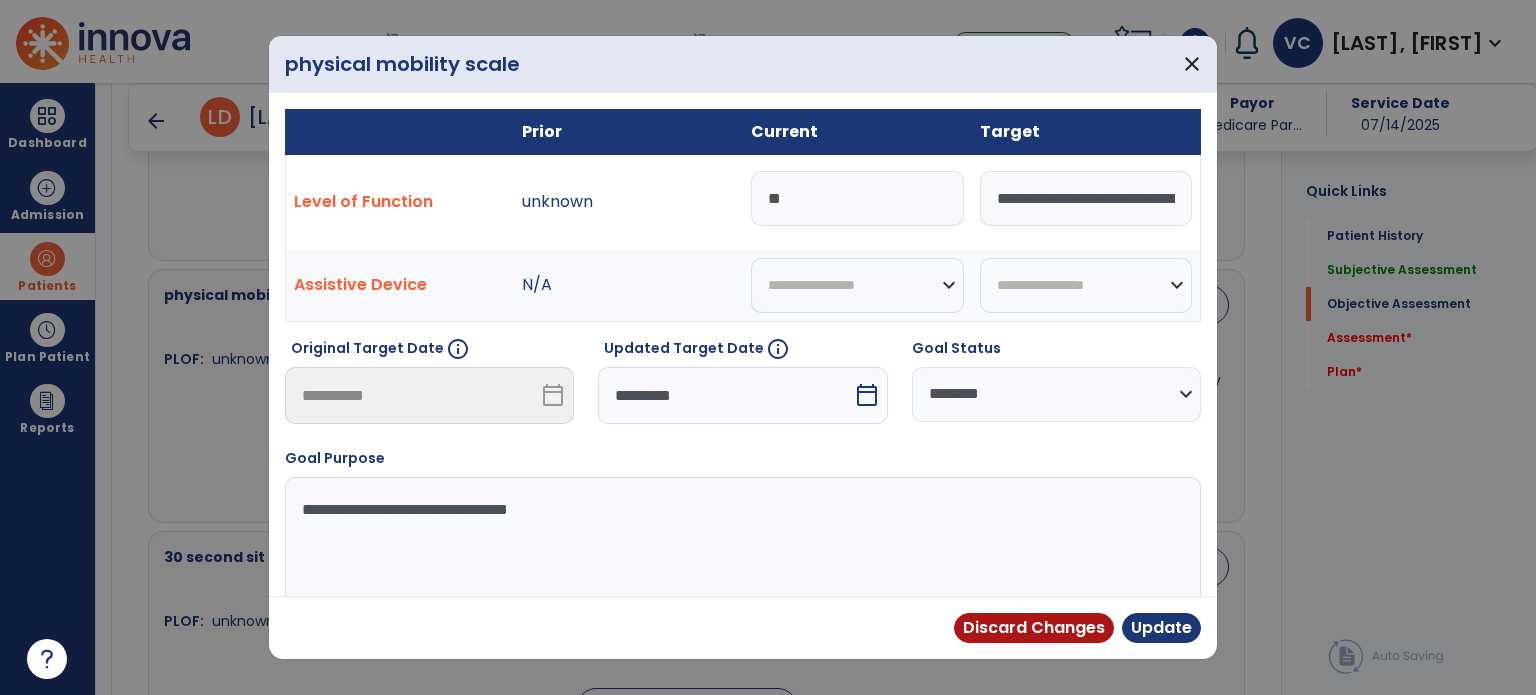 click on "**" at bounding box center (857, 198) 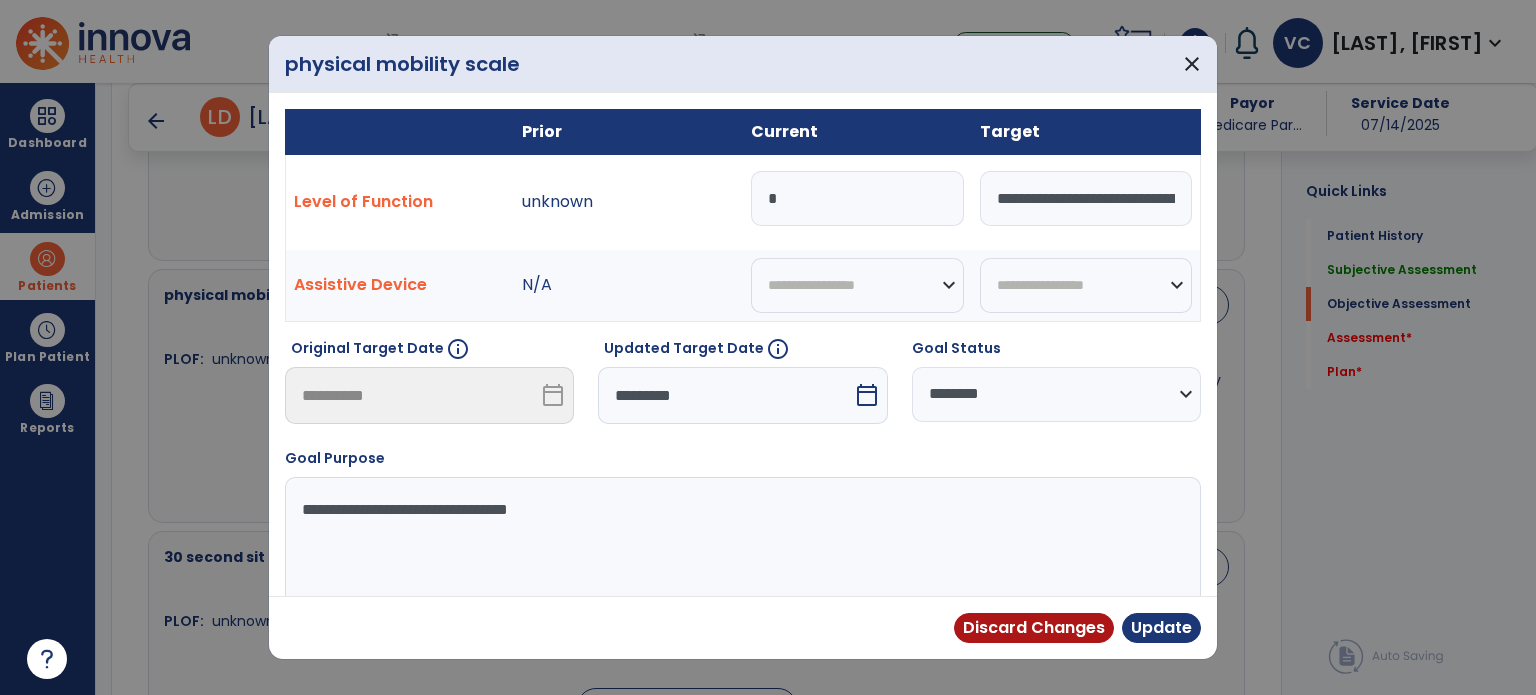 type on "**" 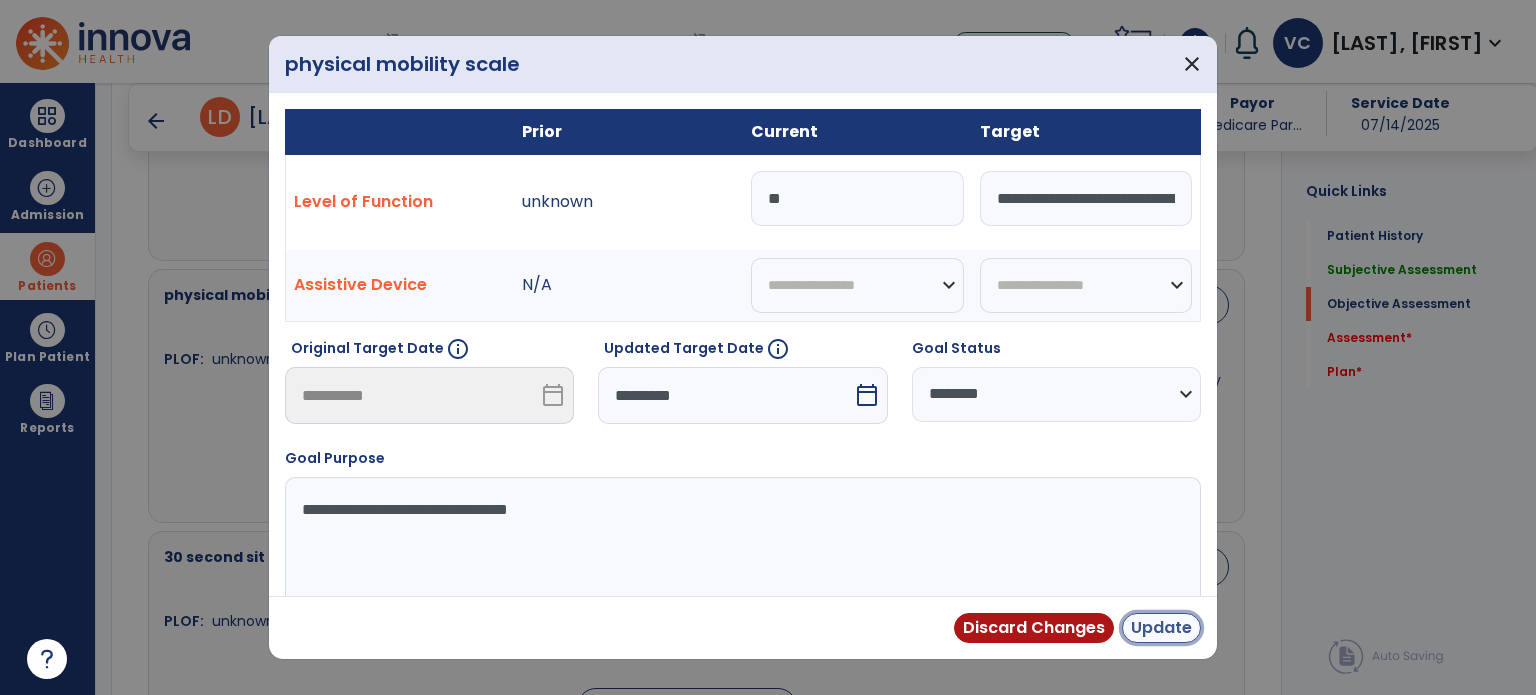 click on "Update" at bounding box center (1161, 628) 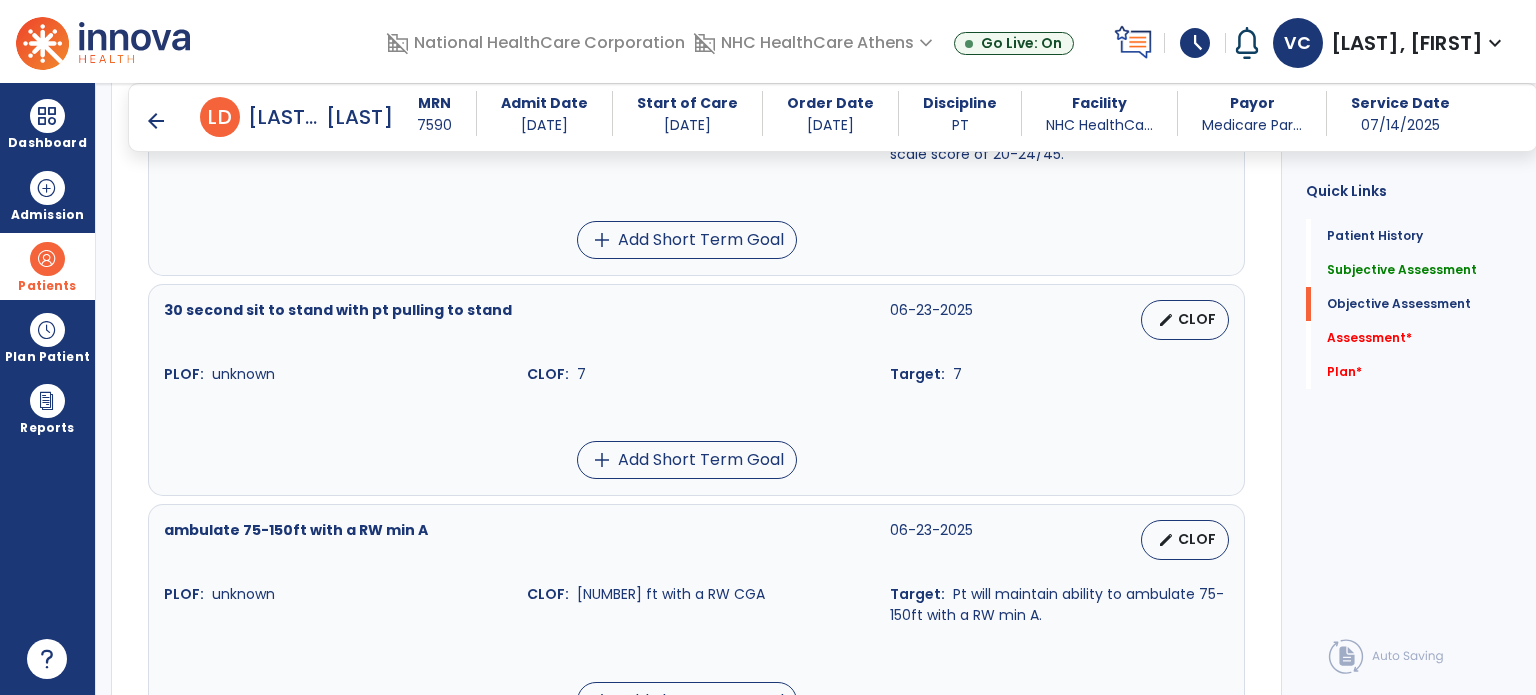 scroll, scrollTop: 2432, scrollLeft: 0, axis: vertical 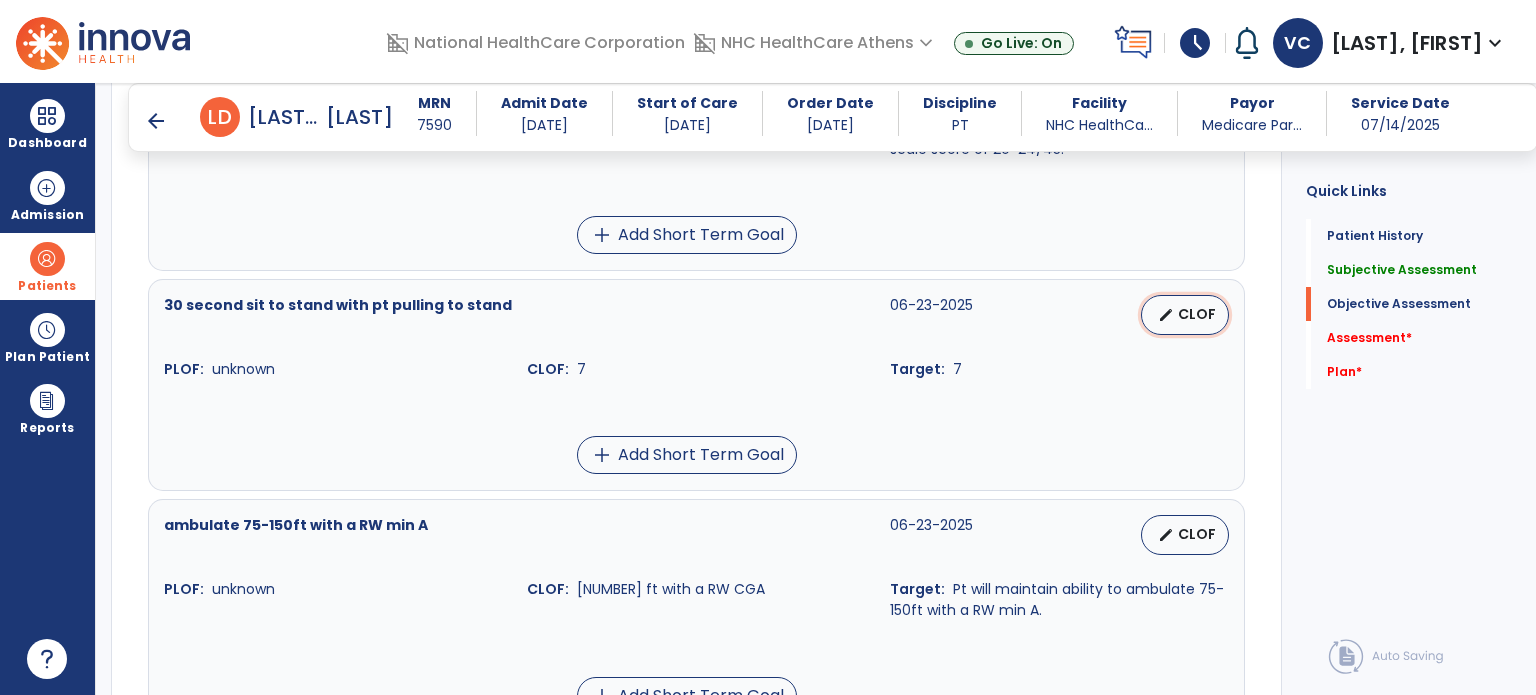 click on "CLOF" at bounding box center [1197, 314] 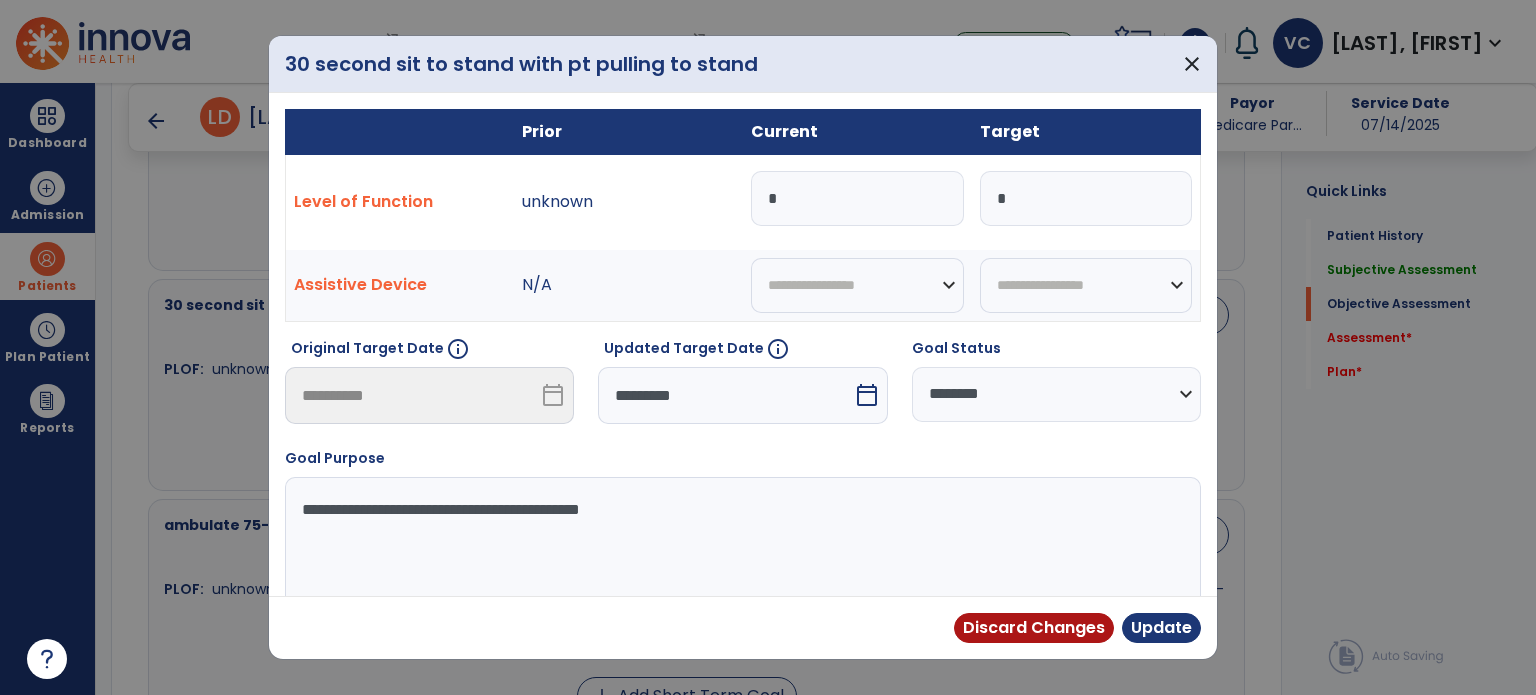 click on "*" at bounding box center [857, 198] 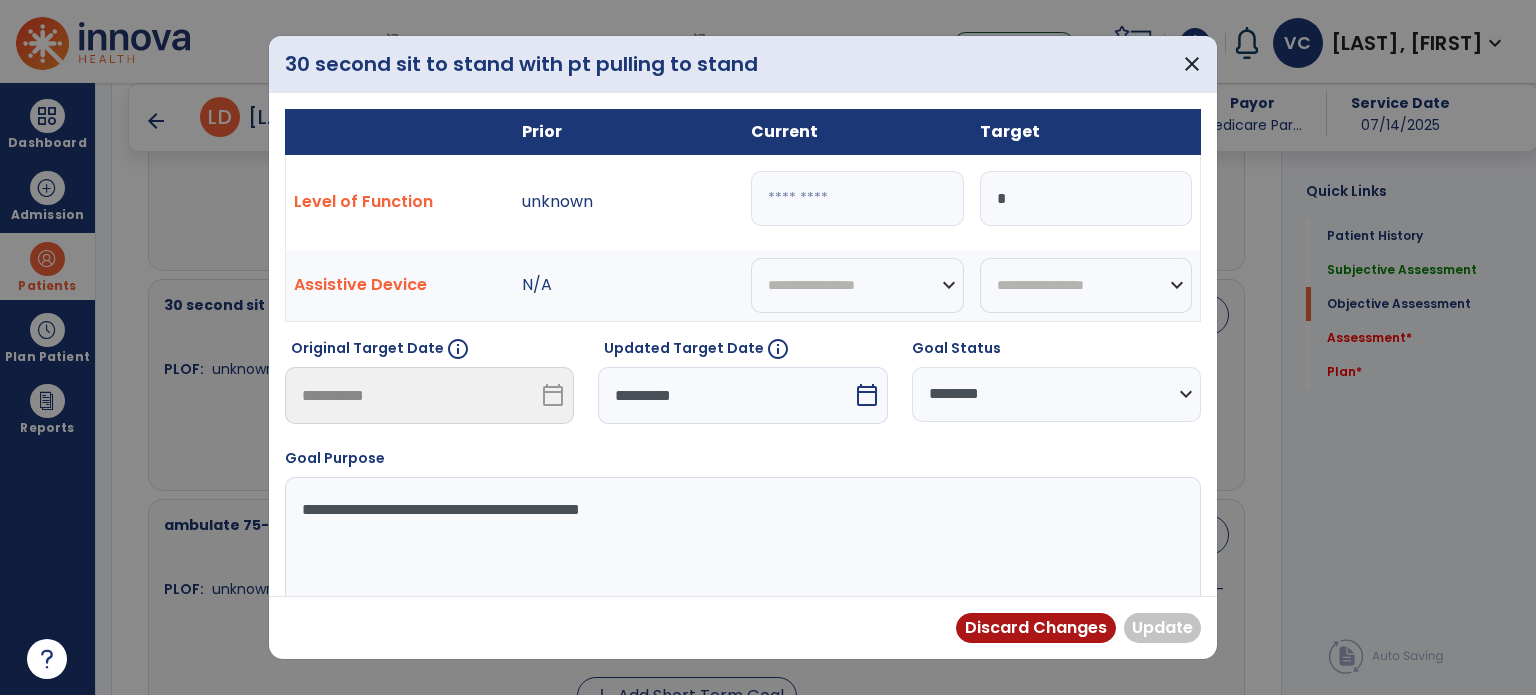 type on "*" 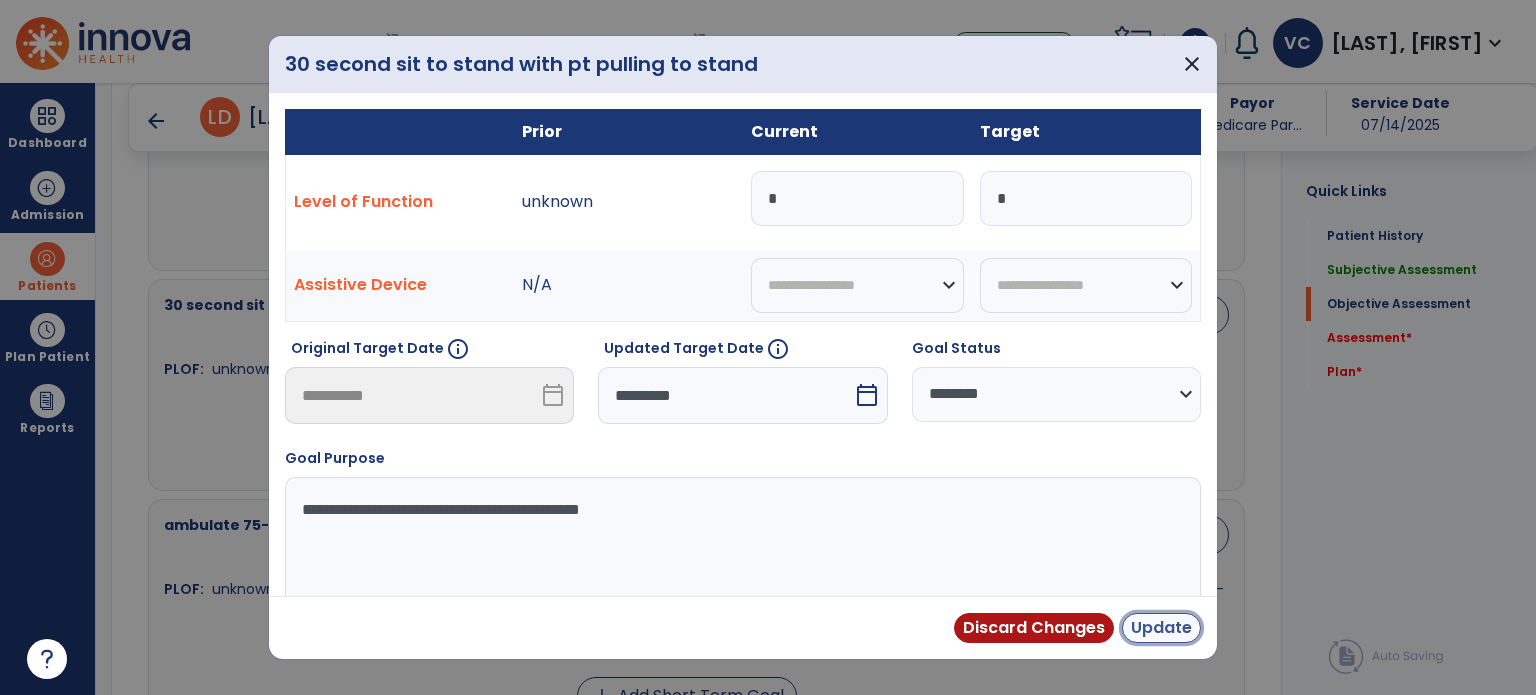 click on "Update" at bounding box center (1161, 628) 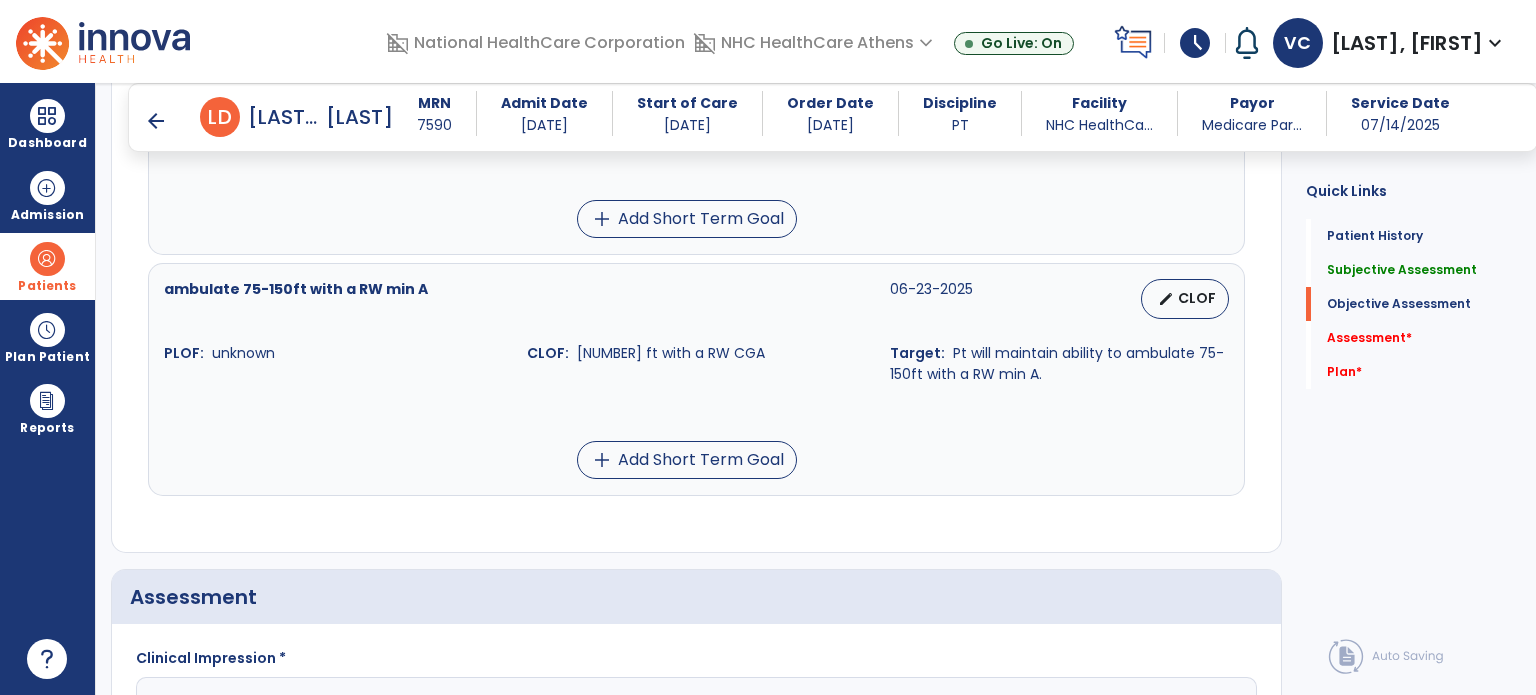 scroll, scrollTop: 2677, scrollLeft: 0, axis: vertical 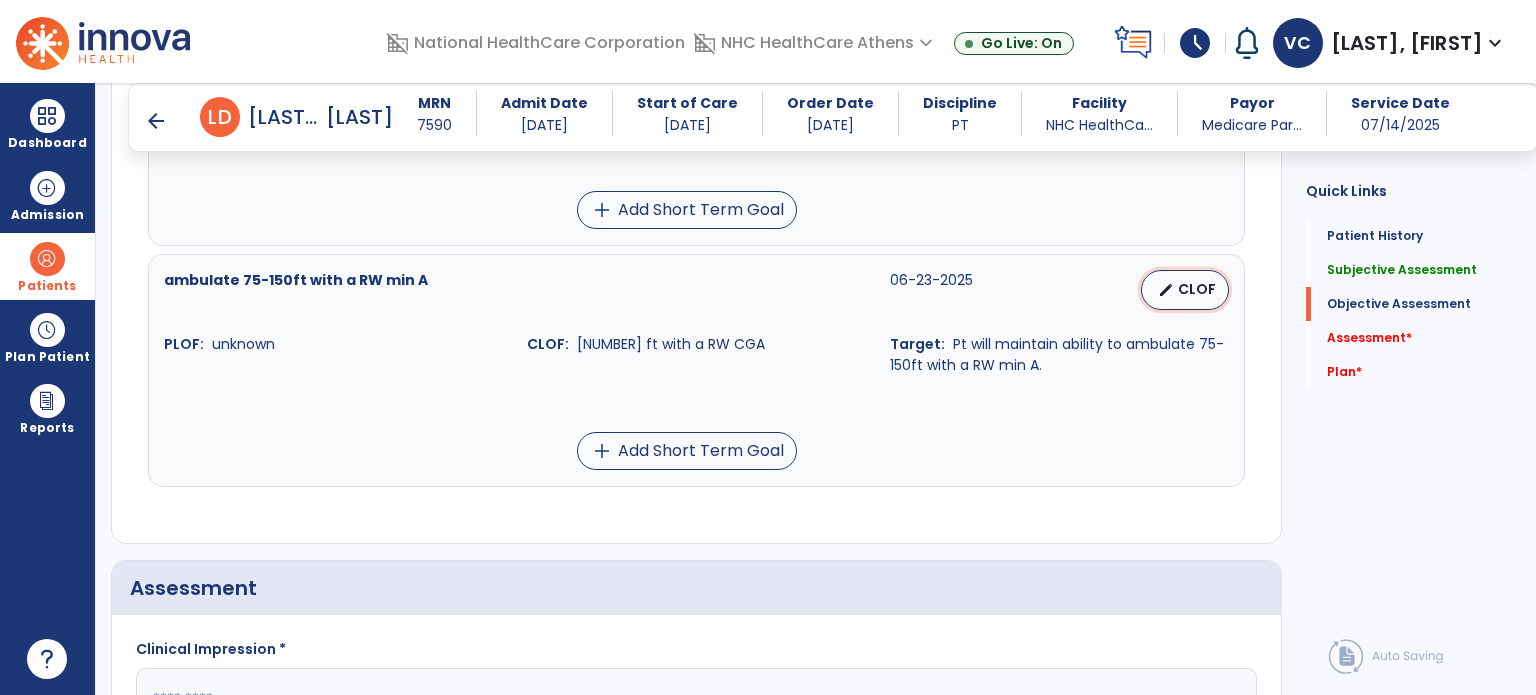 click on "edit   CLOF" at bounding box center [1185, 290] 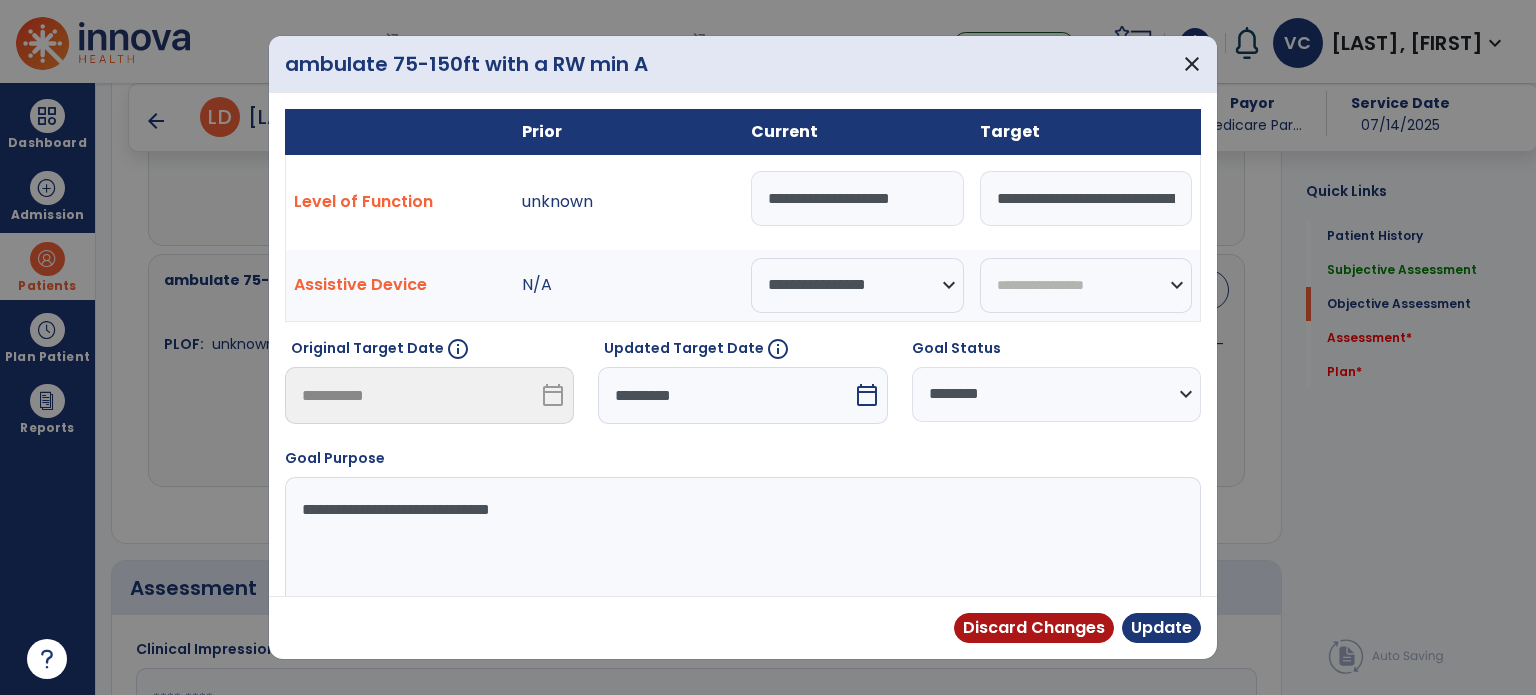 click on "**********" at bounding box center [857, 198] 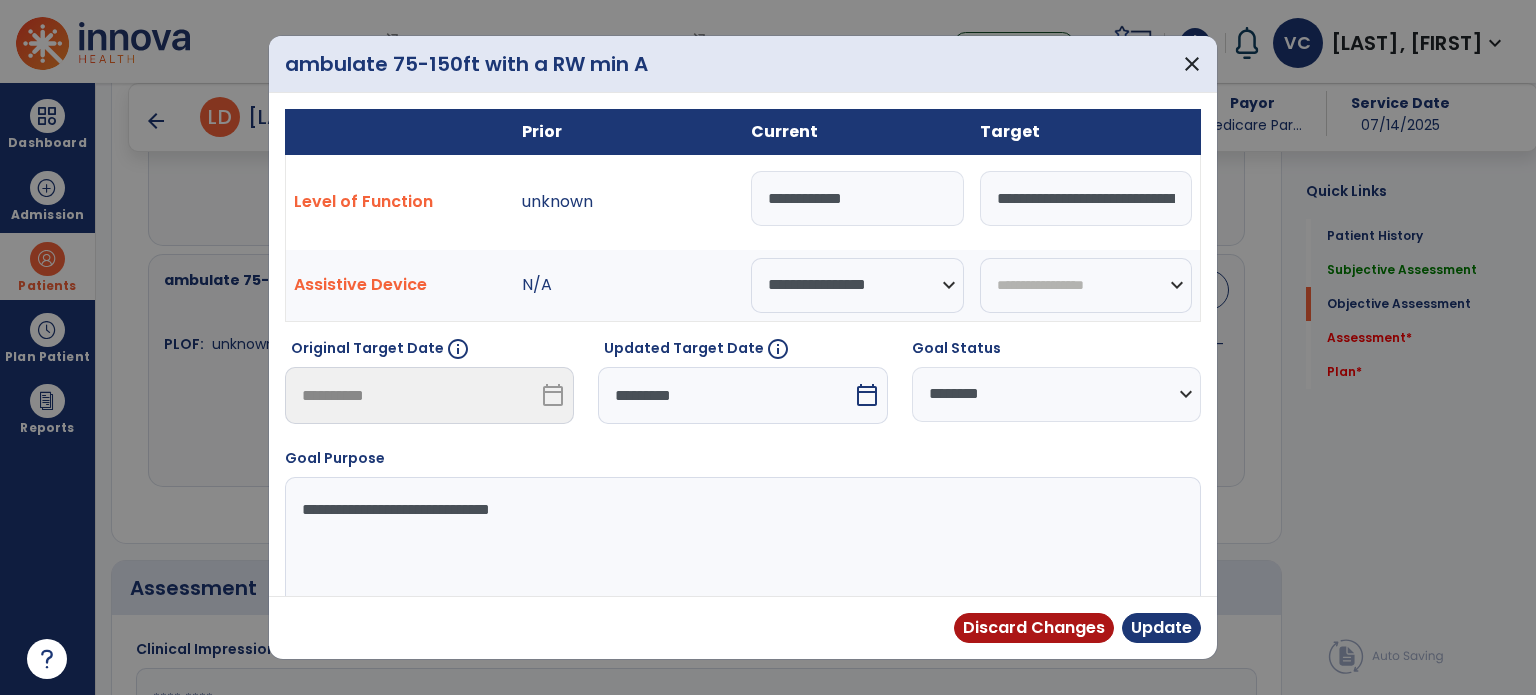 type on "**********" 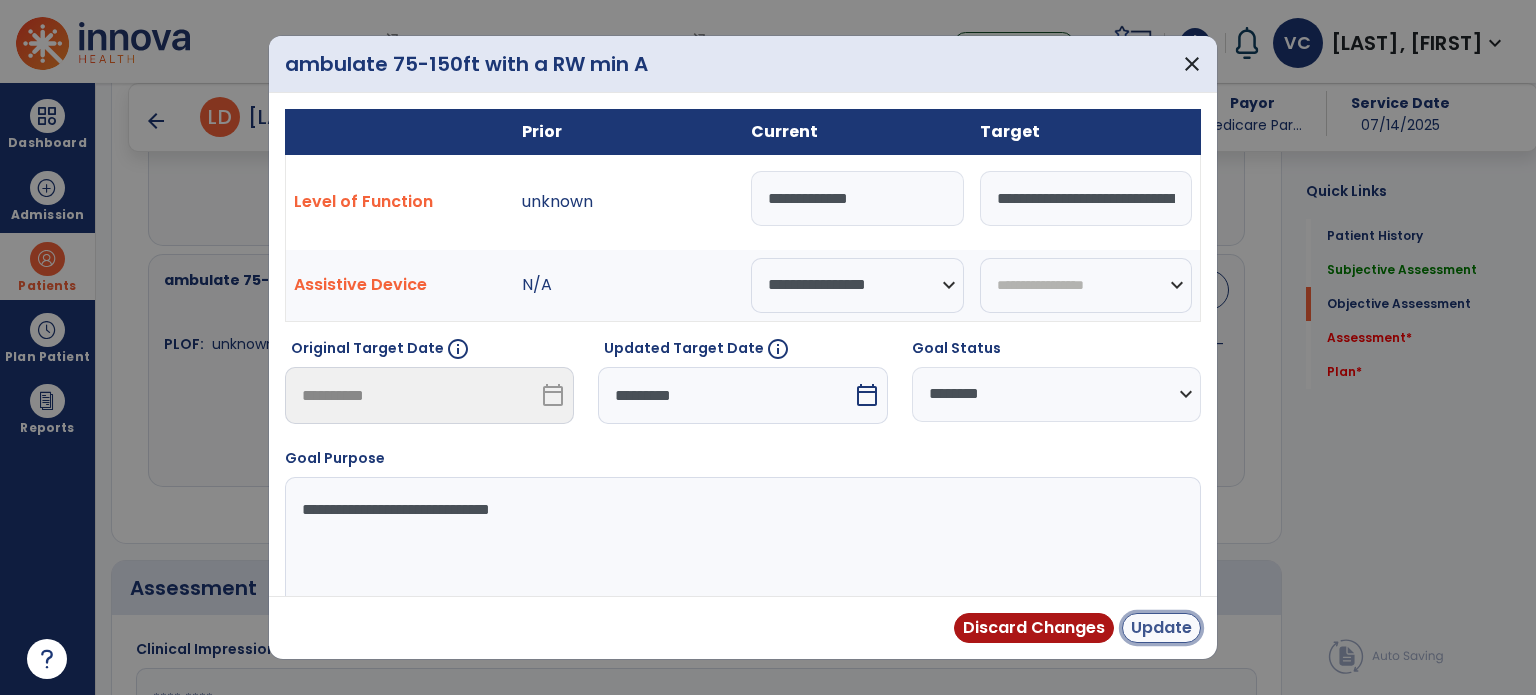 click on "Update" at bounding box center (1161, 628) 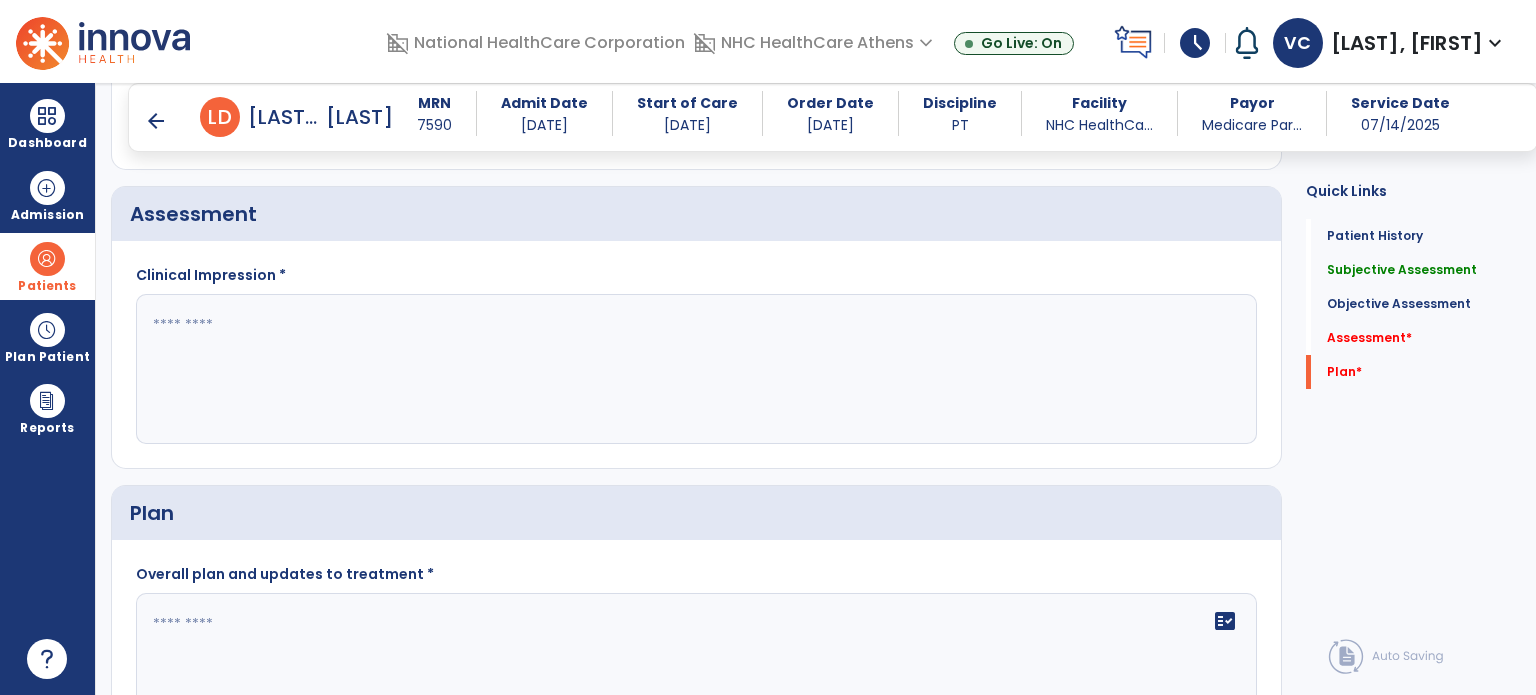 scroll, scrollTop: 3052, scrollLeft: 0, axis: vertical 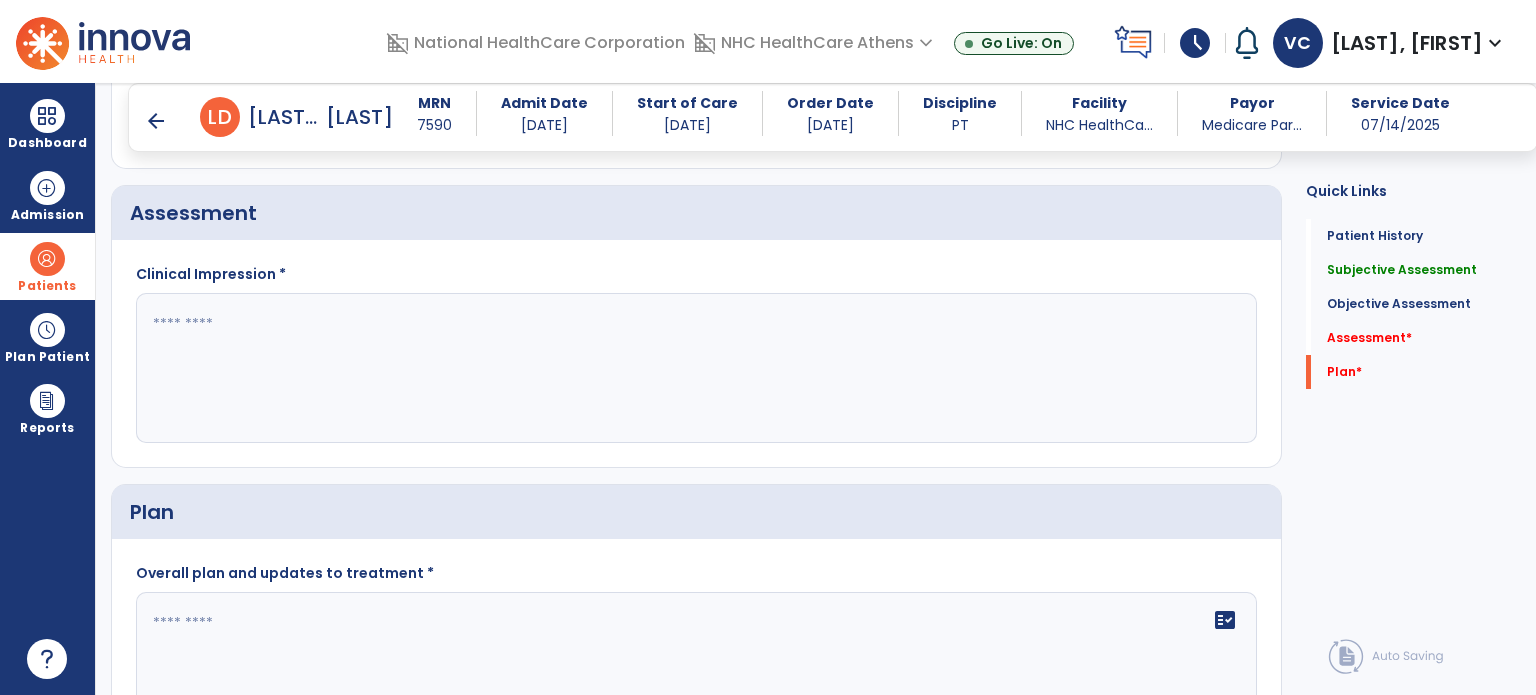 click 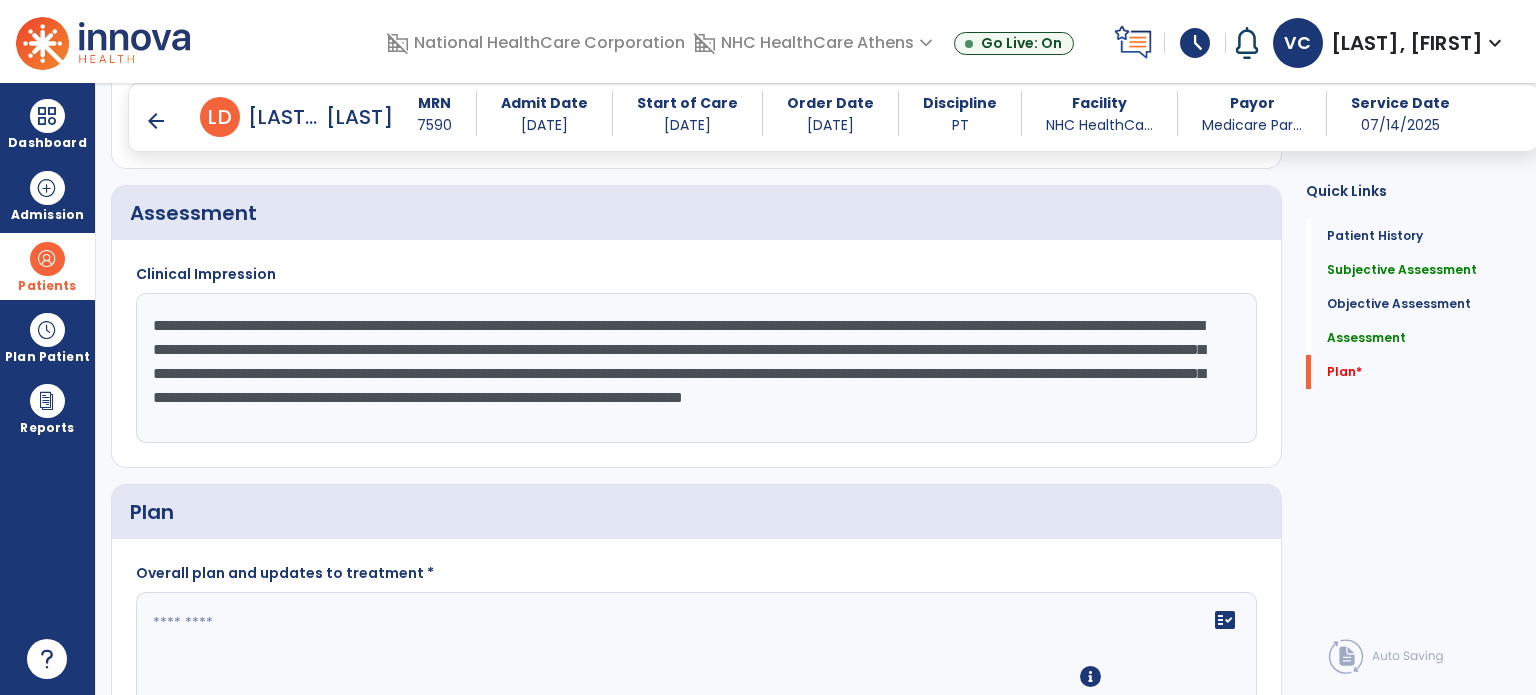 scroll, scrollTop: 3166, scrollLeft: 0, axis: vertical 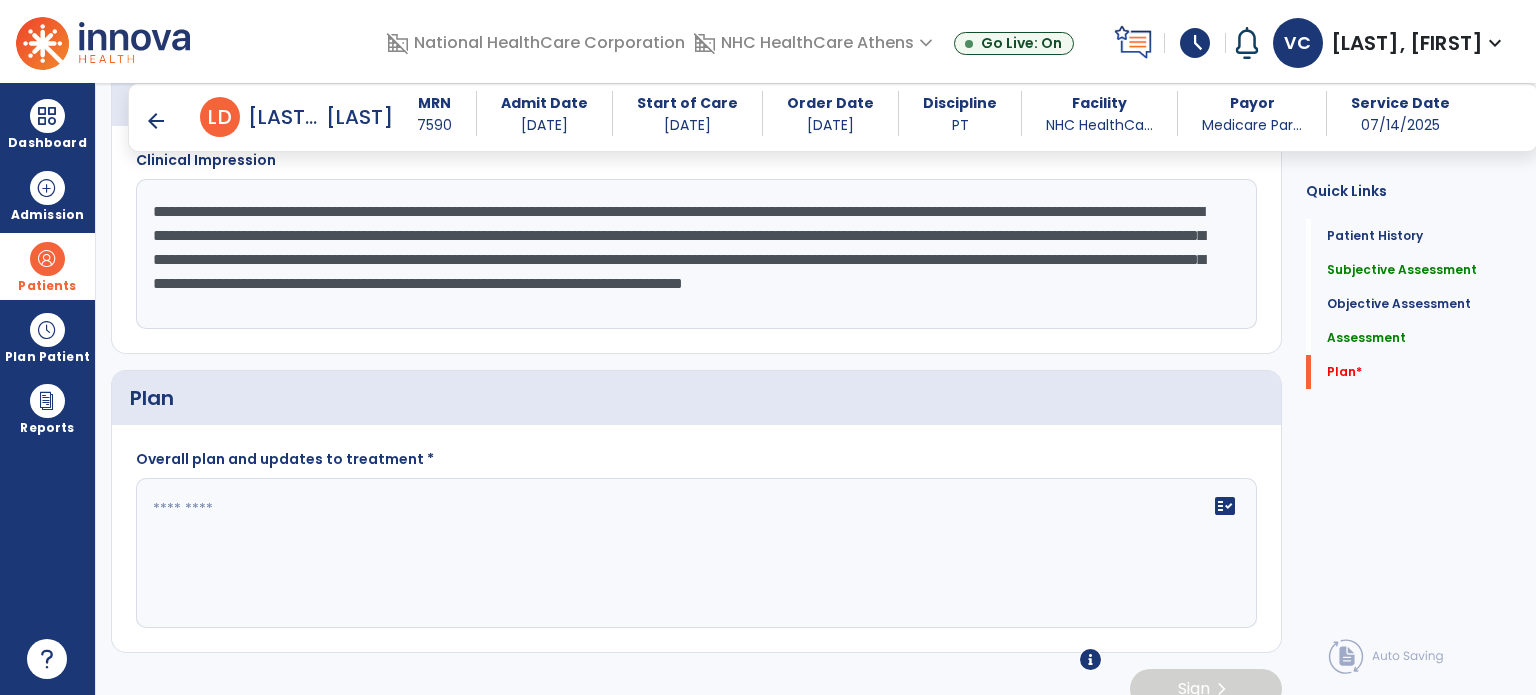 type on "**********" 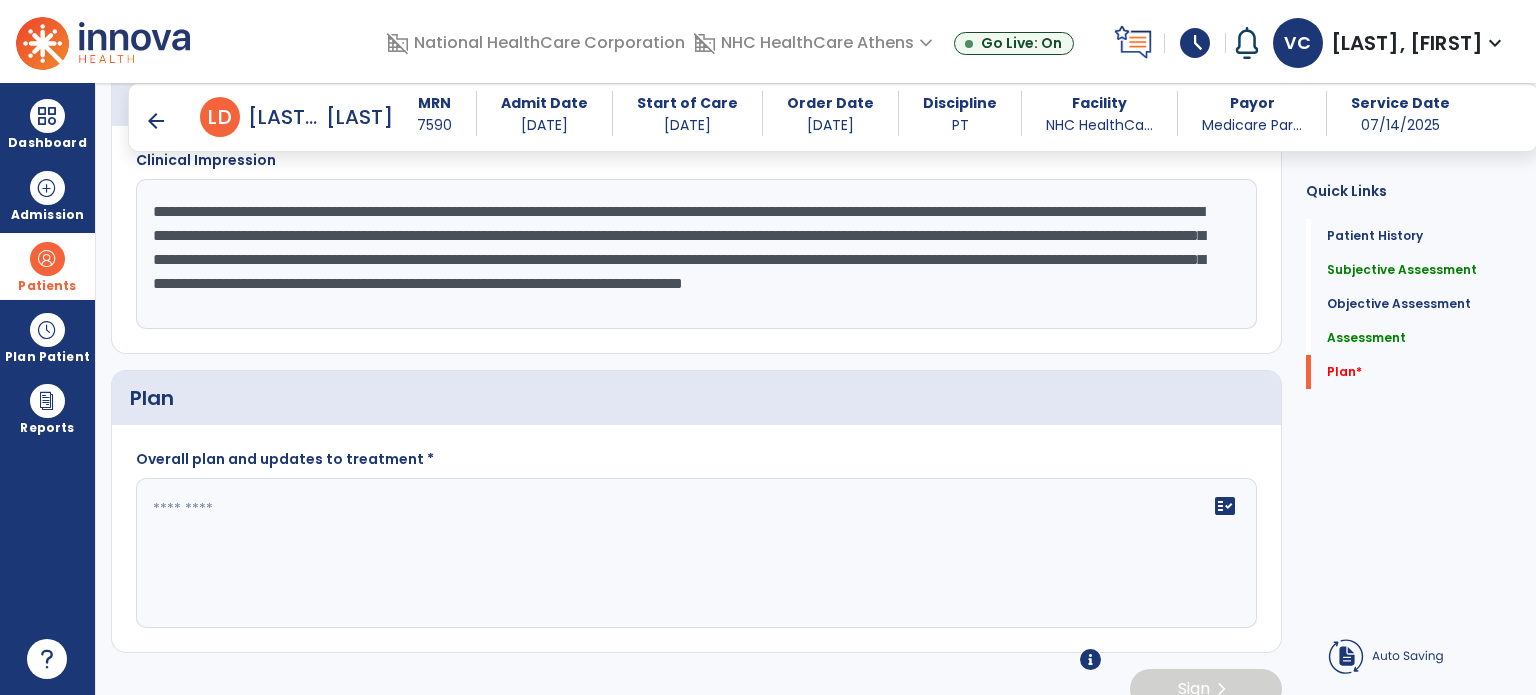 click 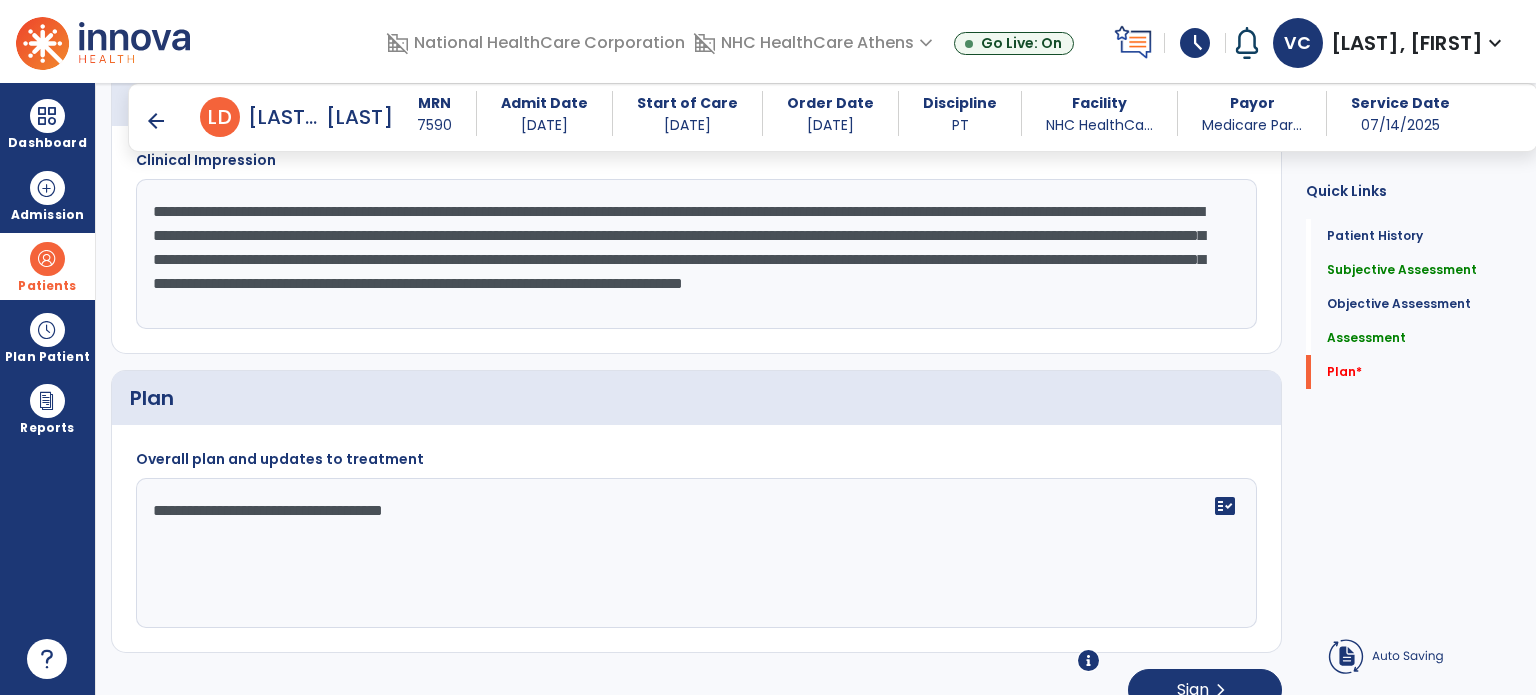 type on "**********" 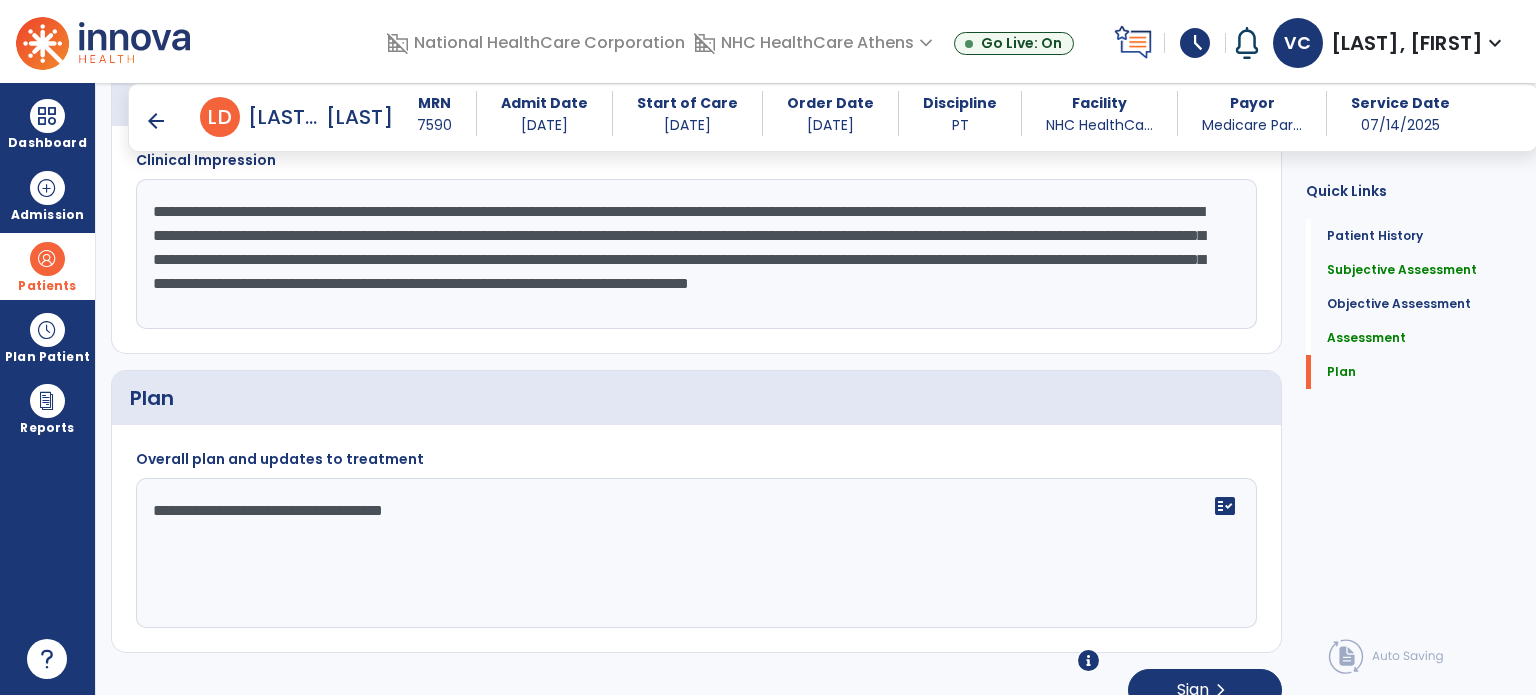 type on "**********" 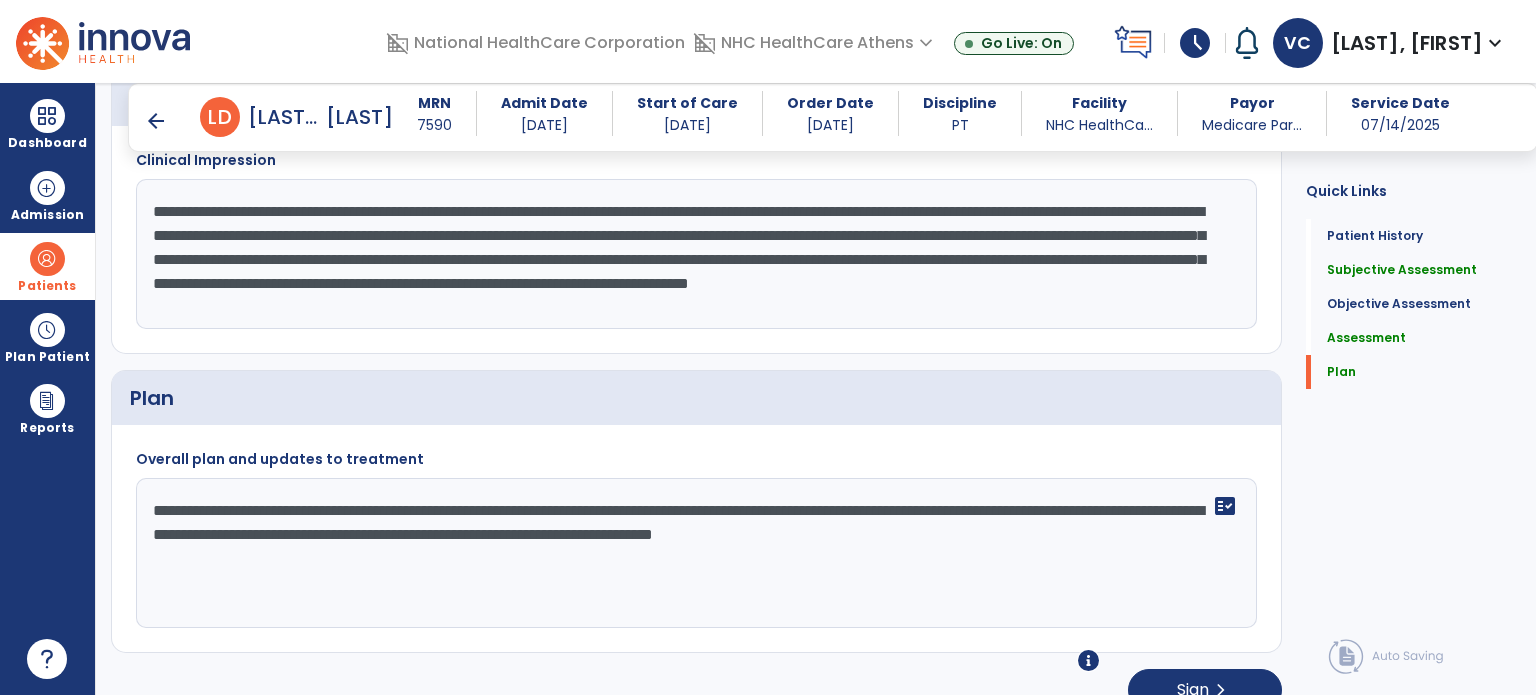 drag, startPoint x: 1204, startPoint y: 507, endPoint x: 124, endPoint y: 444, distance: 1081.8359 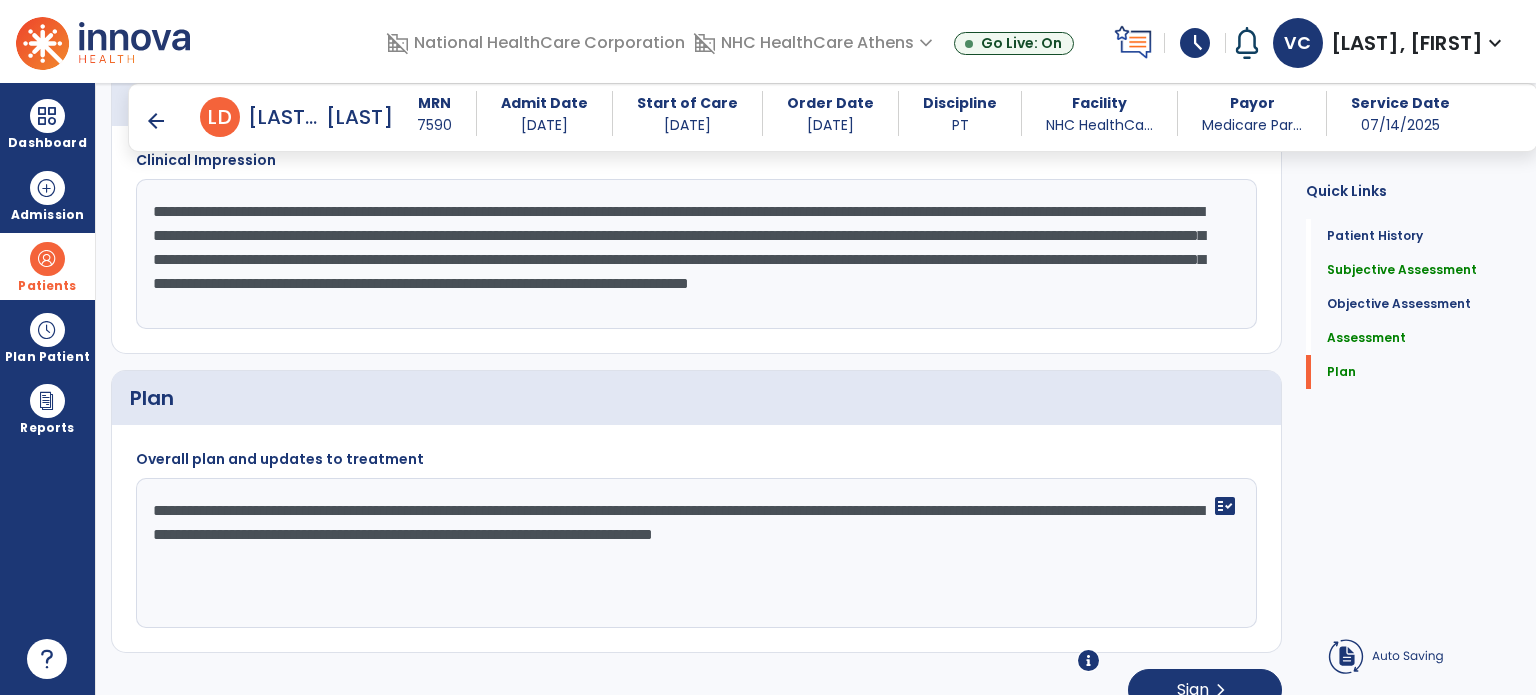 type on "**********" 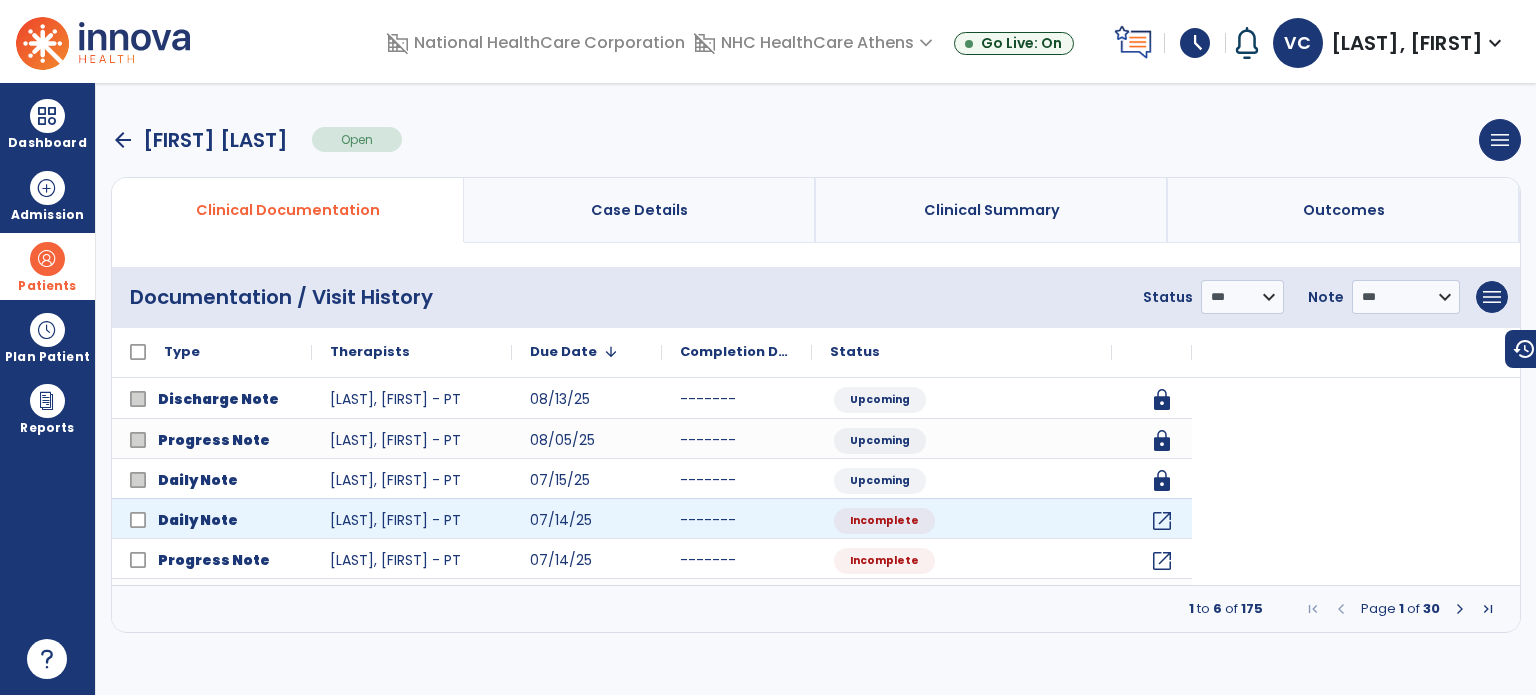 scroll, scrollTop: 0, scrollLeft: 0, axis: both 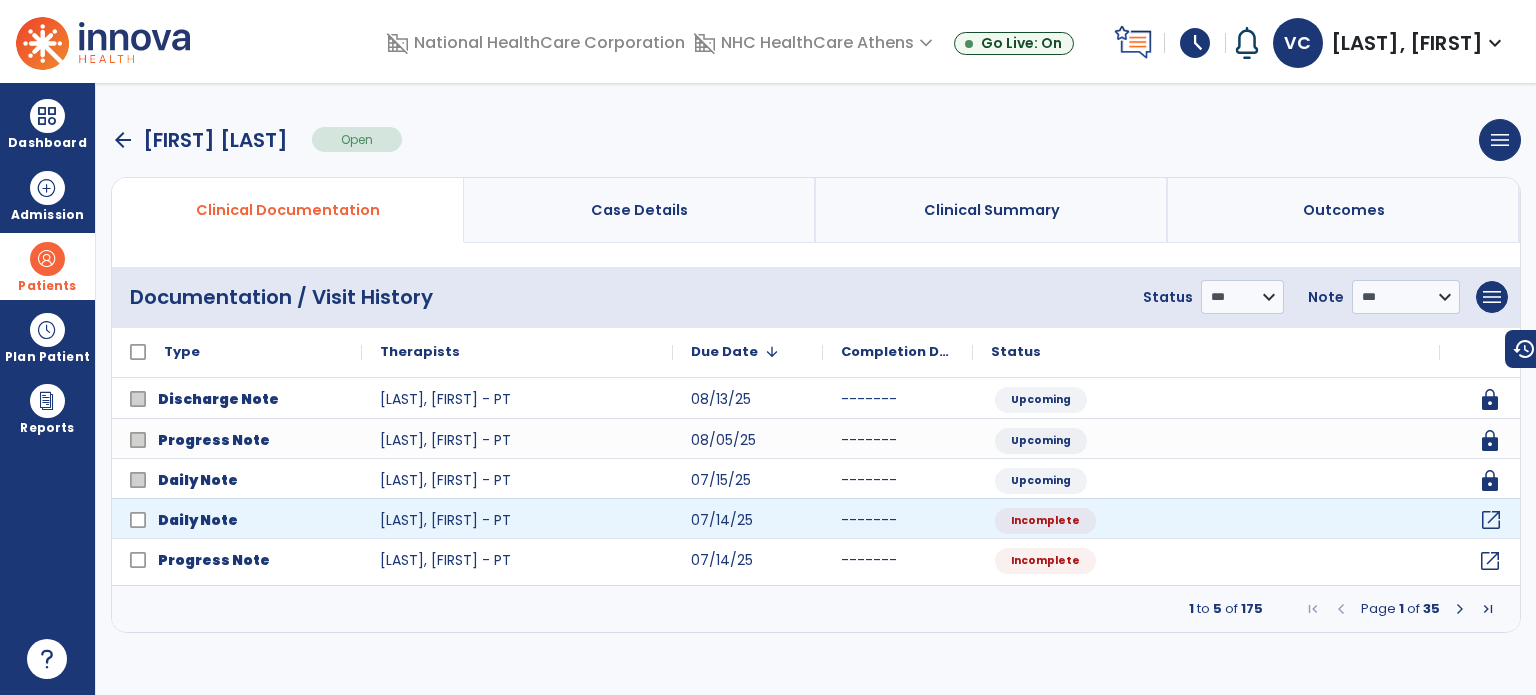 click on "open_in_new" 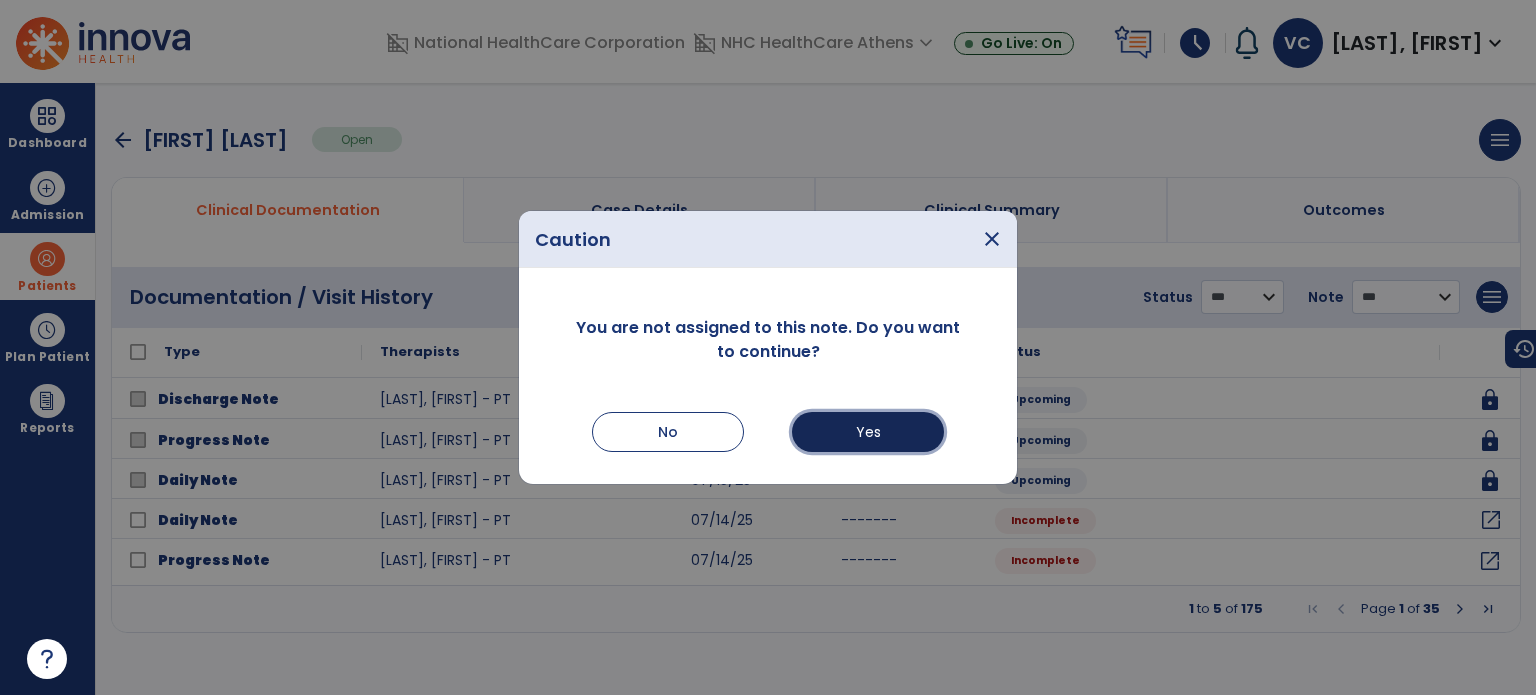 click on "Yes" at bounding box center (868, 432) 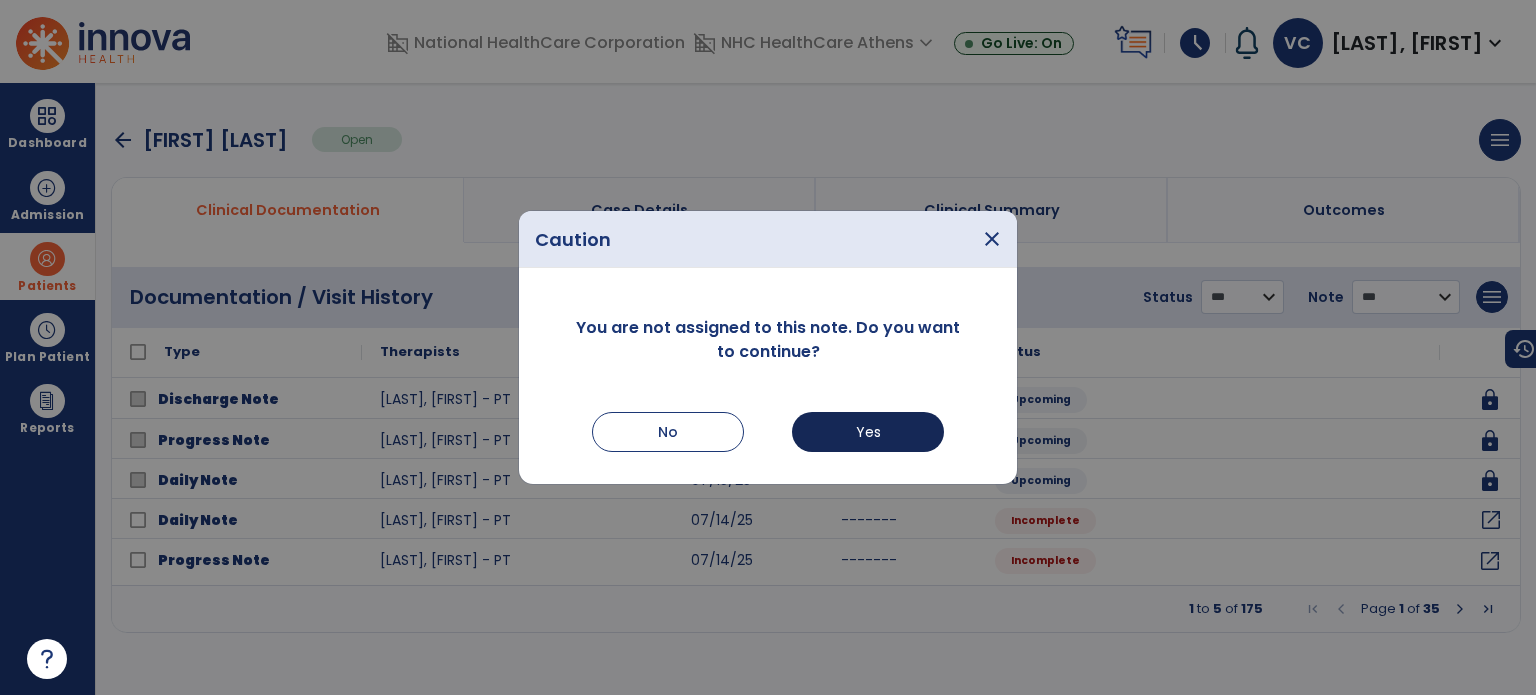 select on "*" 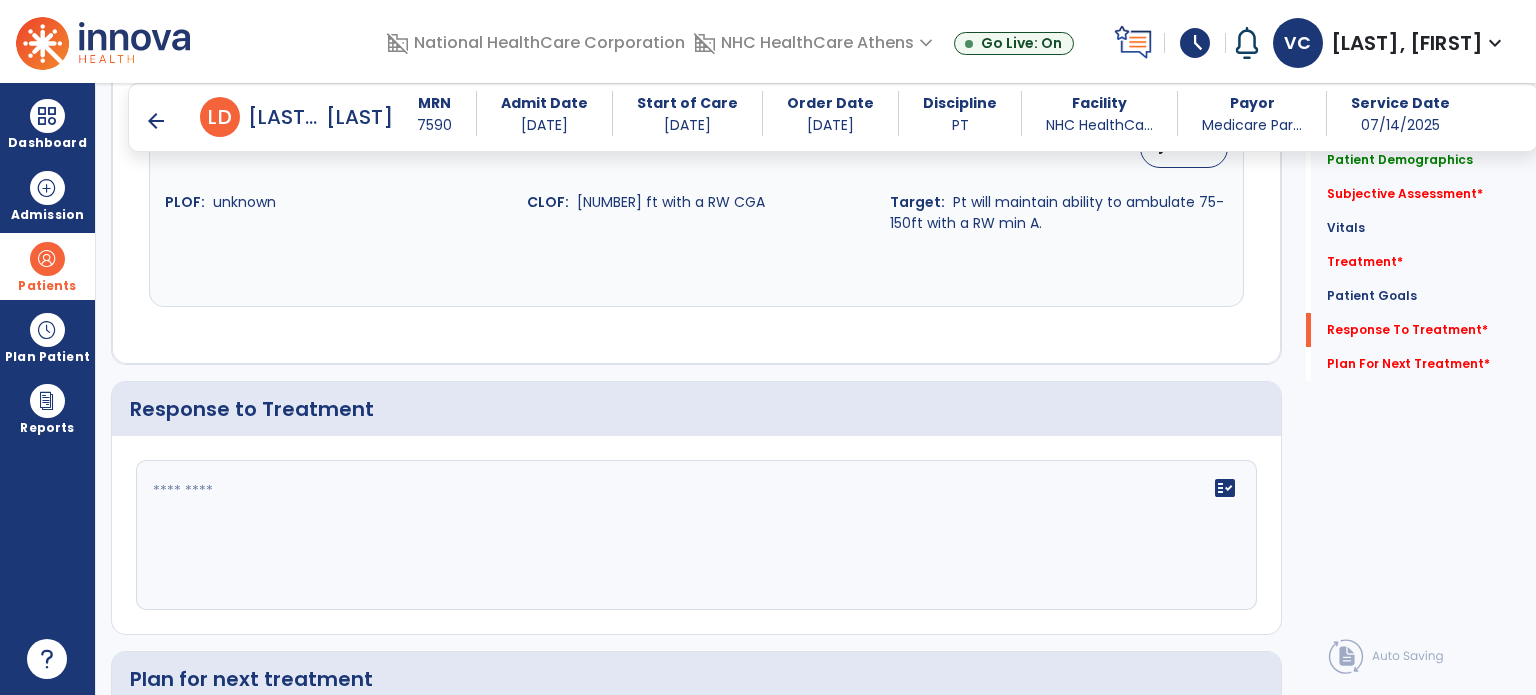 scroll, scrollTop: 3685, scrollLeft: 0, axis: vertical 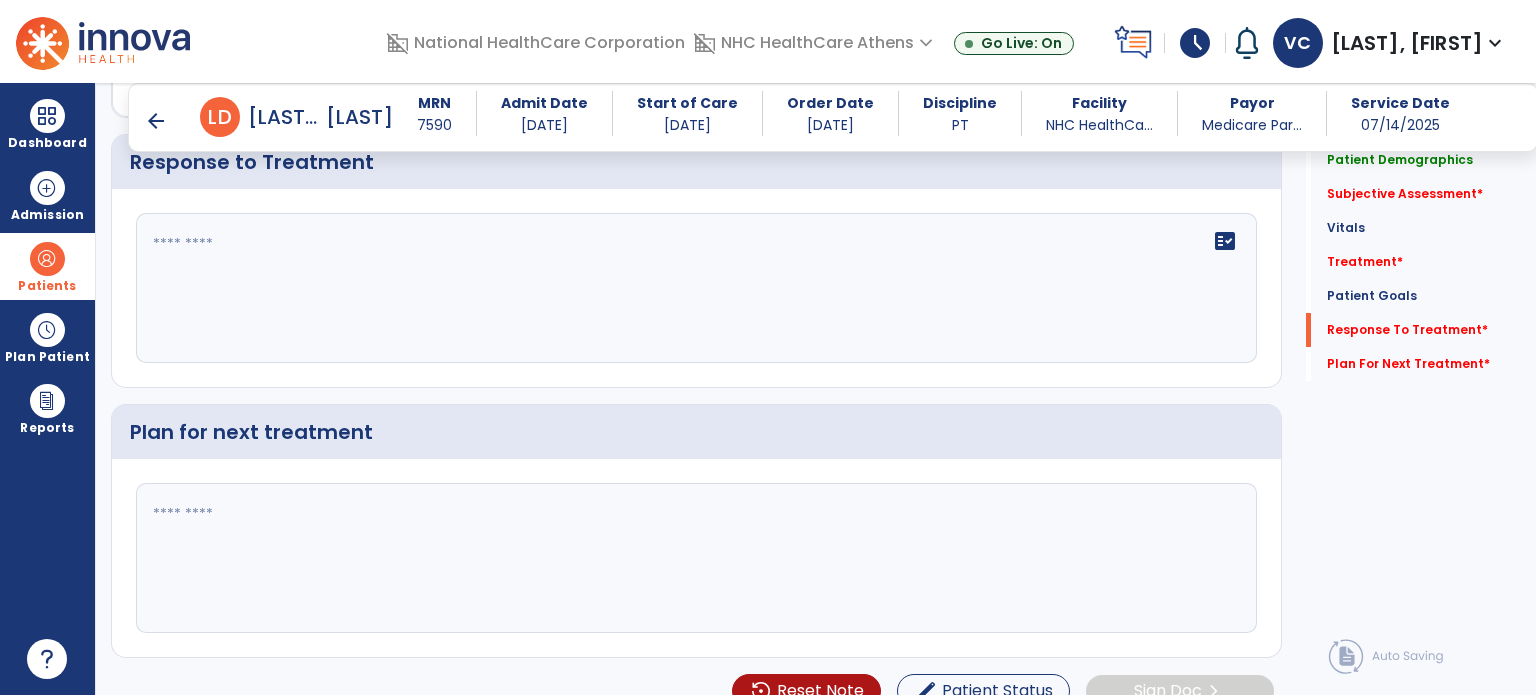 click 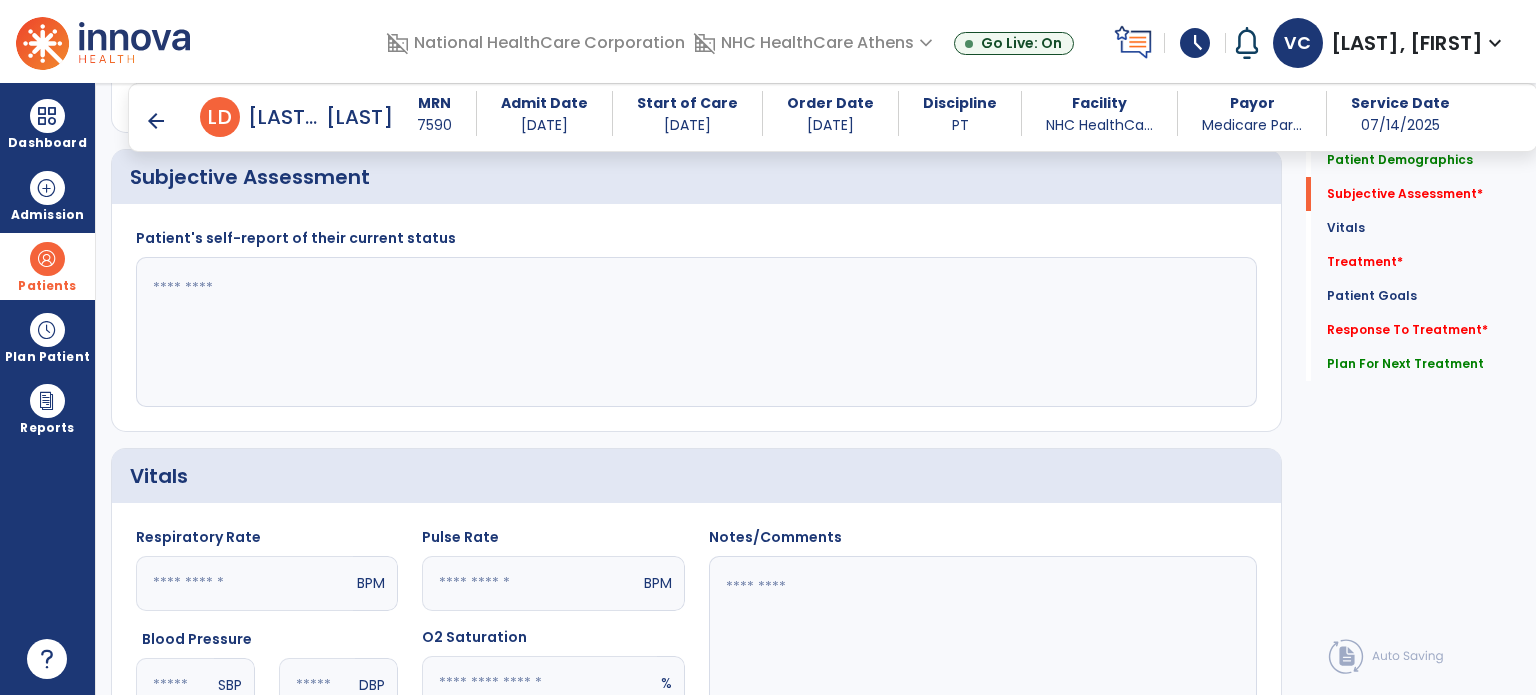 scroll, scrollTop: 536, scrollLeft: 0, axis: vertical 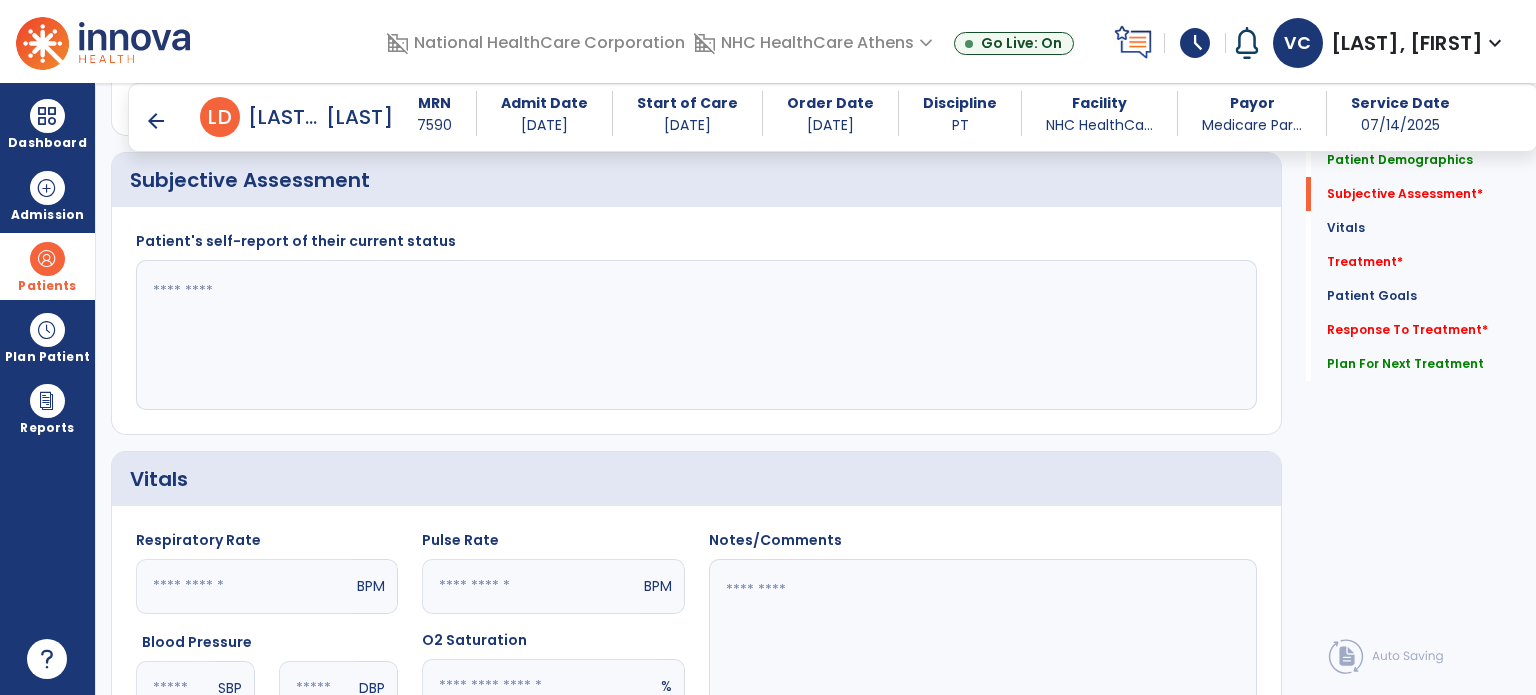 type on "**********" 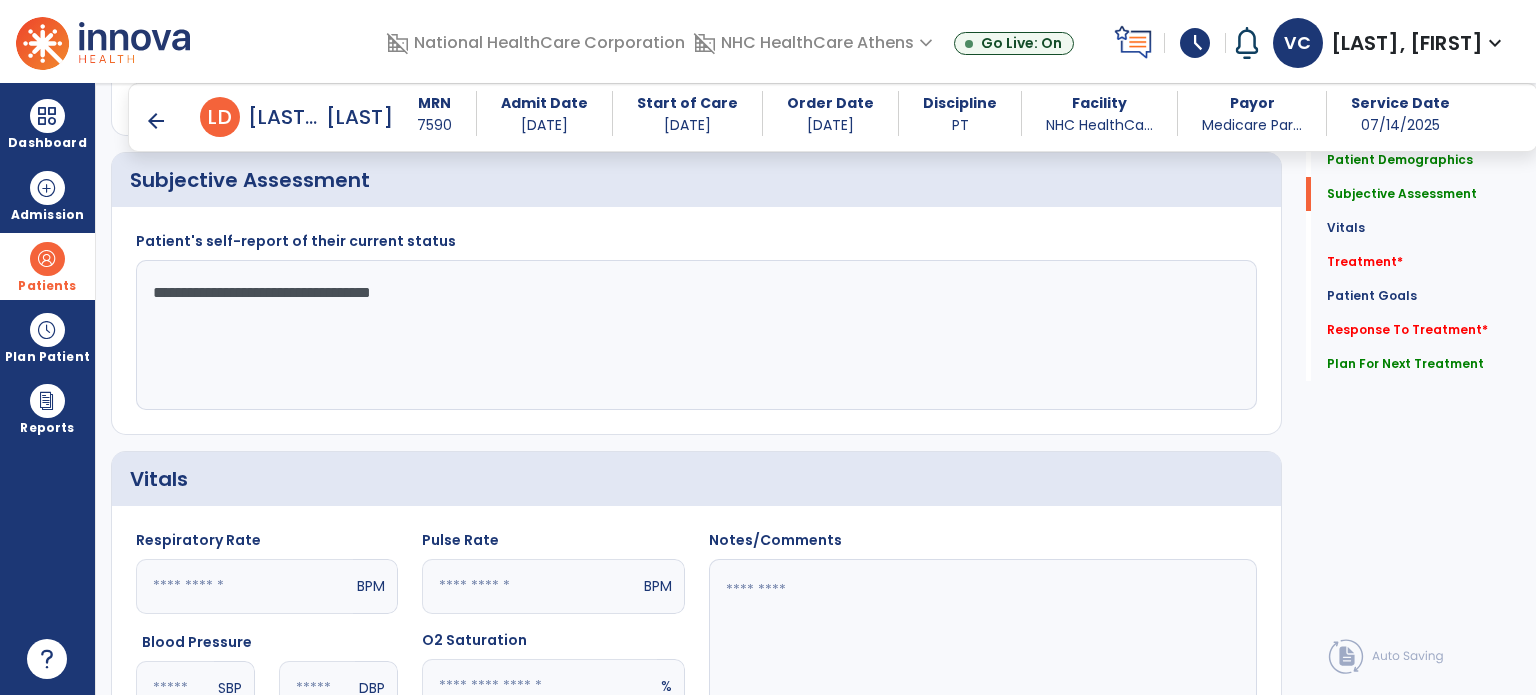 type on "**********" 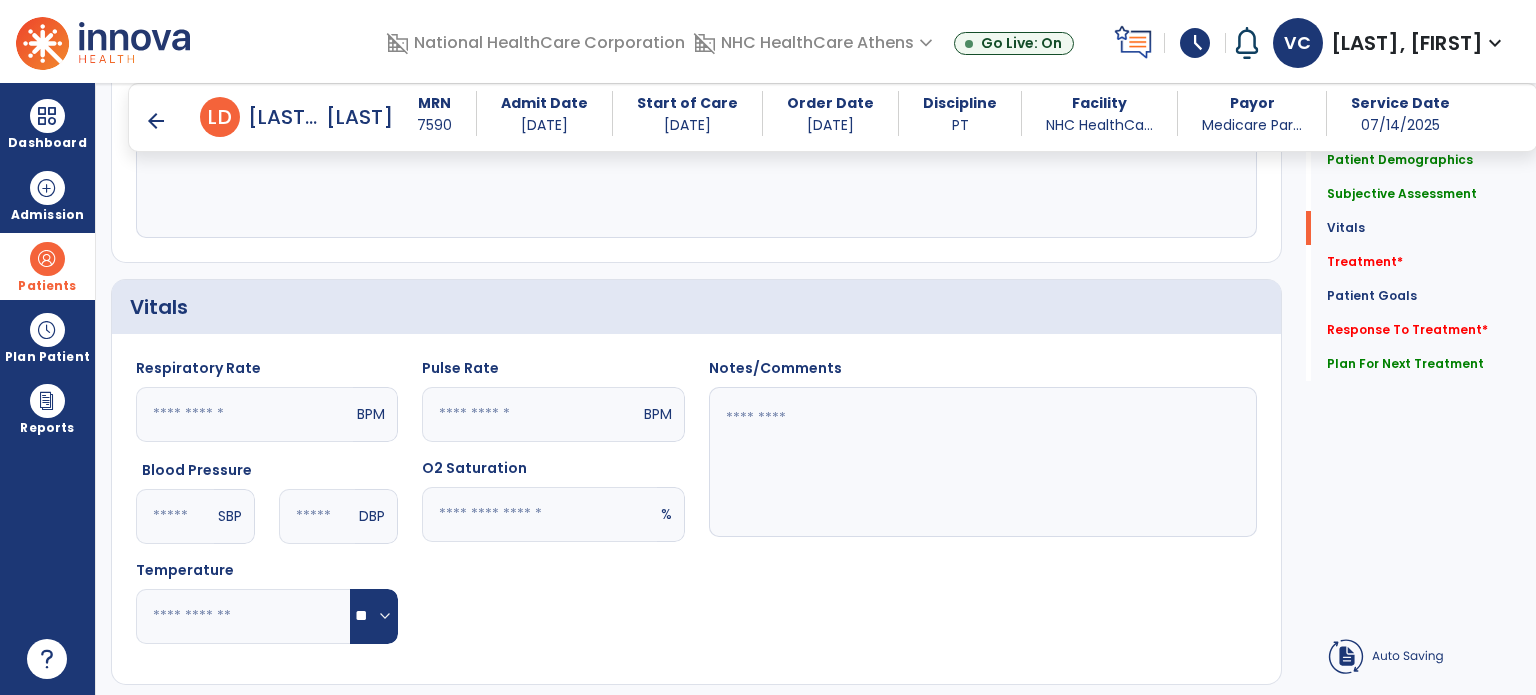 scroll, scrollTop: 1005, scrollLeft: 0, axis: vertical 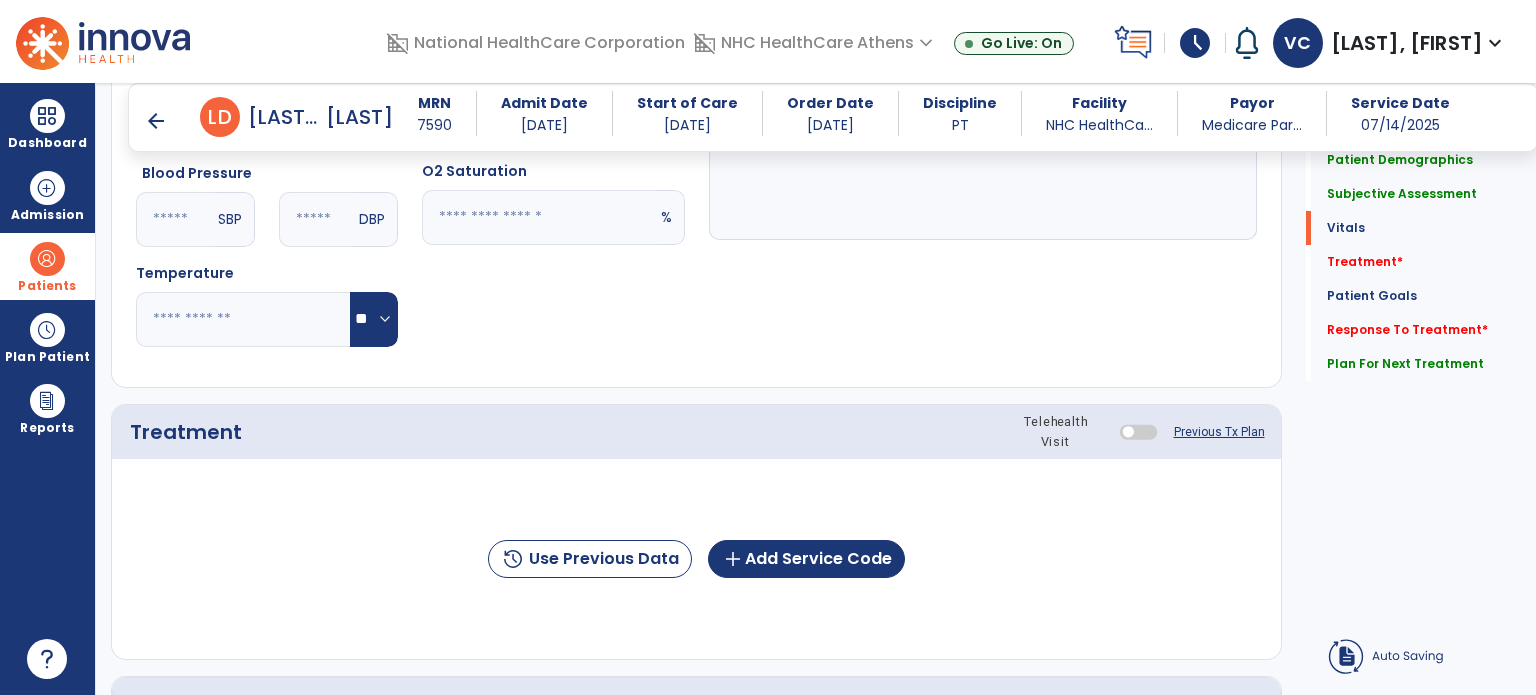 click on "arrow_back" at bounding box center (156, 121) 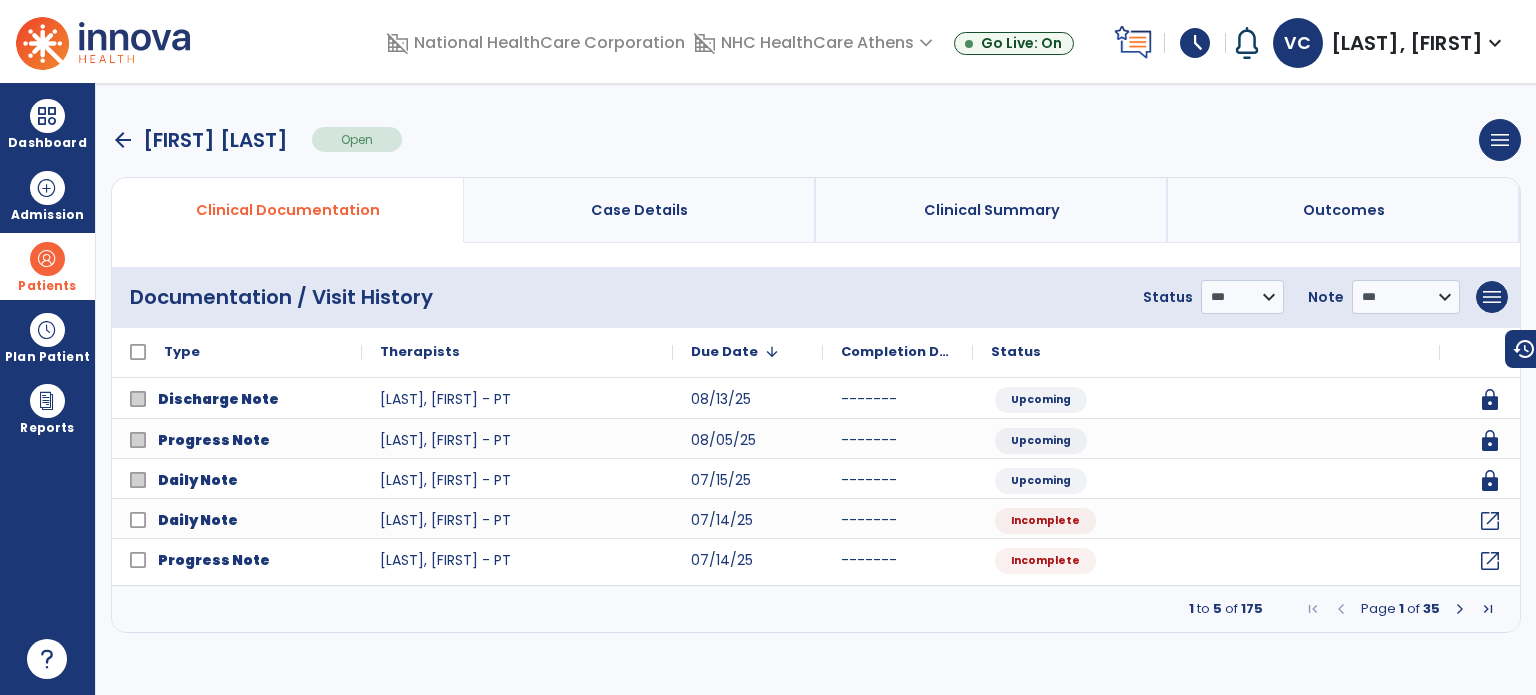 scroll, scrollTop: 0, scrollLeft: 0, axis: both 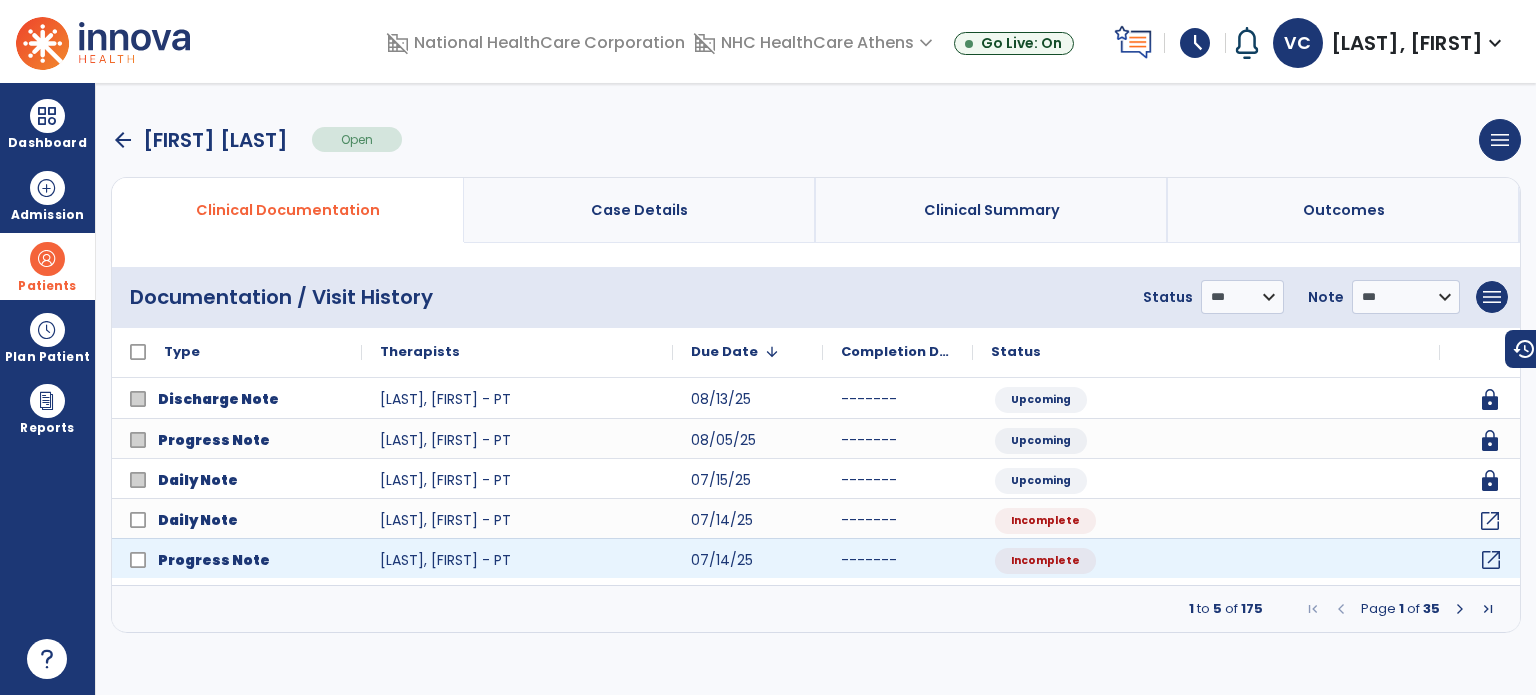 click on "open_in_new" 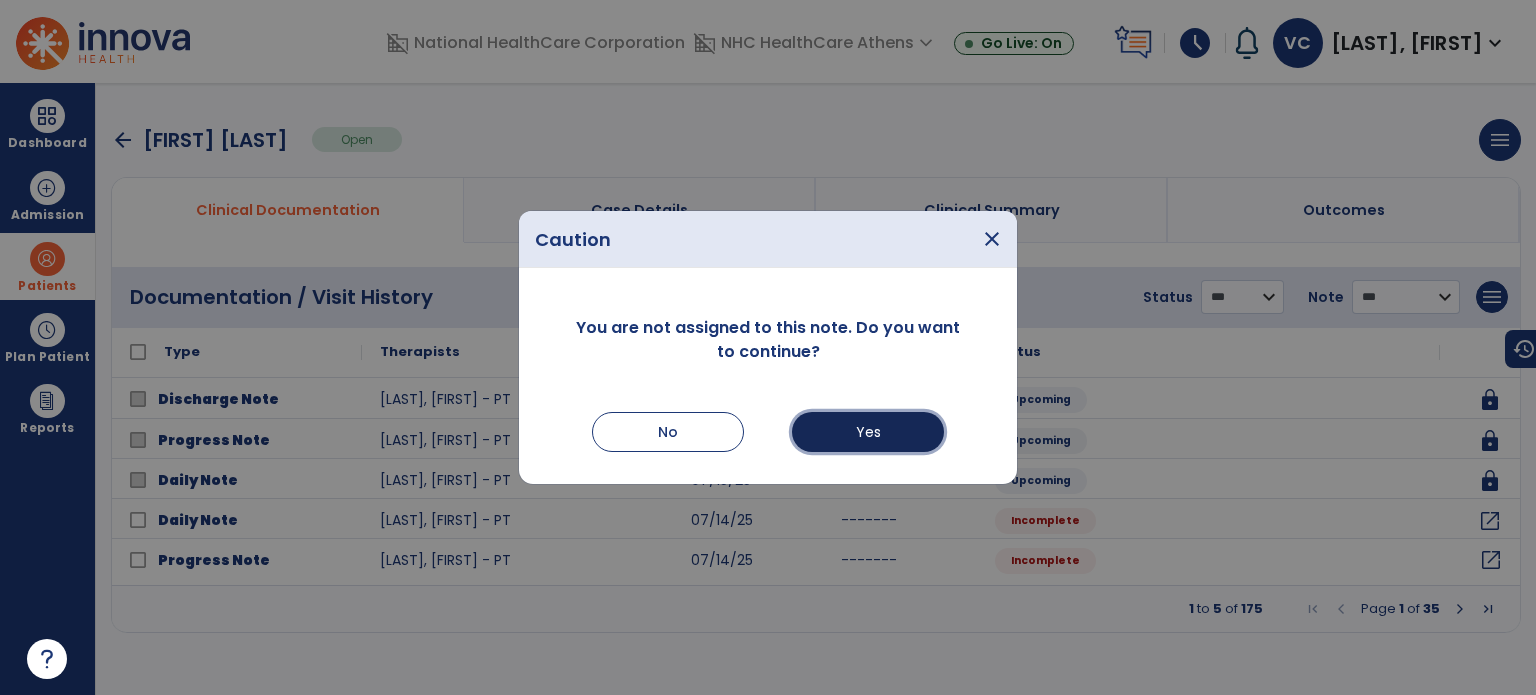 click on "Yes" at bounding box center (868, 432) 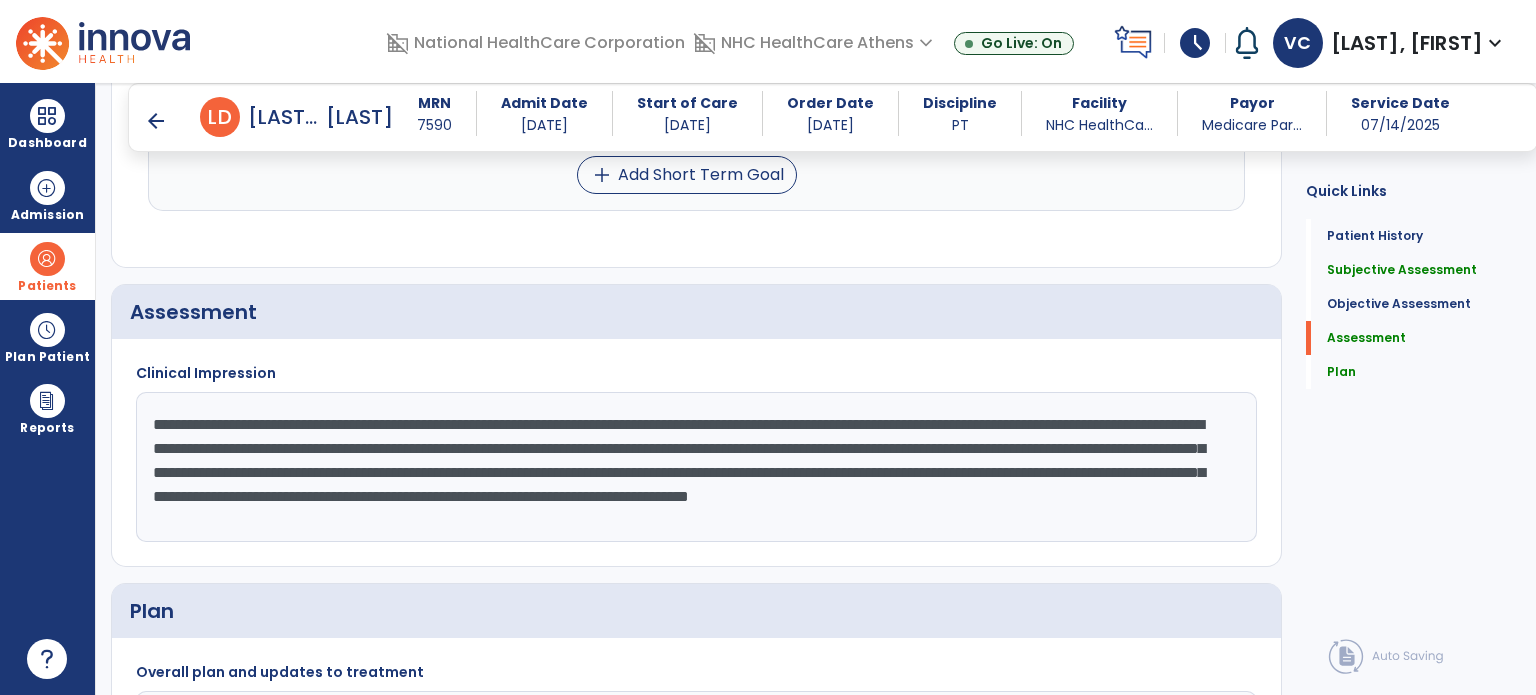 scroll, scrollTop: 2939, scrollLeft: 0, axis: vertical 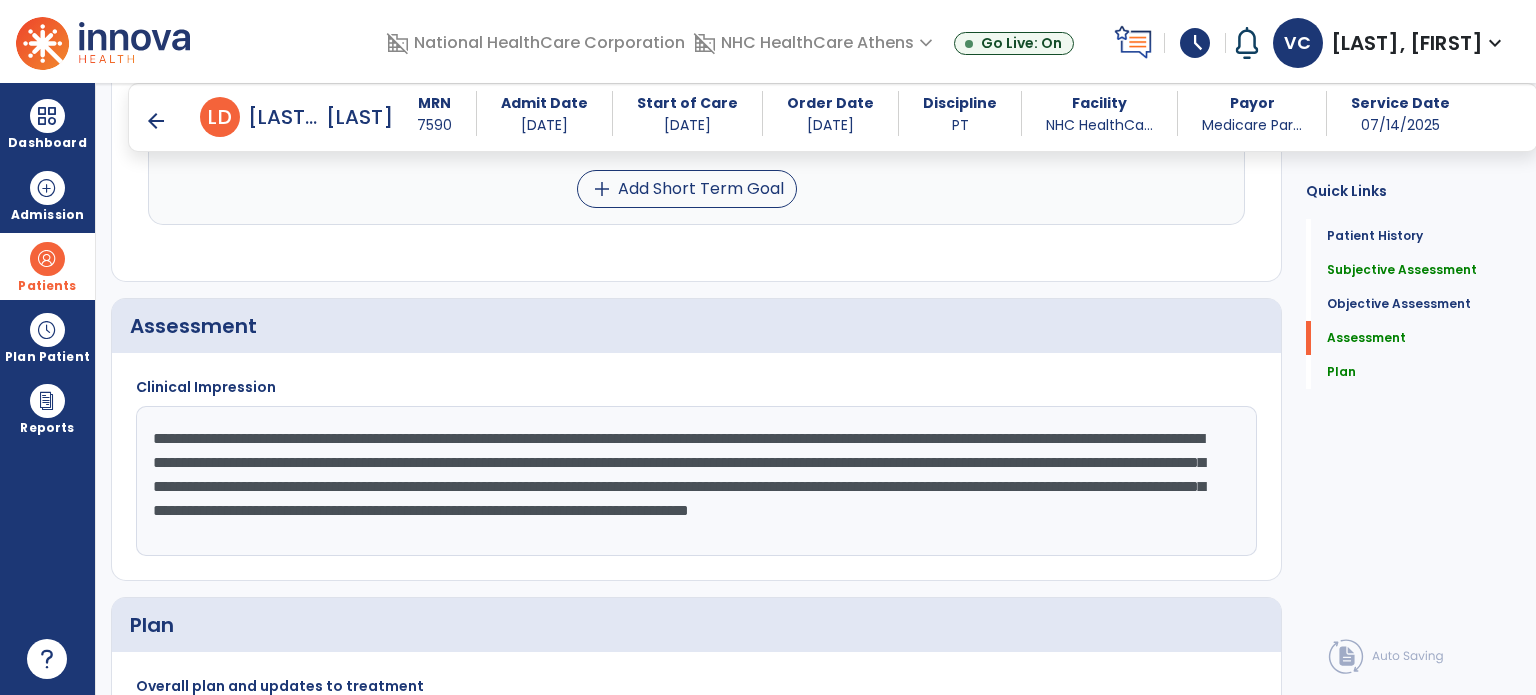 drag, startPoint x: 144, startPoint y: 410, endPoint x: 994, endPoint y: 459, distance: 851.4112 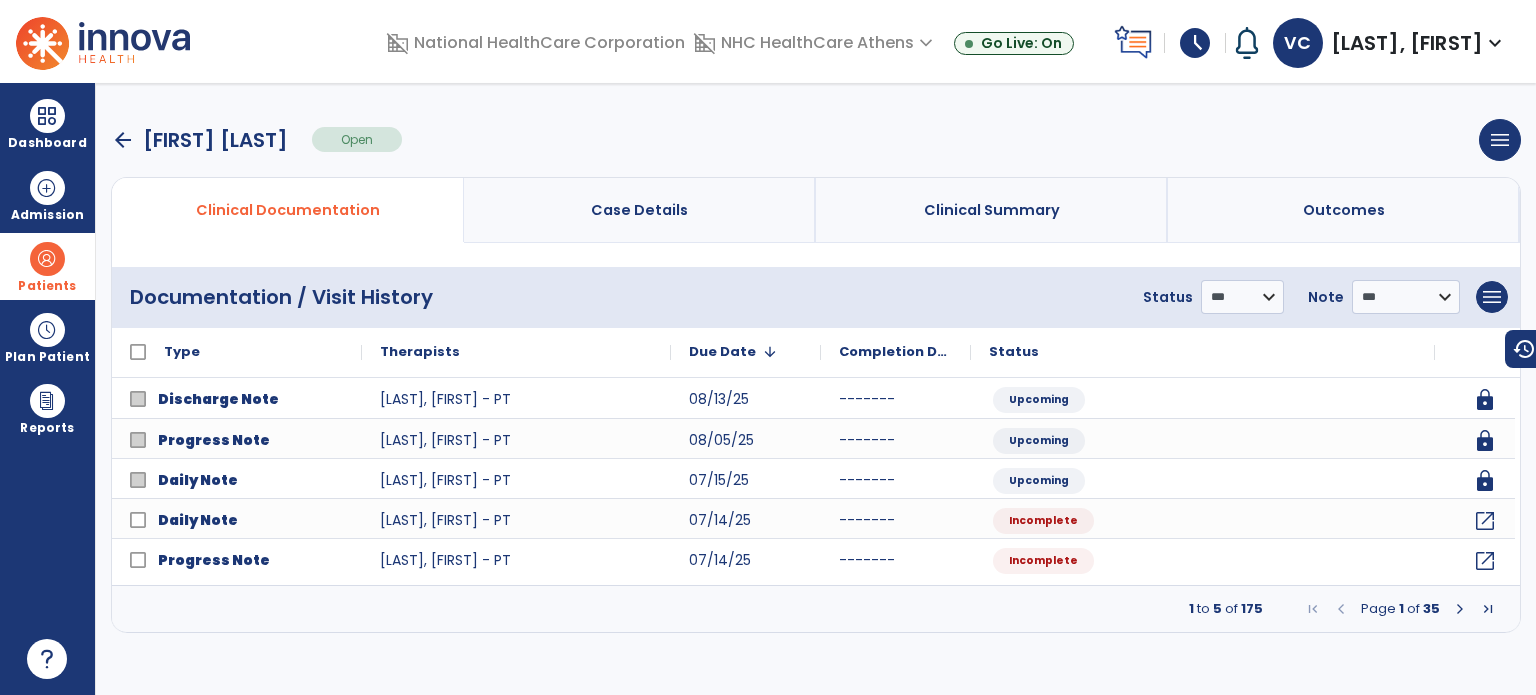 scroll, scrollTop: 0, scrollLeft: 0, axis: both 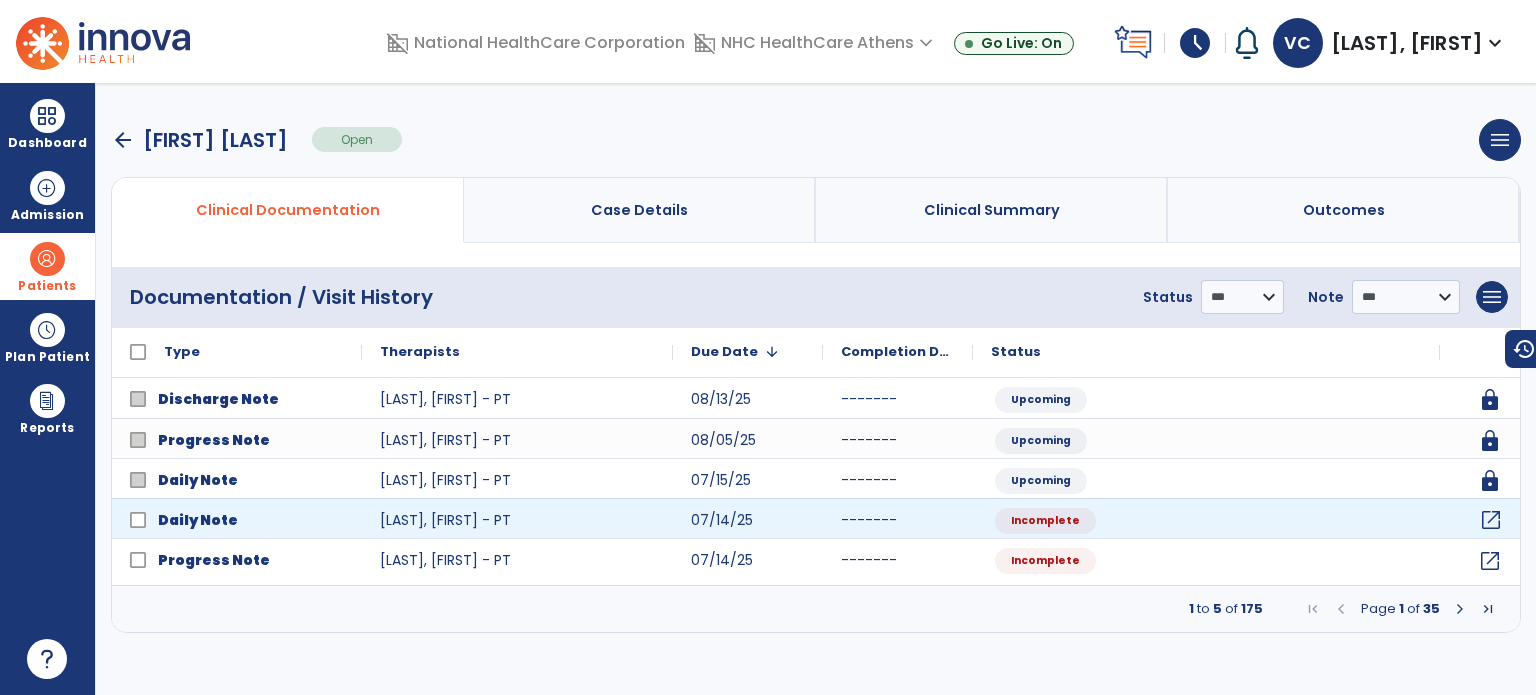 click on "open_in_new" 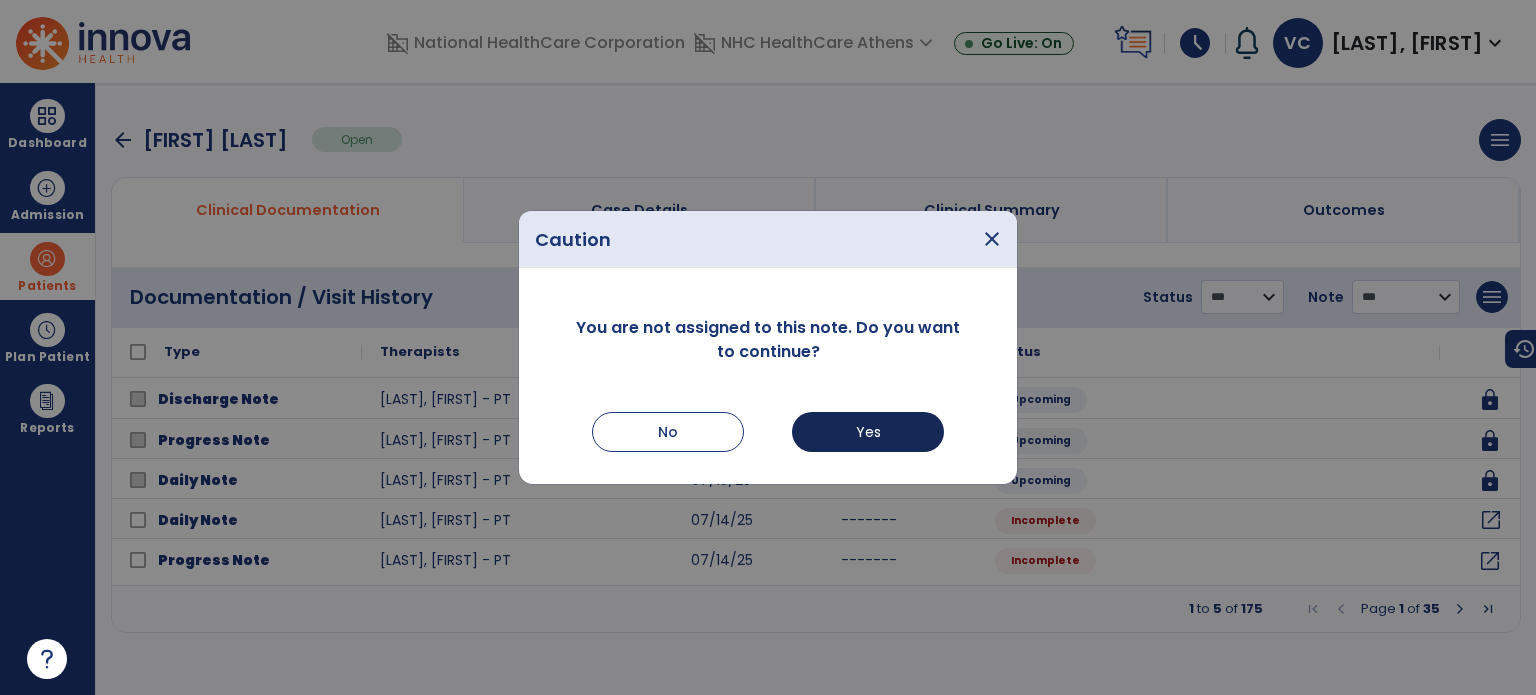 click on "Yes" at bounding box center (868, 432) 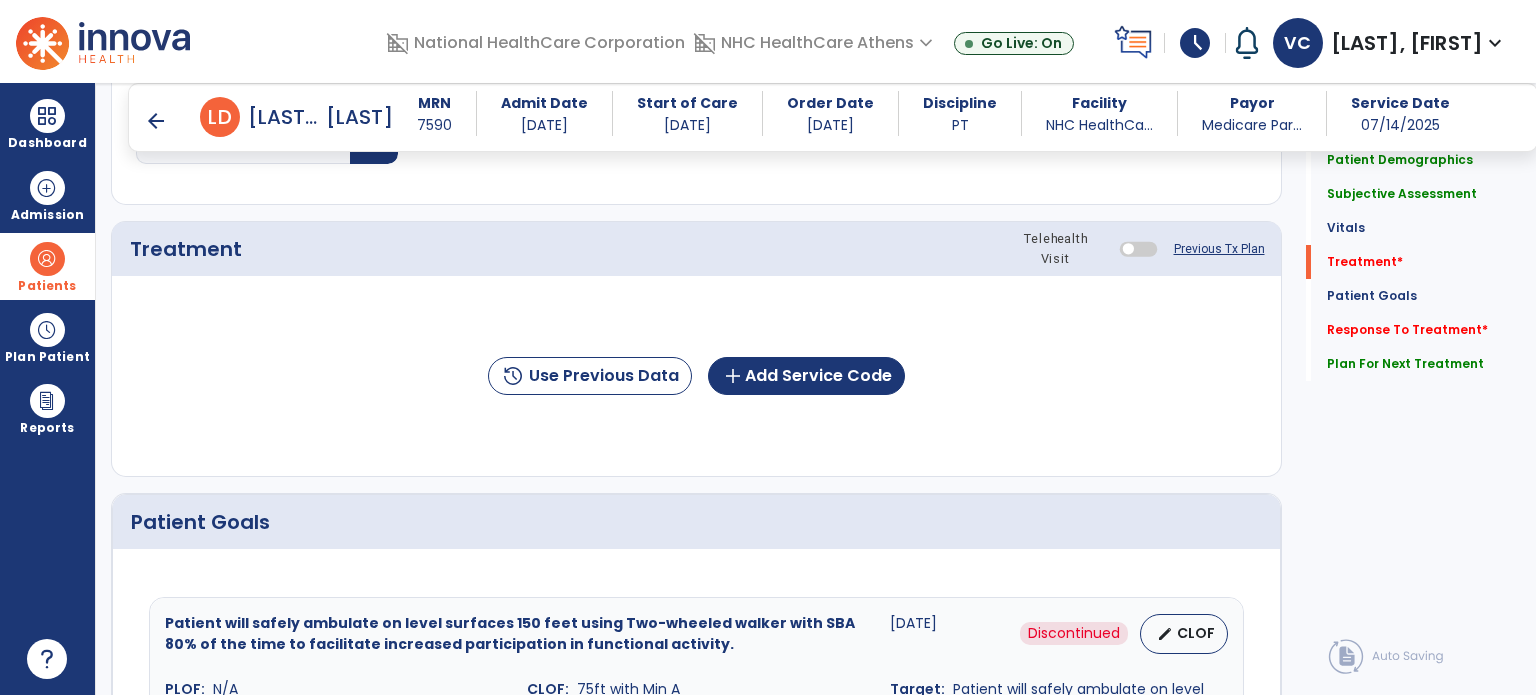 scroll, scrollTop: 1193, scrollLeft: 0, axis: vertical 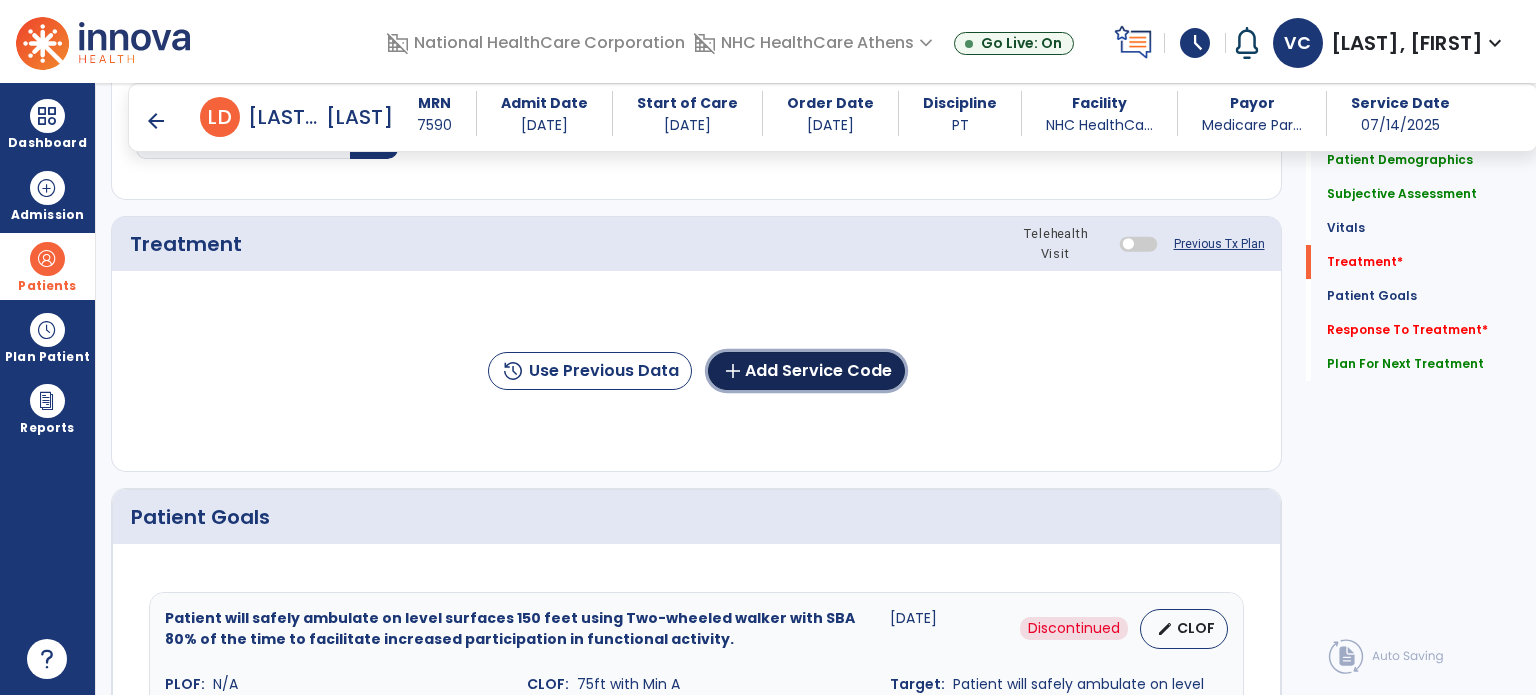 click on "add  Add Service Code" 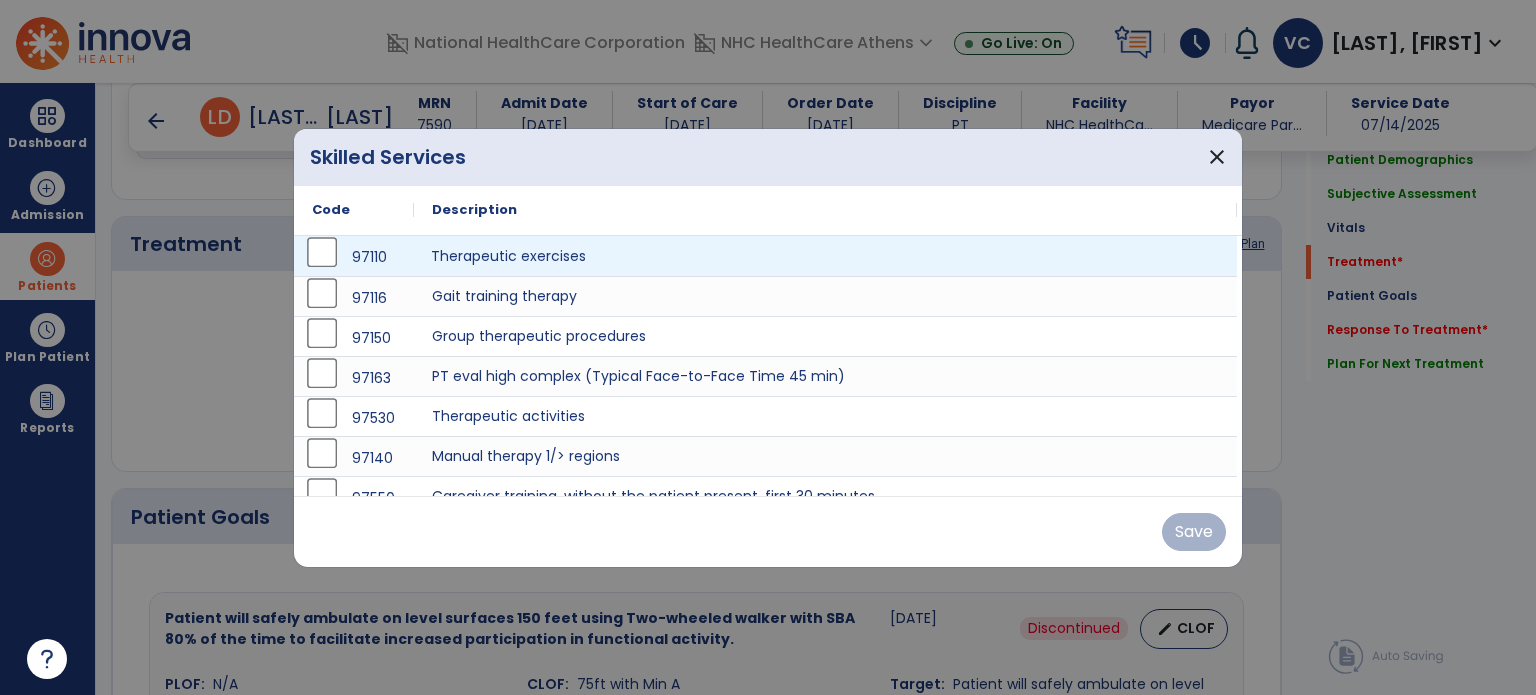 click on "Therapeutic exercises" at bounding box center (825, 256) 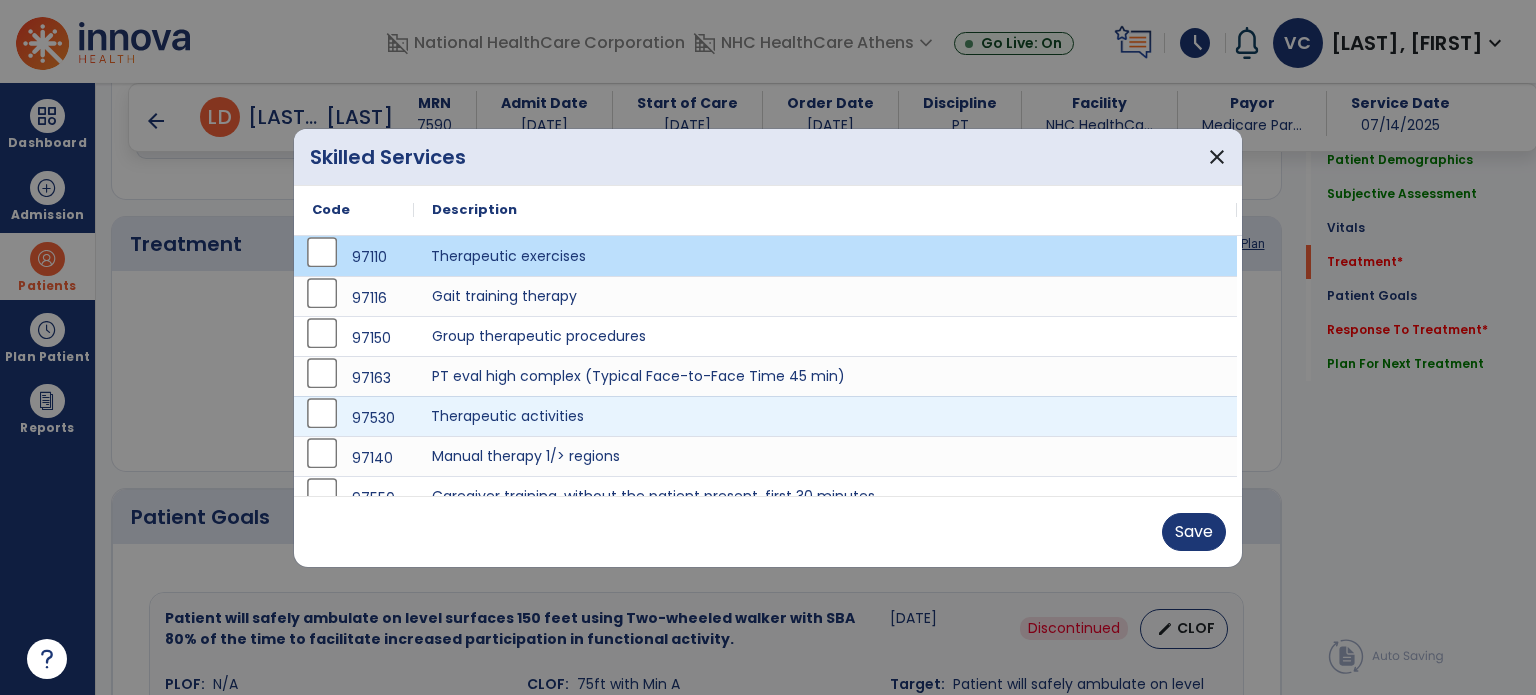 click on "Therapeutic activities" at bounding box center [825, 416] 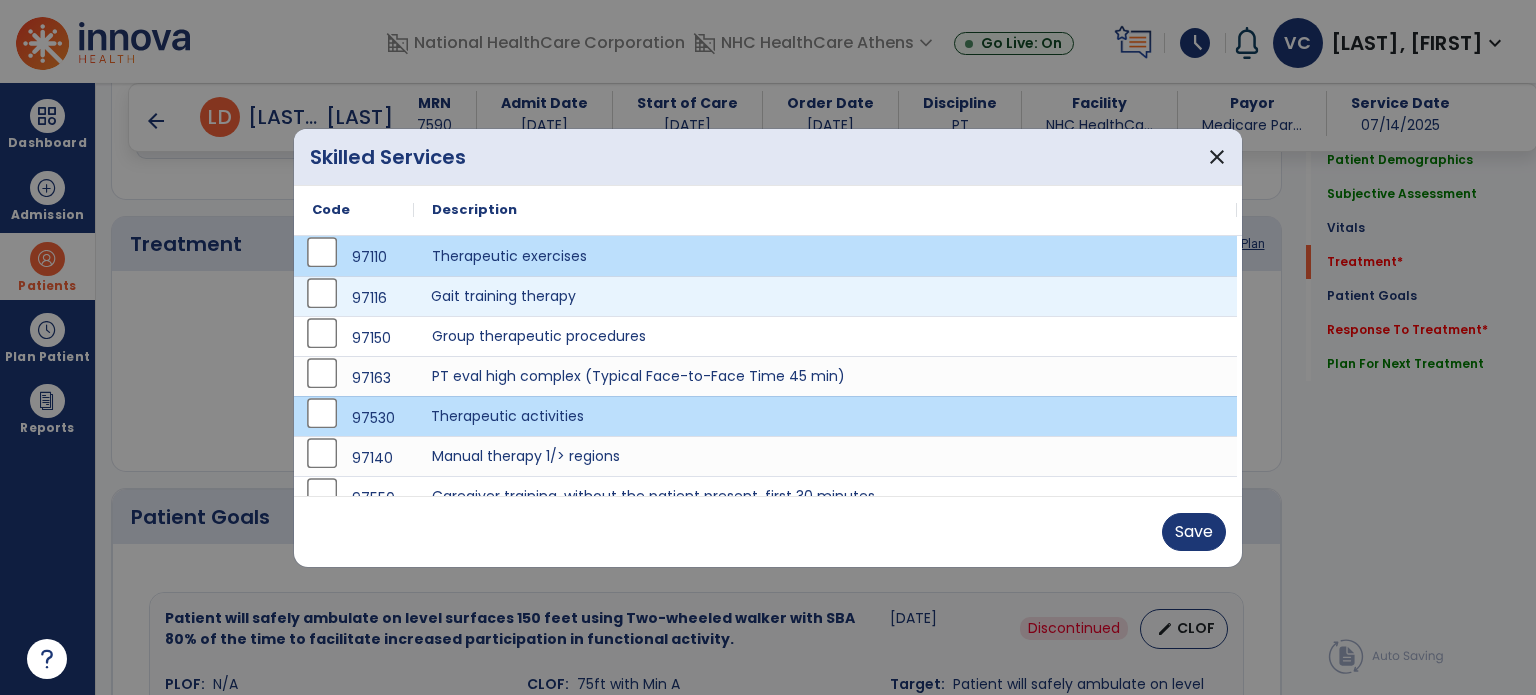 click on "Gait training therapy" at bounding box center [825, 296] 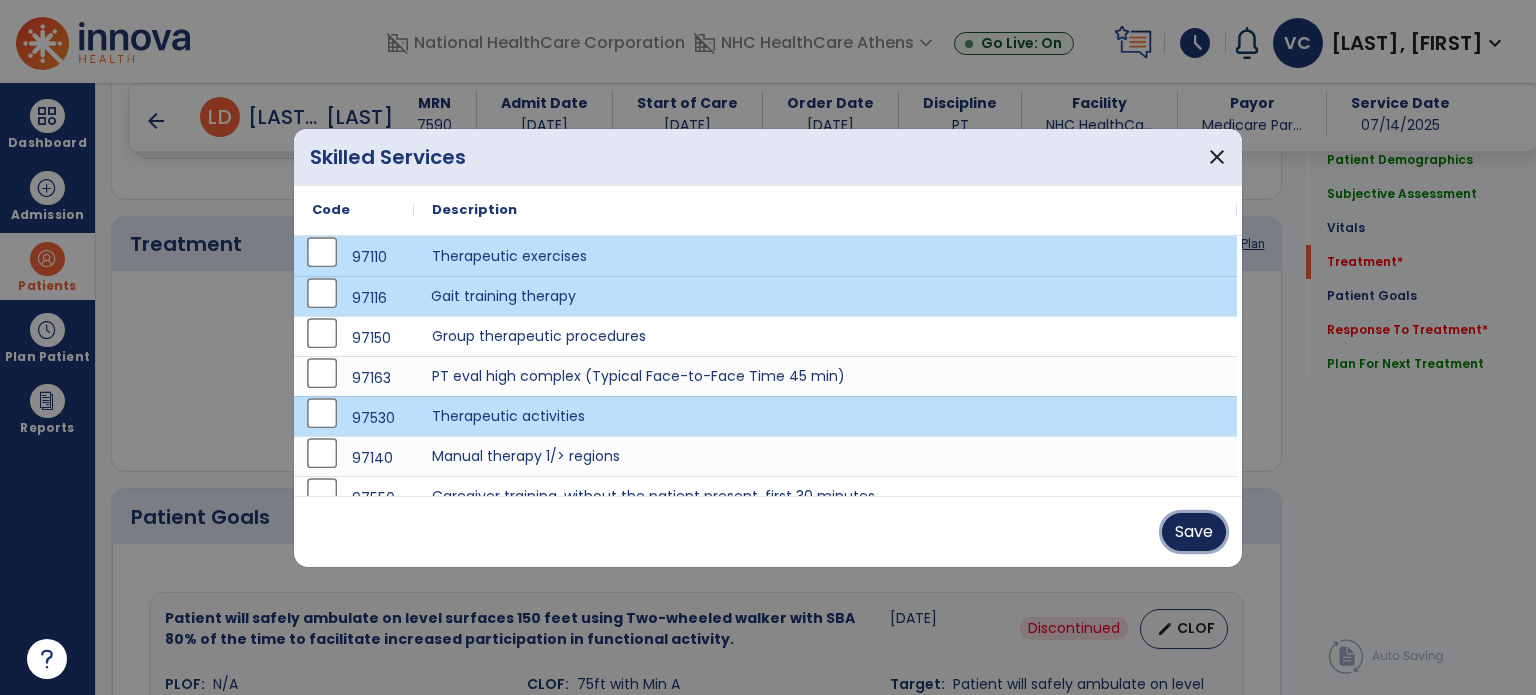 click on "Save" at bounding box center [1194, 532] 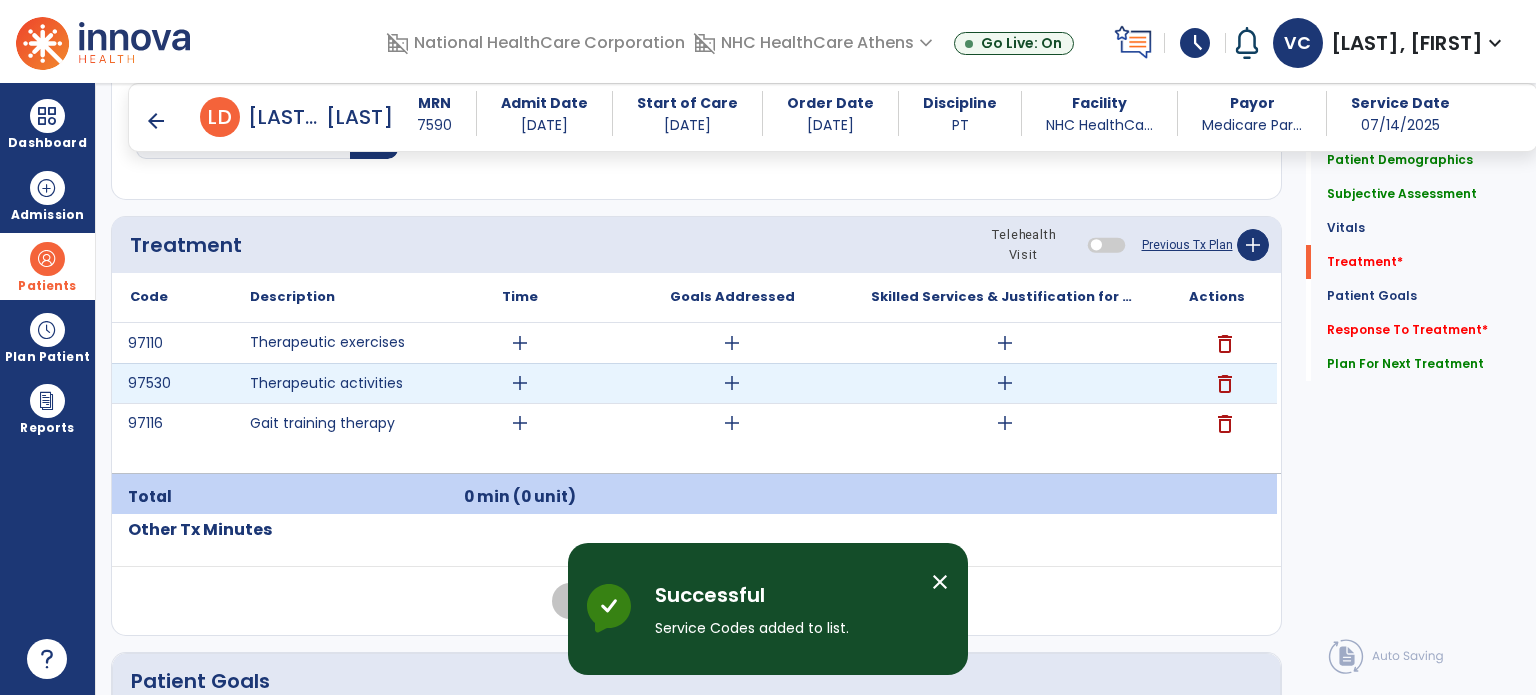 click on "add" at bounding box center (1005, 383) 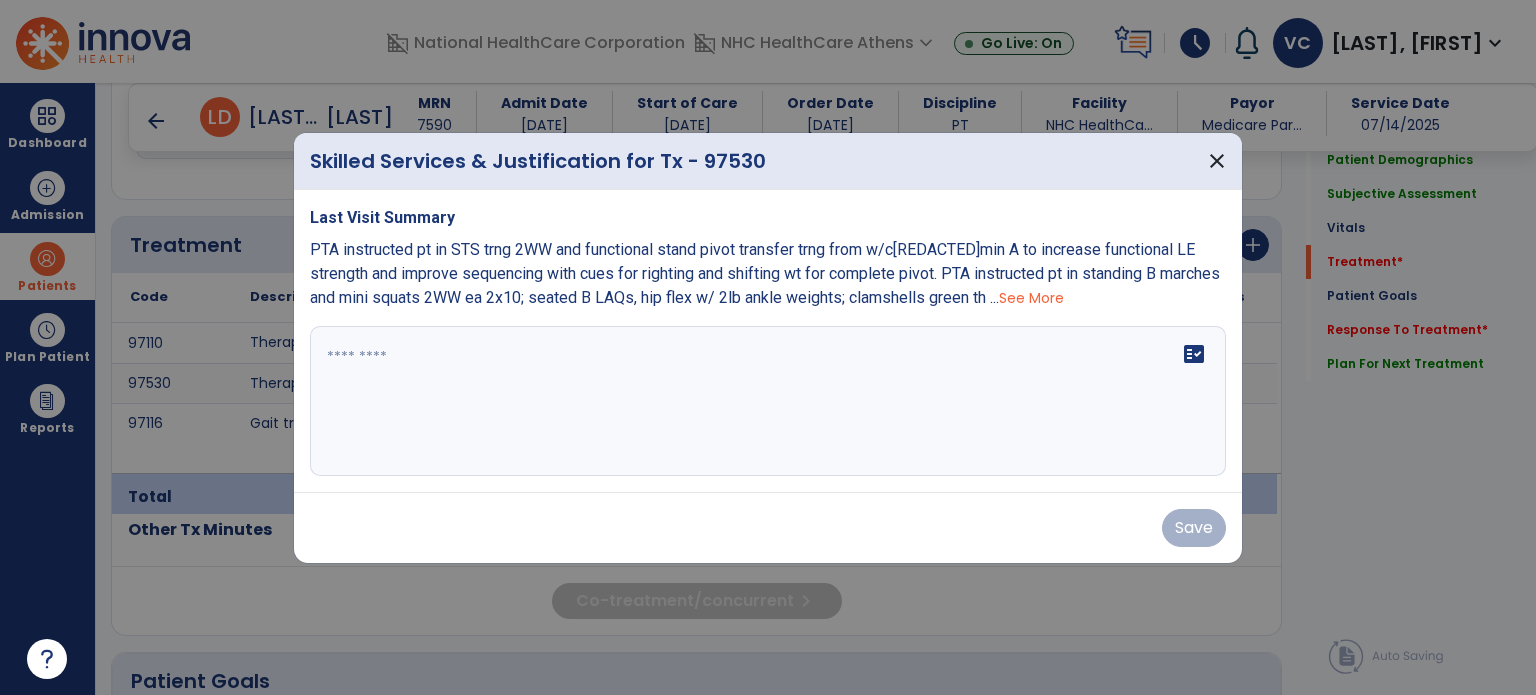 click on "fact_check" at bounding box center [768, 401] 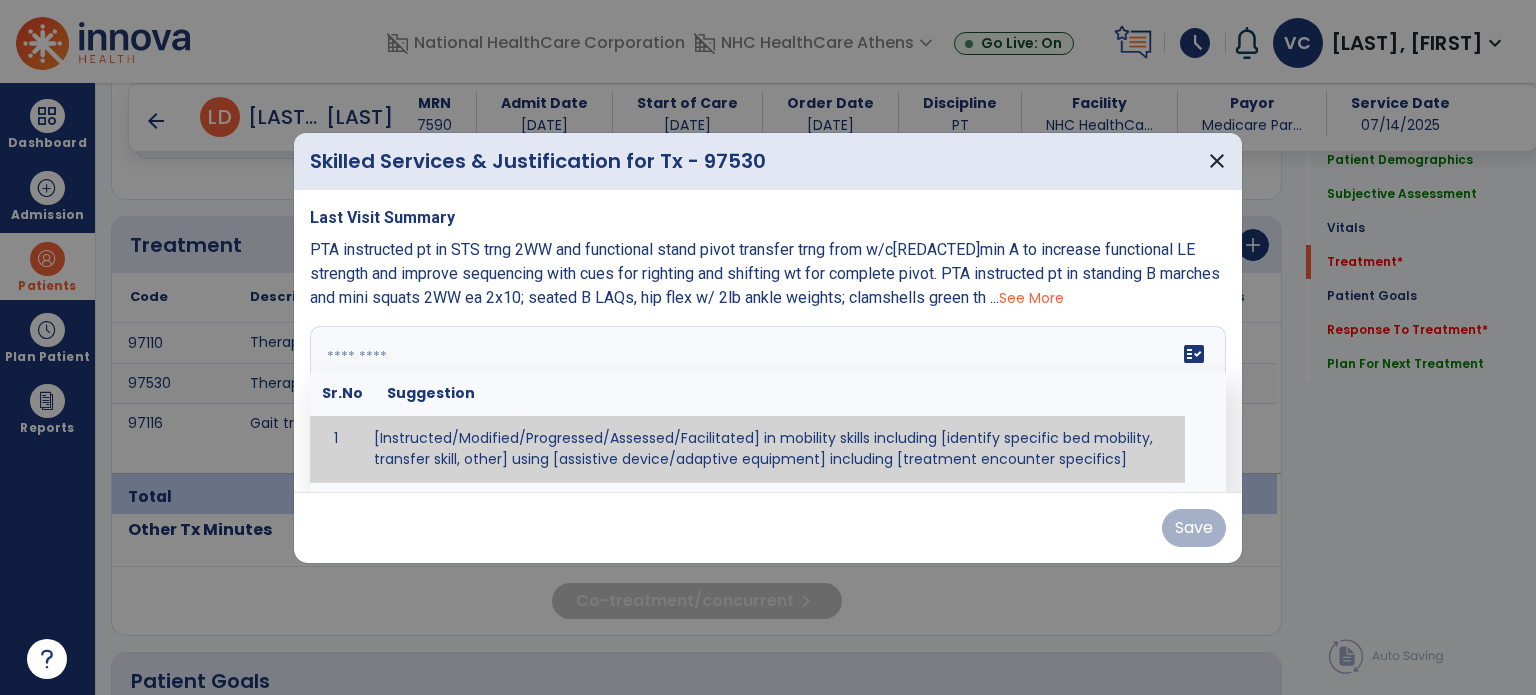 paste on "**********" 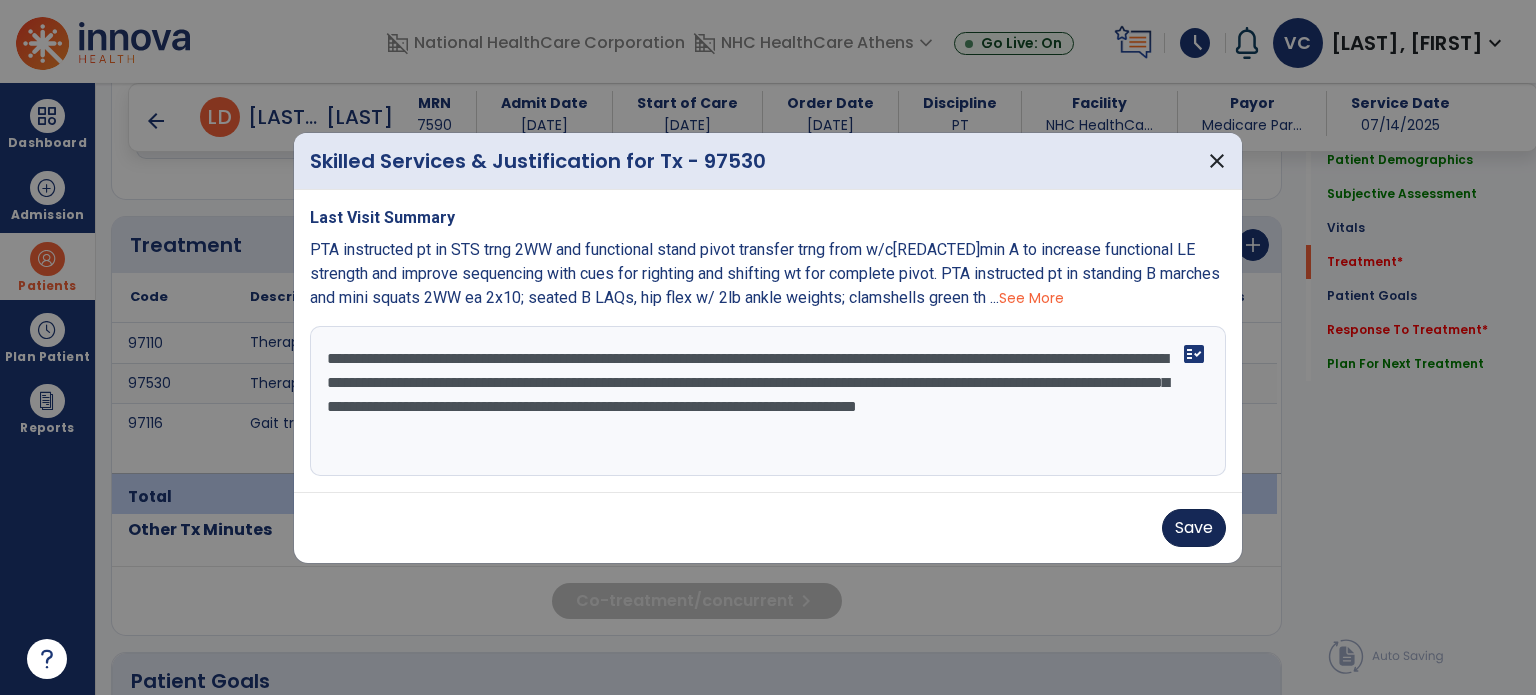 type on "**********" 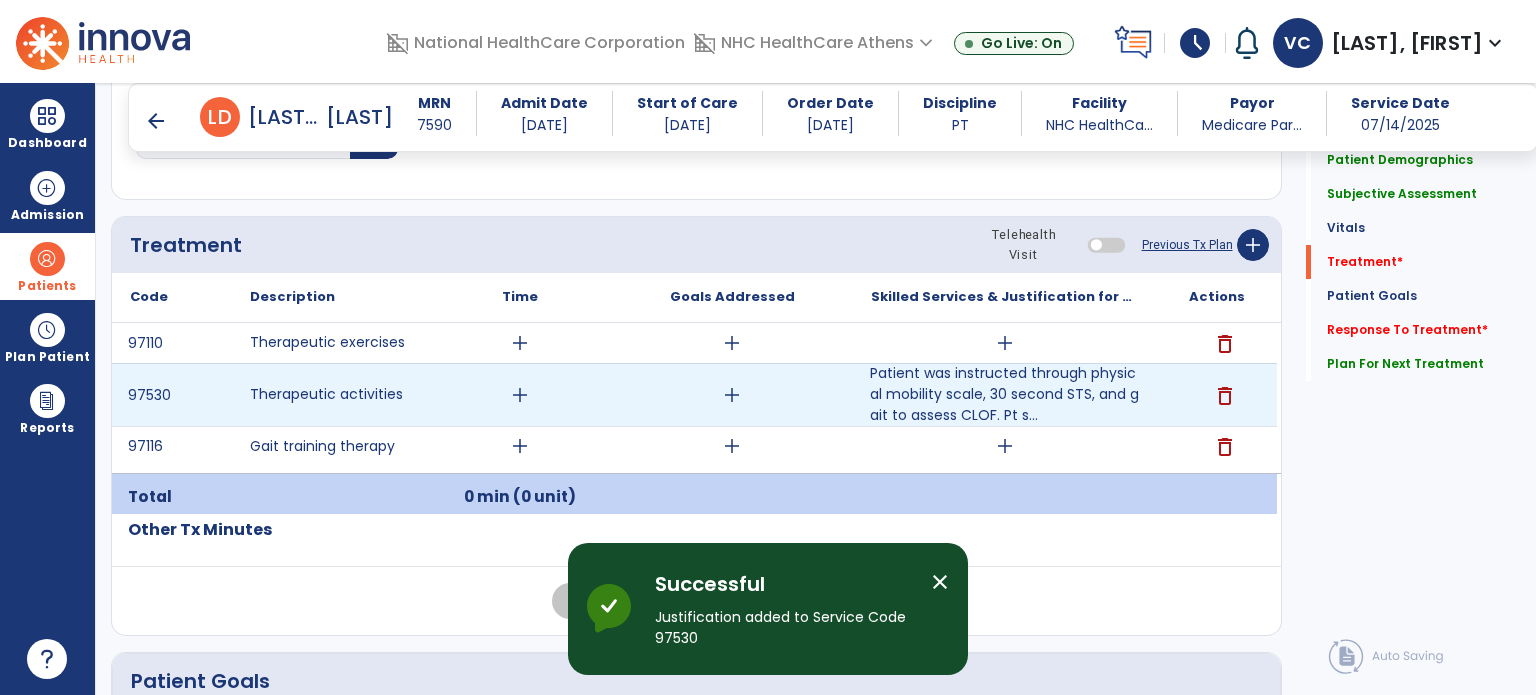 click on "add" at bounding box center (520, 395) 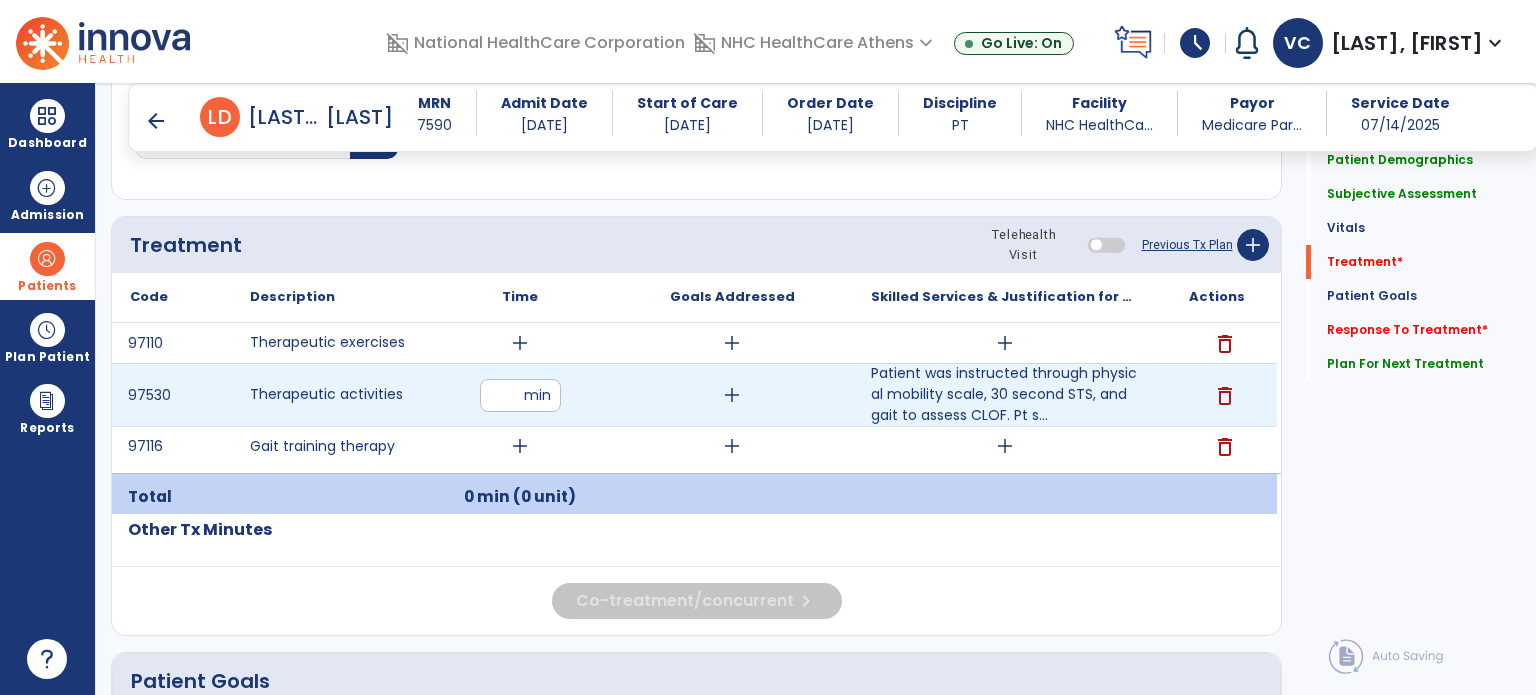 type on "**" 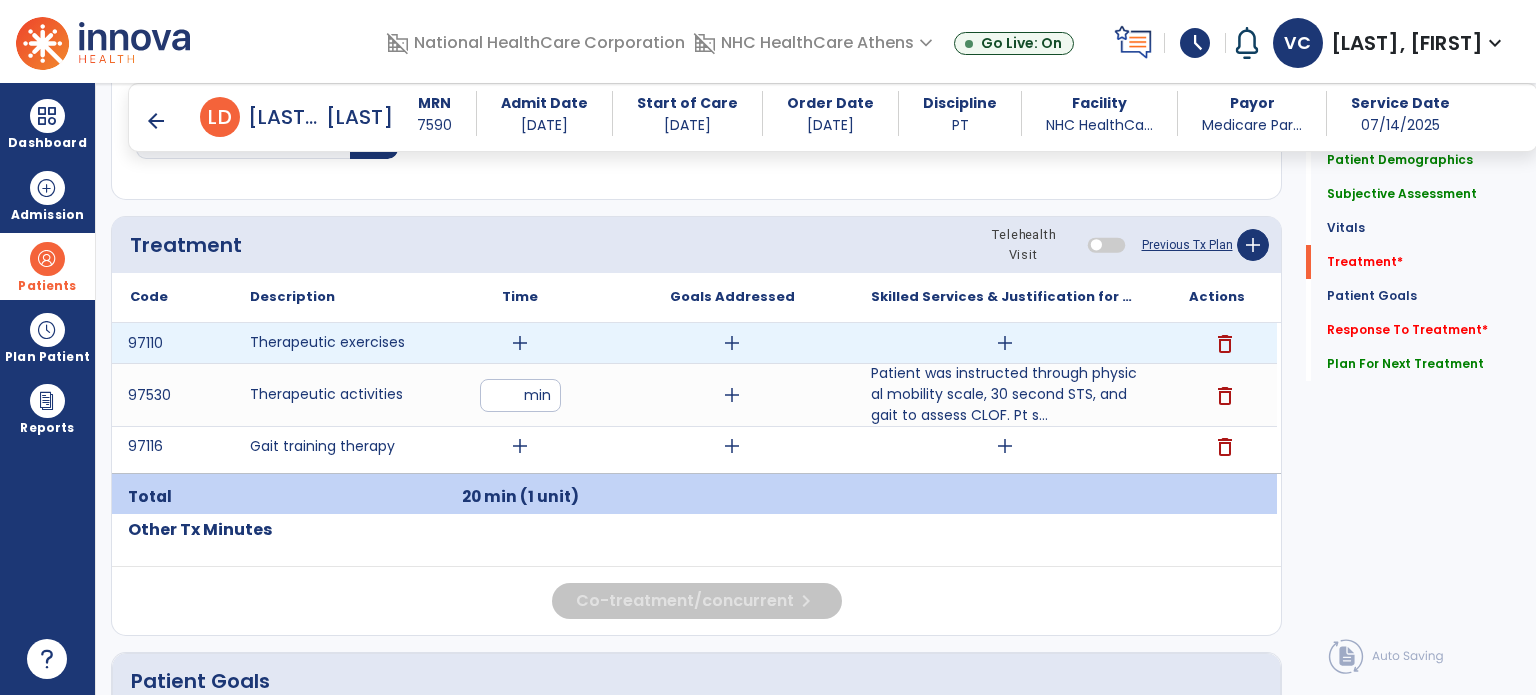 click on "add" at bounding box center [520, 343] 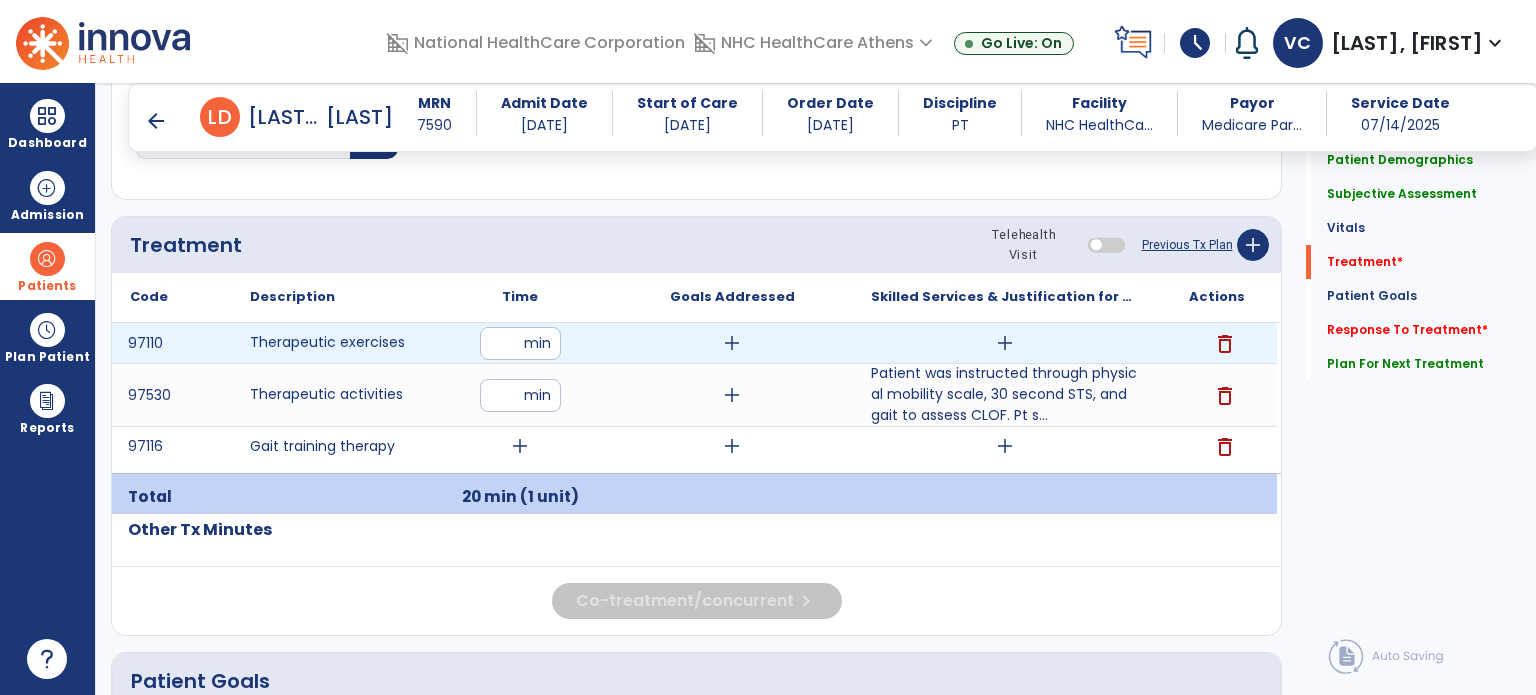 type on "**" 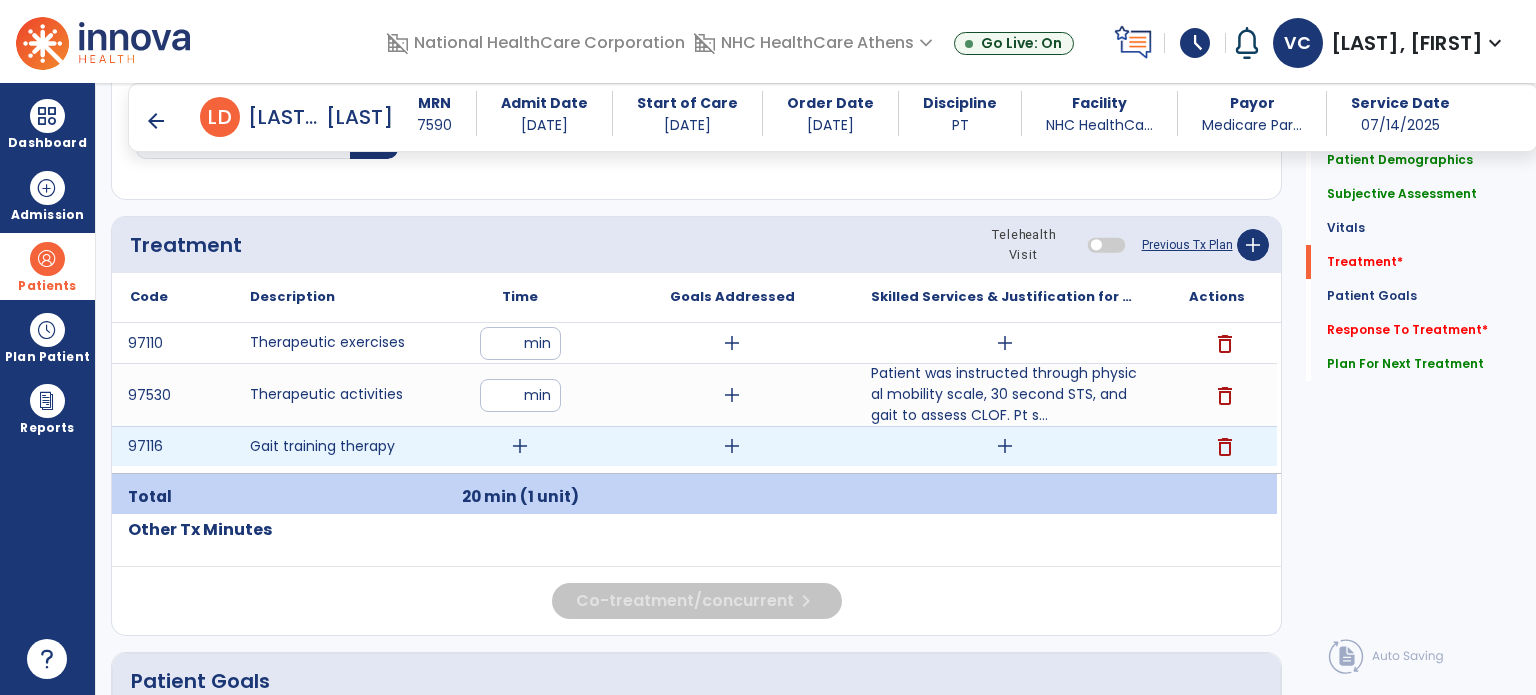 click on "97110  Therapeutic exercises  ** min add add delete 97530  Therapeutic activities  ** min add  Patient was instructed through physical mobility scale, 30 second STS, and gait to assess CLOF. Pt s...  delete 97116  Gait training therapy  add add add delete" at bounding box center (694, 398) 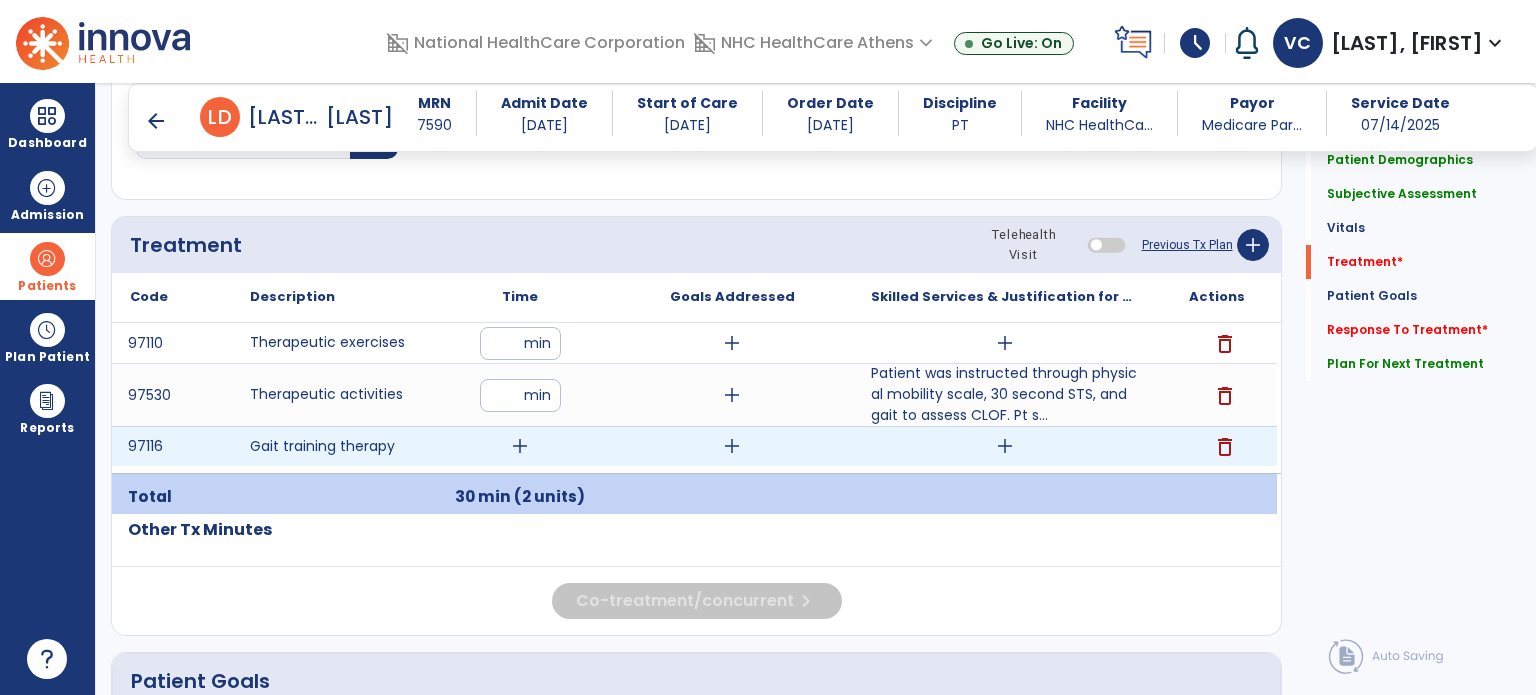 click on "add" at bounding box center [520, 446] 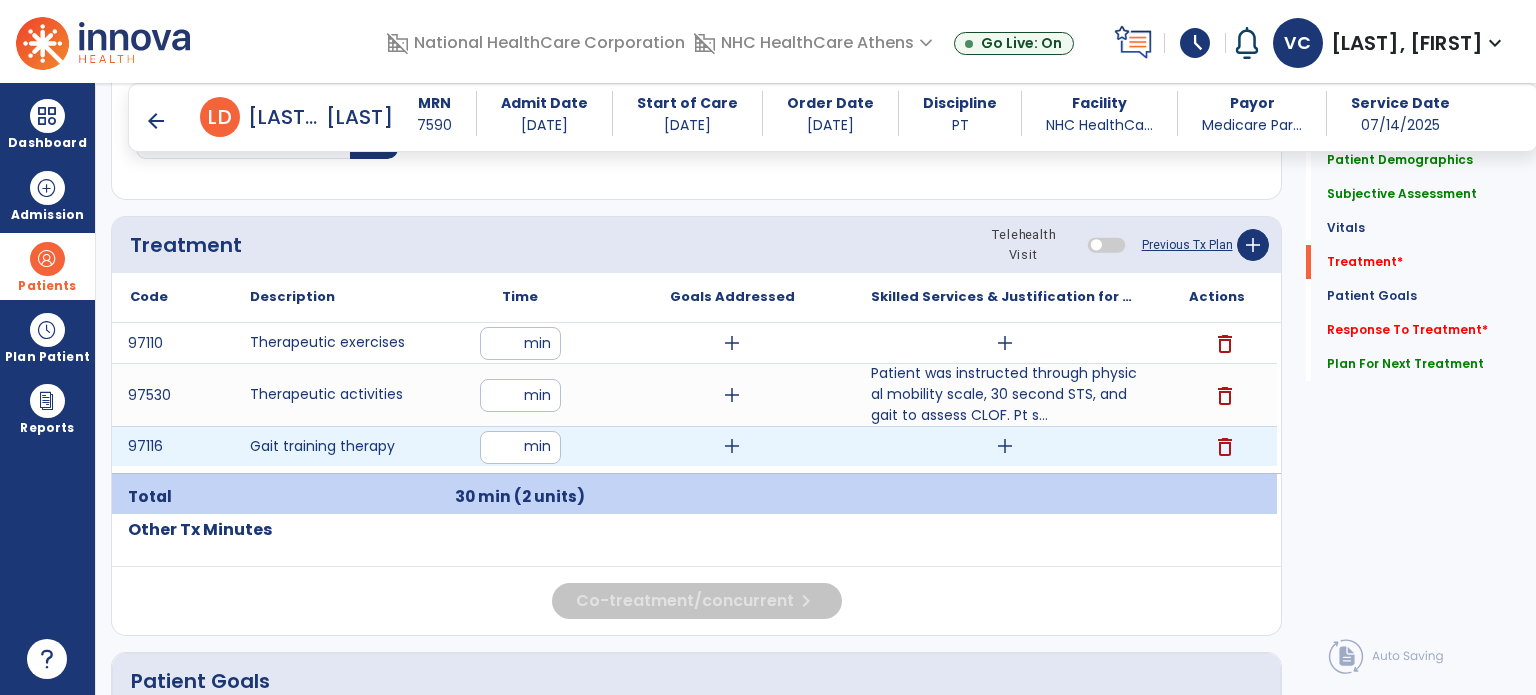 type on "**" 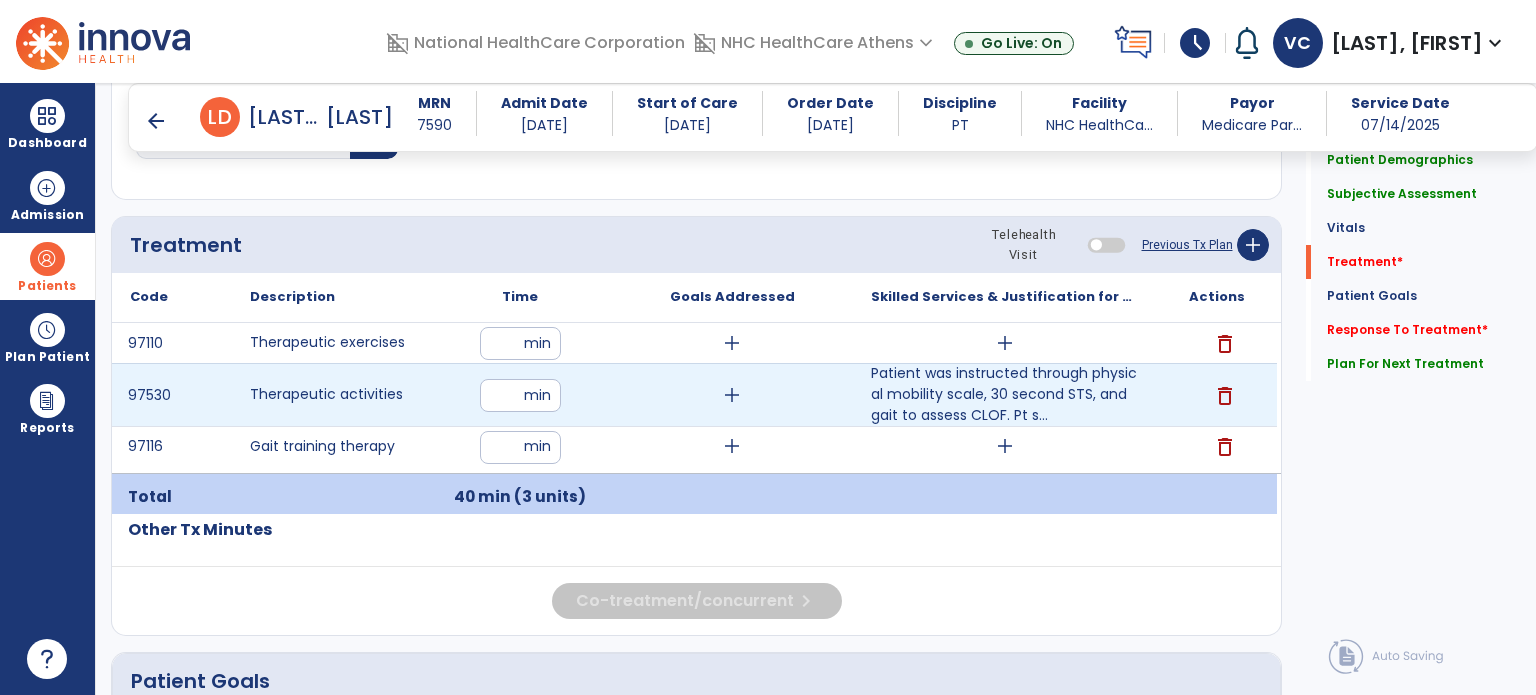 click on "**" at bounding box center [520, 395] 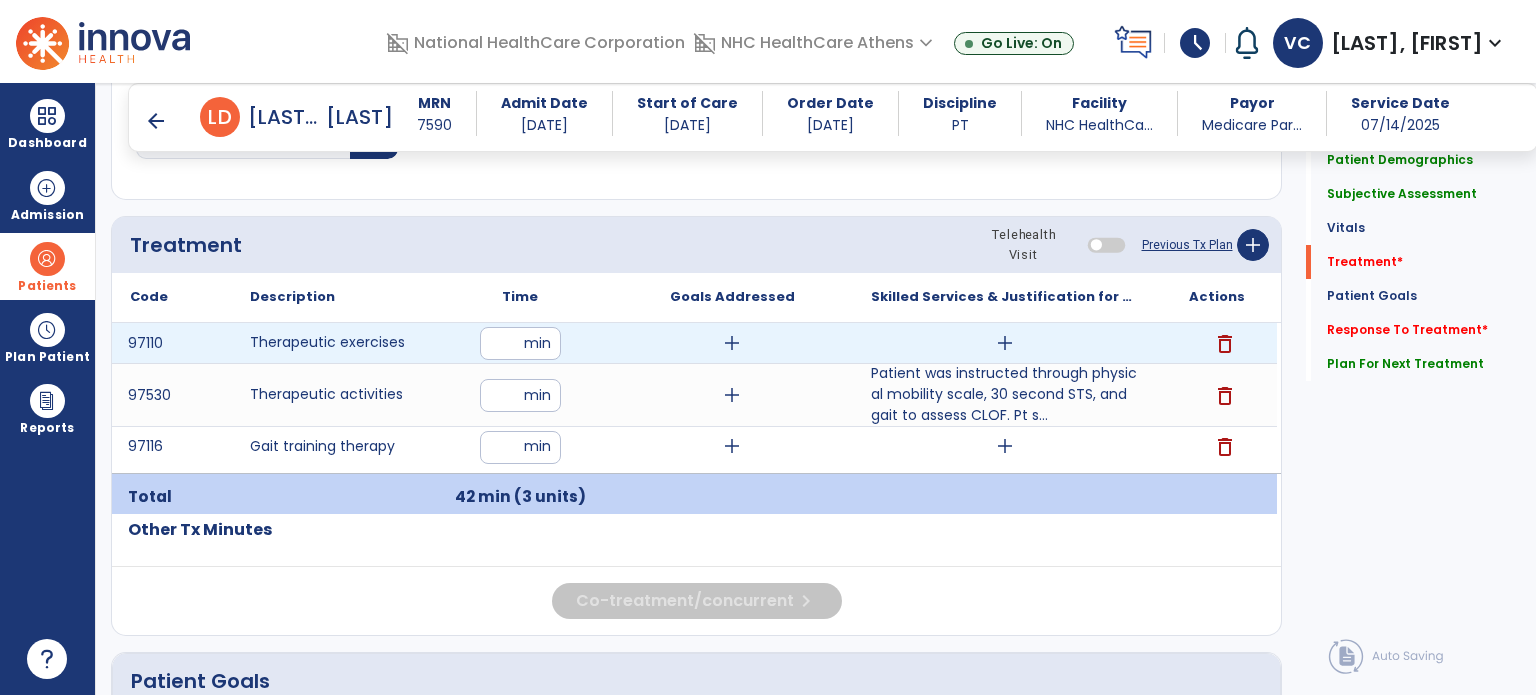 click on "**" at bounding box center [520, 343] 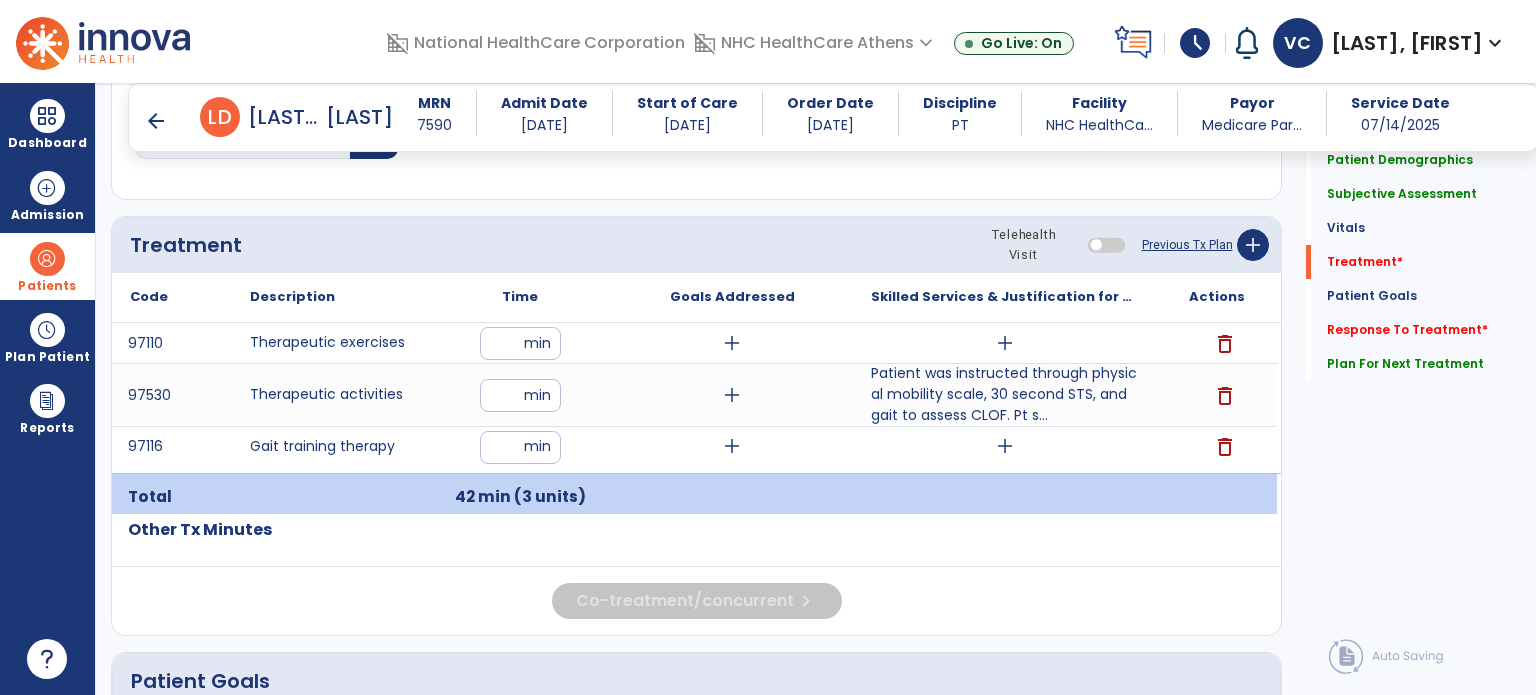click on "Other Tx Minutes" 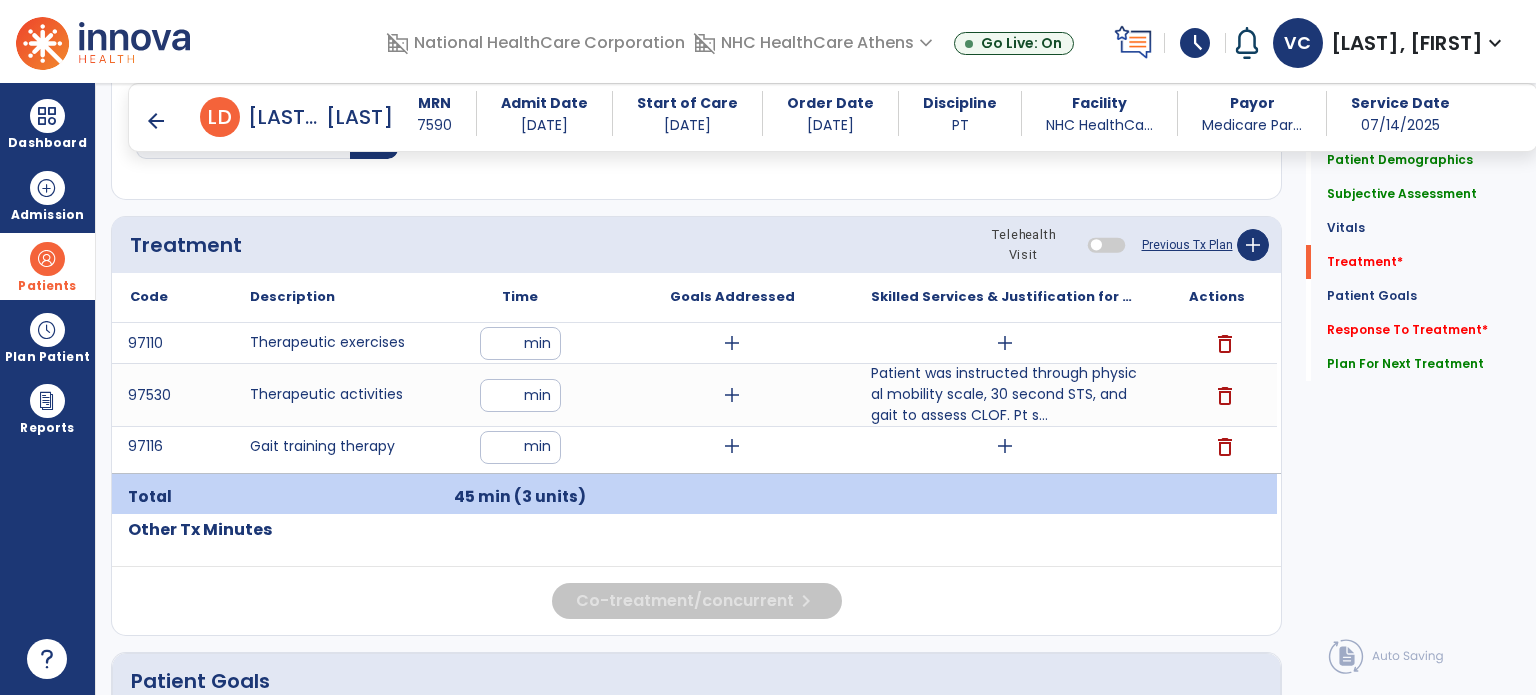 click on "arrow_back" at bounding box center [156, 121] 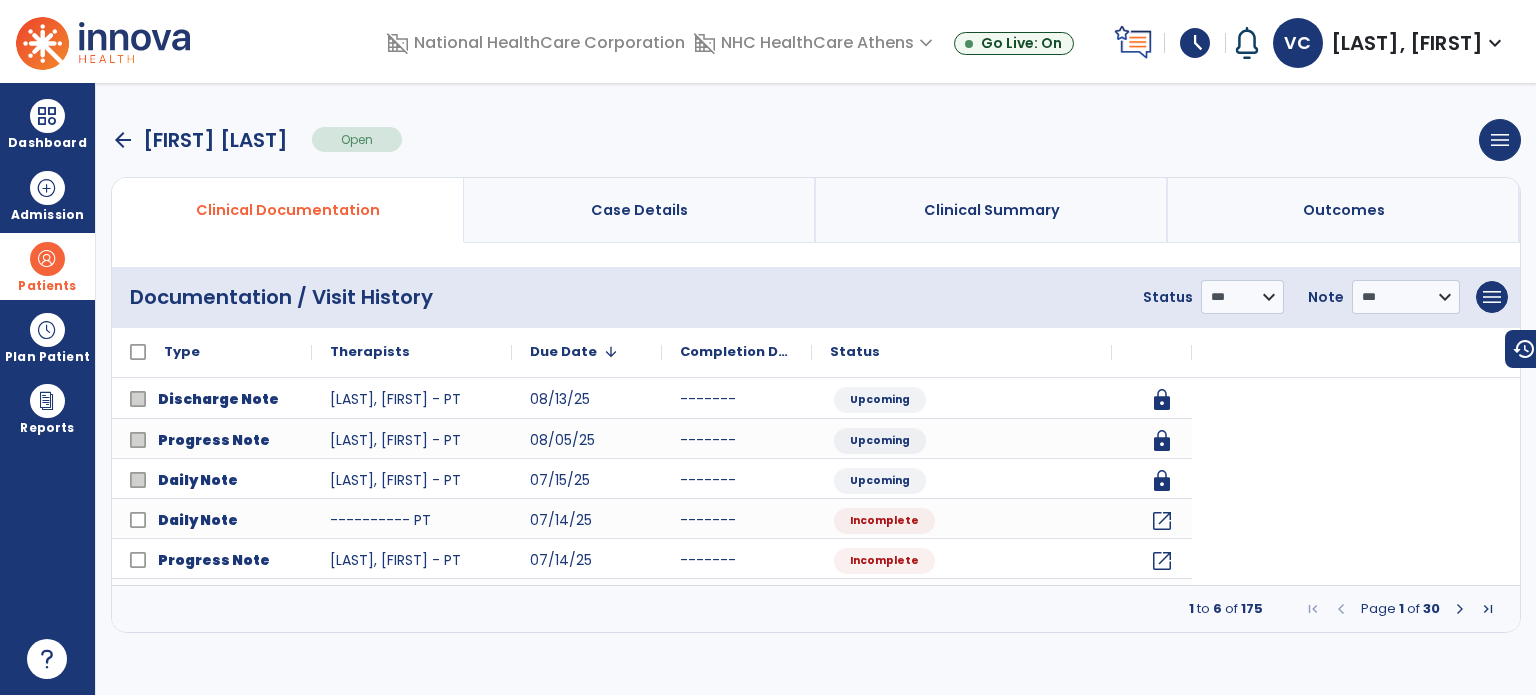 scroll, scrollTop: 0, scrollLeft: 0, axis: both 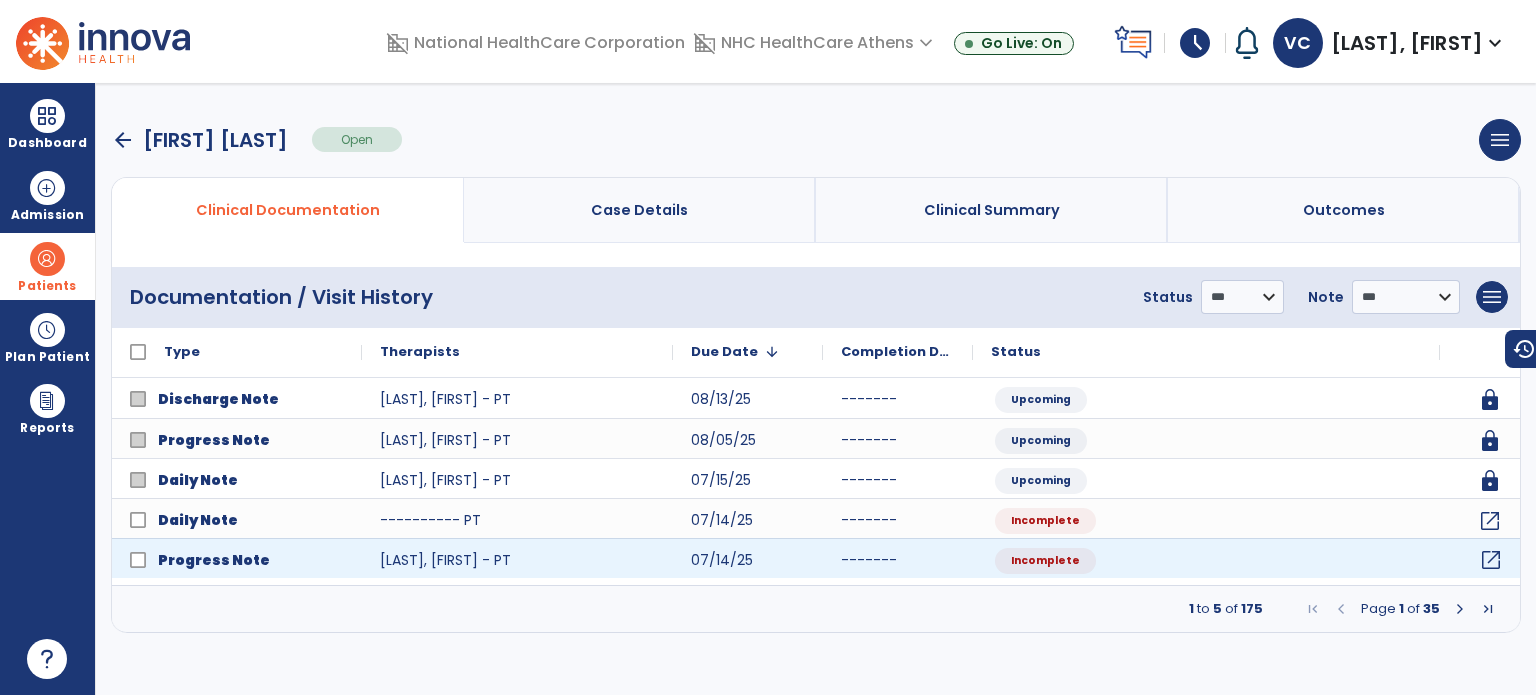 click on "open_in_new" 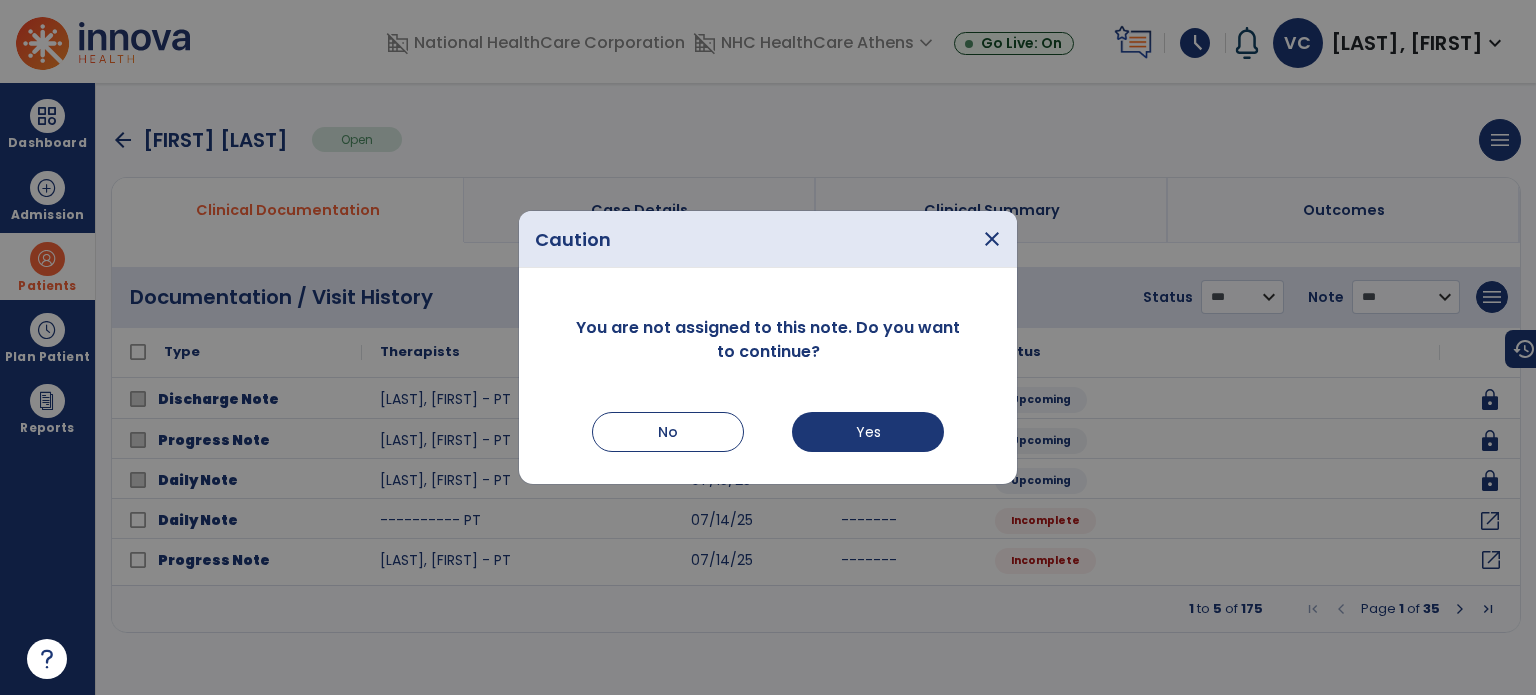 click at bounding box center [768, 347] 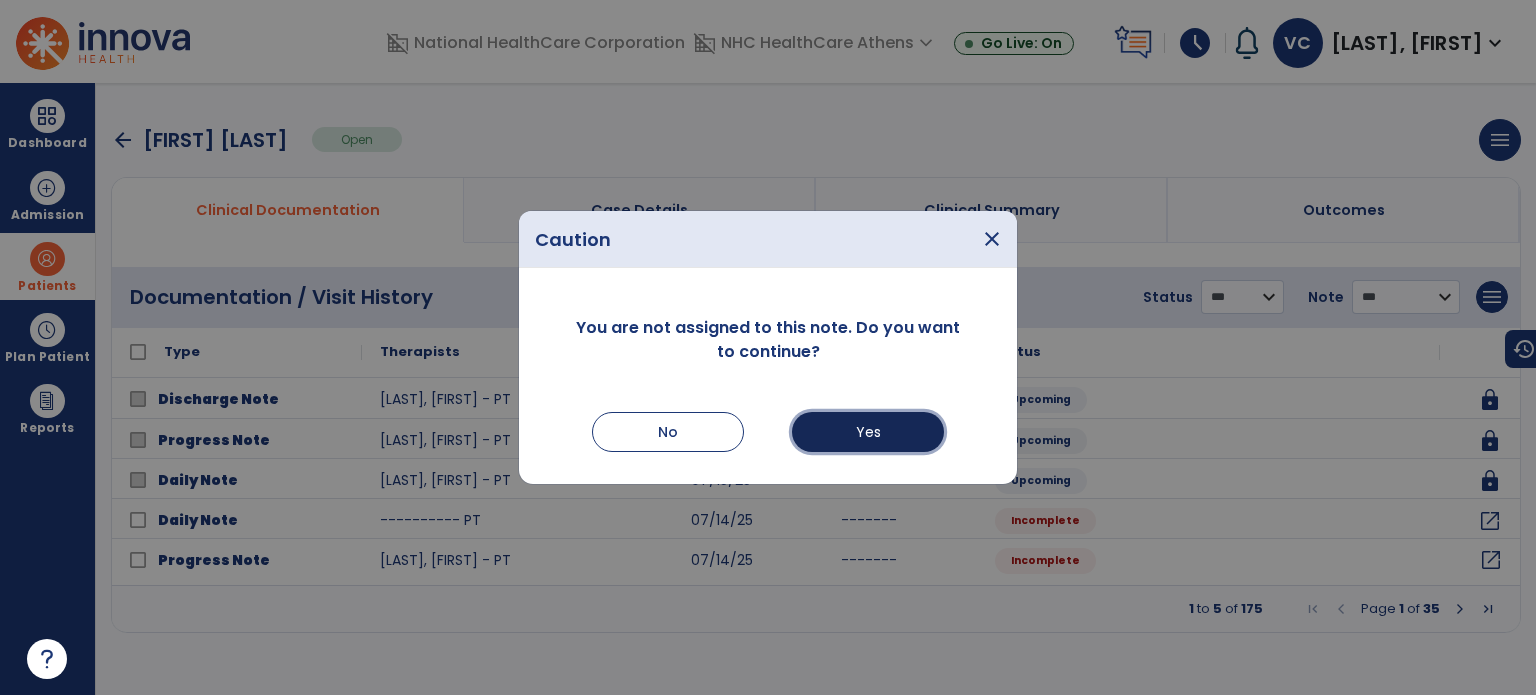 click on "Yes" at bounding box center [868, 432] 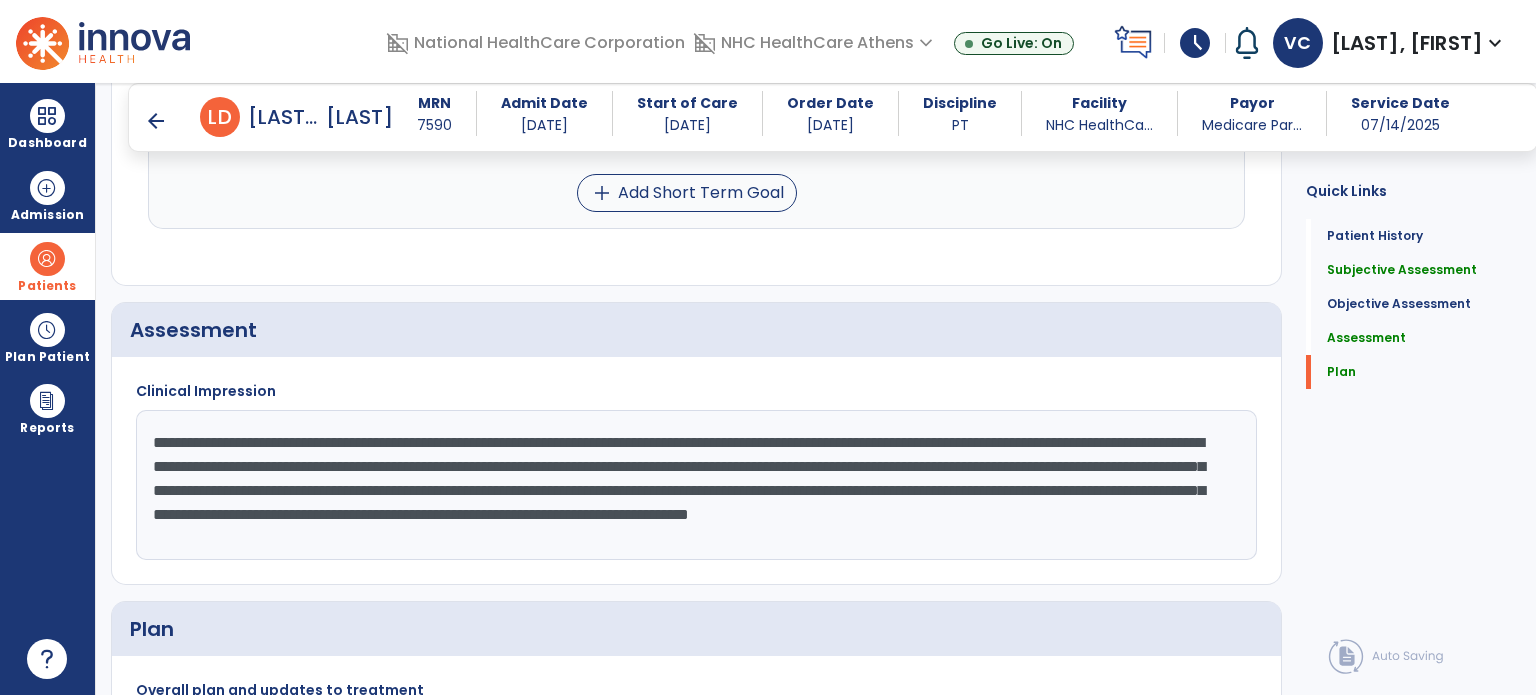scroll, scrollTop: 3168, scrollLeft: 0, axis: vertical 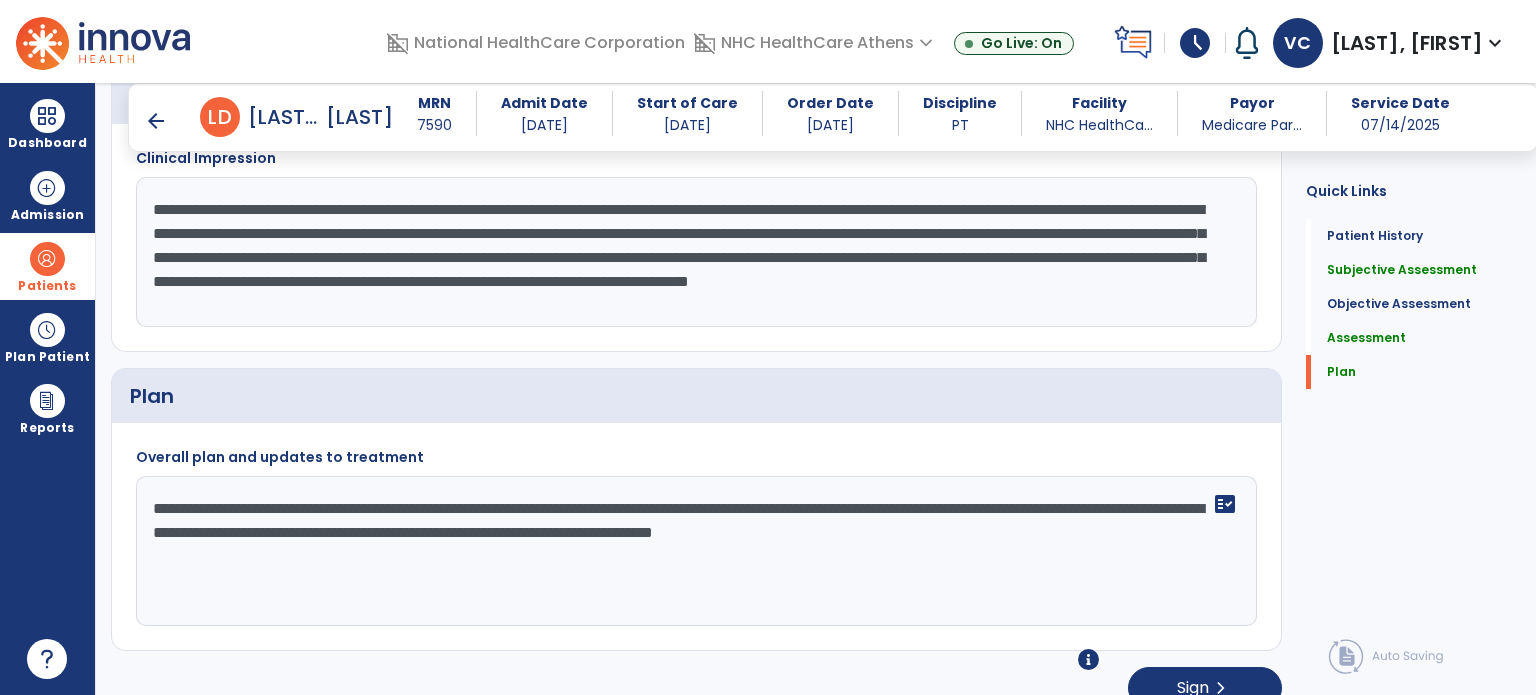 drag, startPoint x: 997, startPoint y: 230, endPoint x: 995, endPoint y: 278, distance: 48.04165 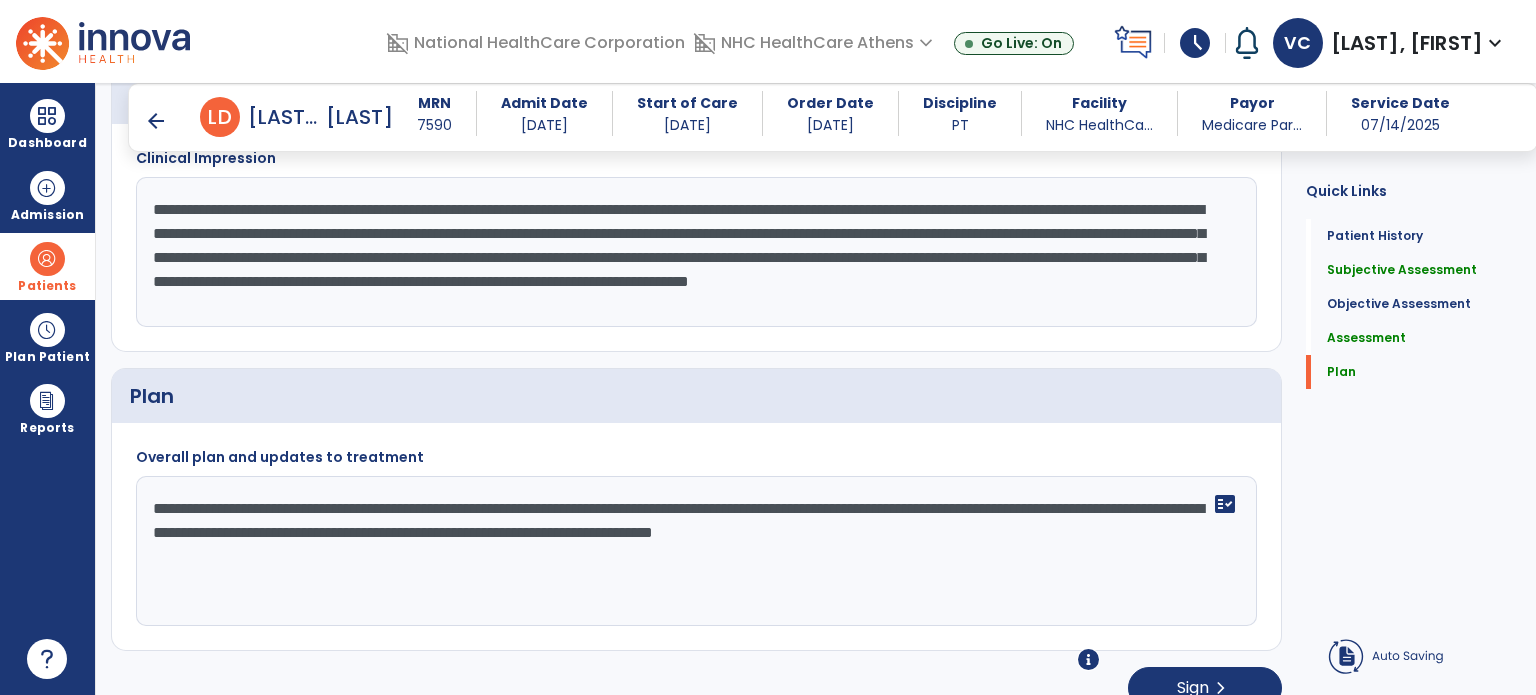 click on "arrow_back" at bounding box center (156, 121) 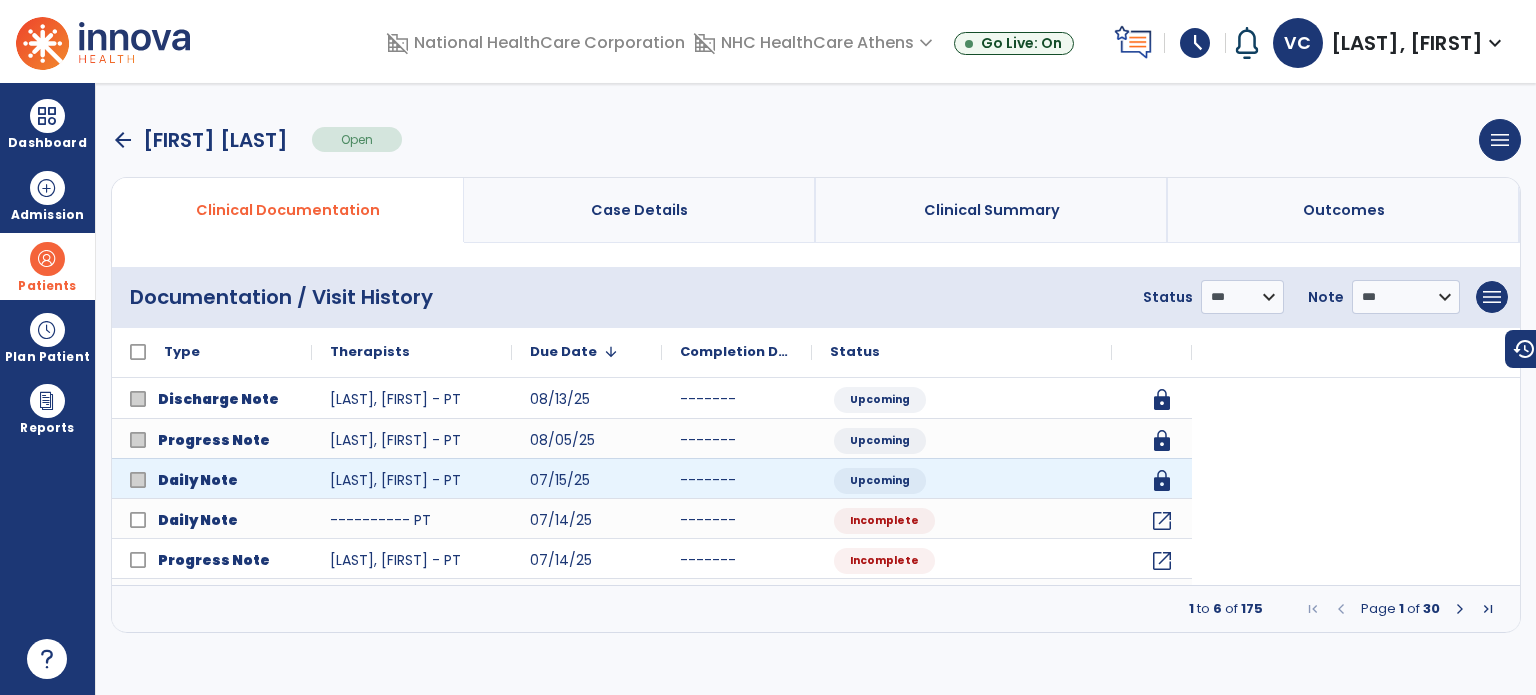 scroll, scrollTop: 0, scrollLeft: 0, axis: both 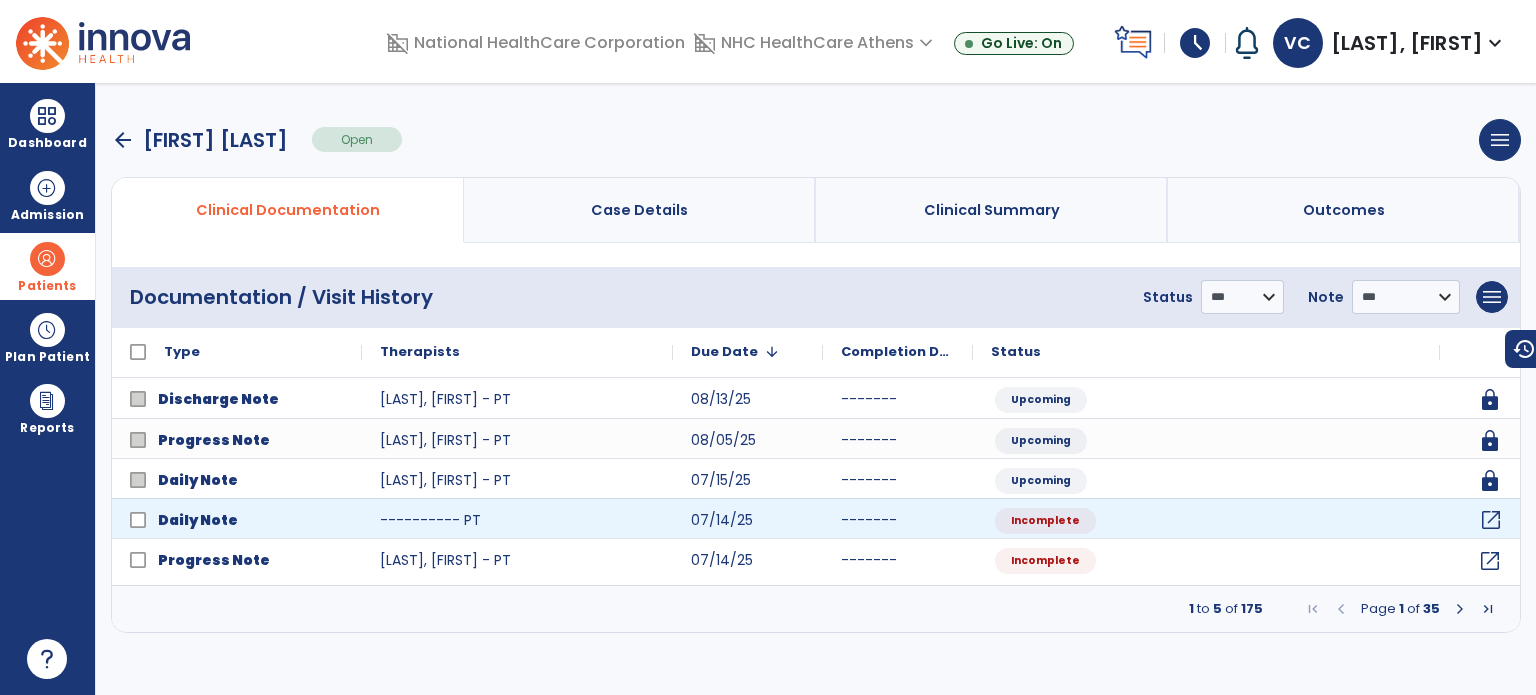 click on "open_in_new" 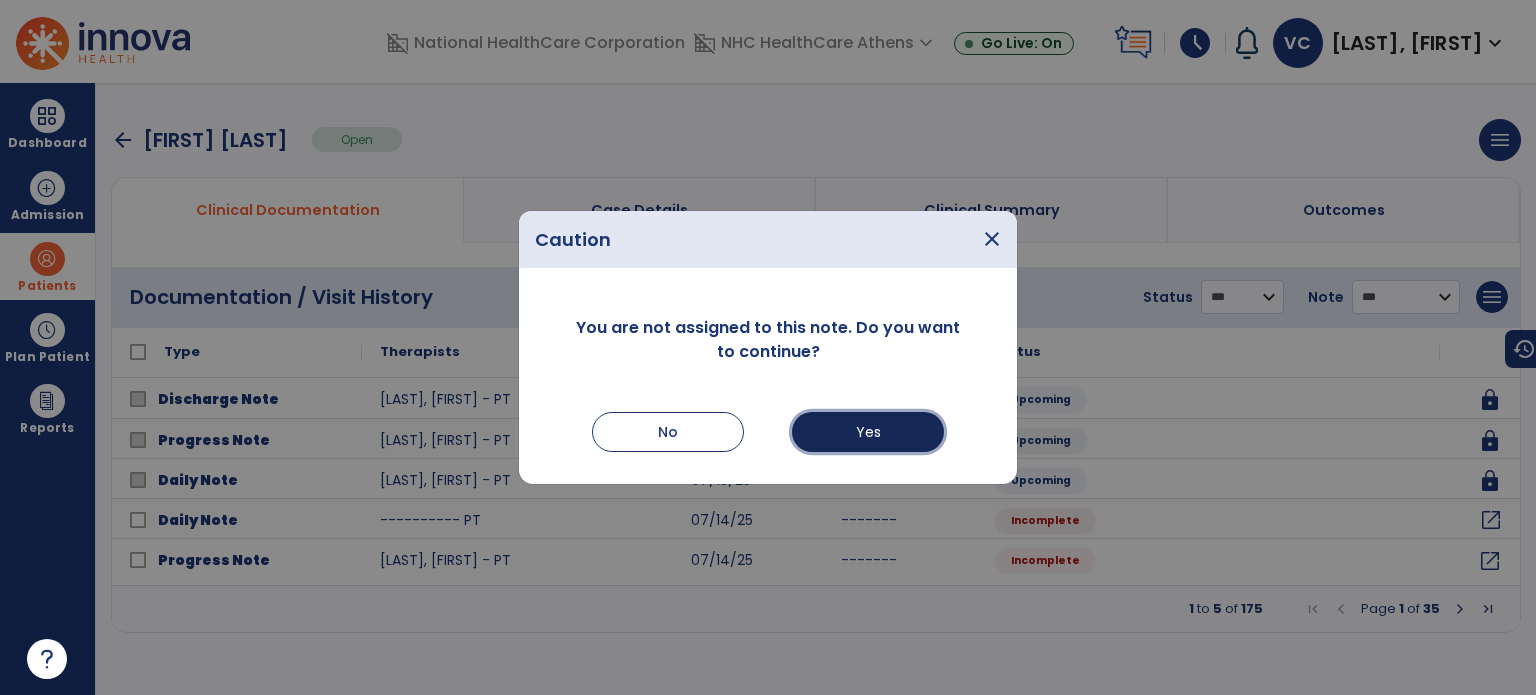 click on "Yes" at bounding box center (868, 432) 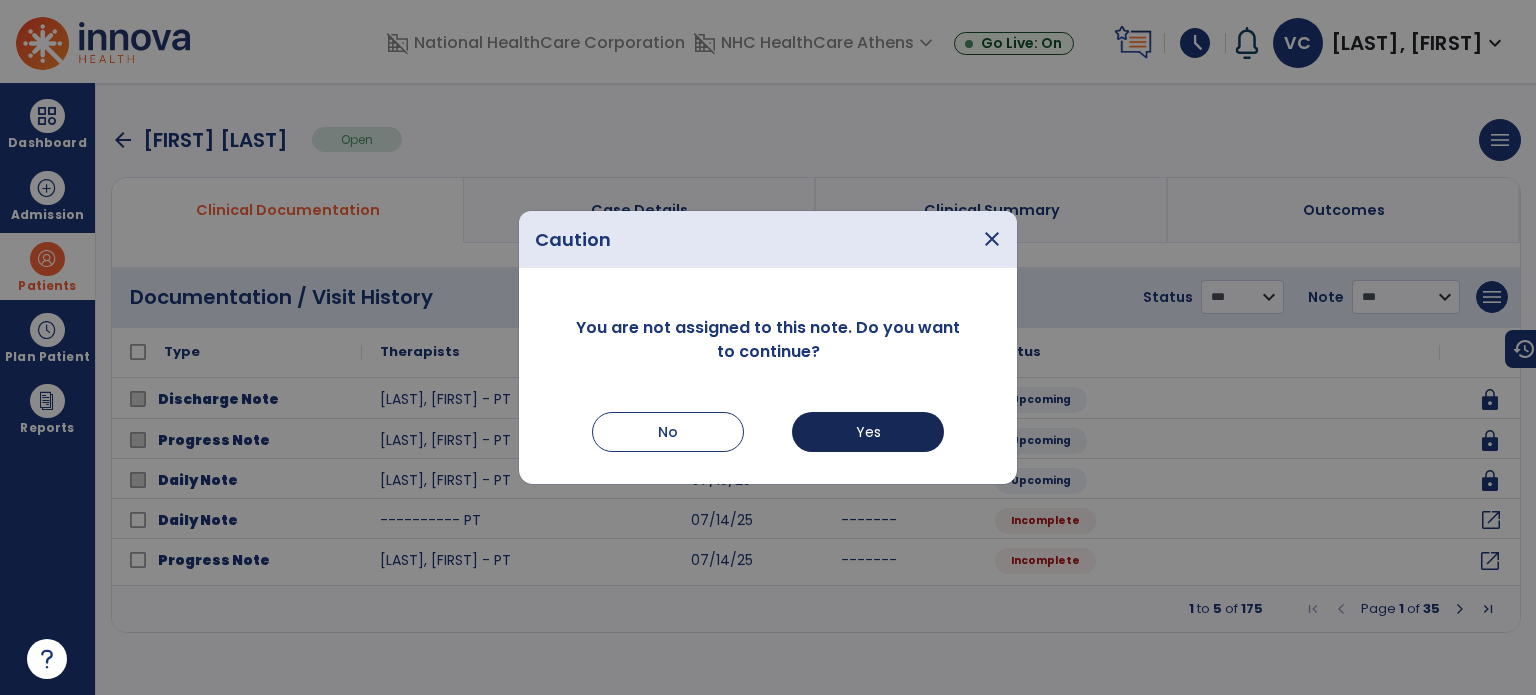 select on "*" 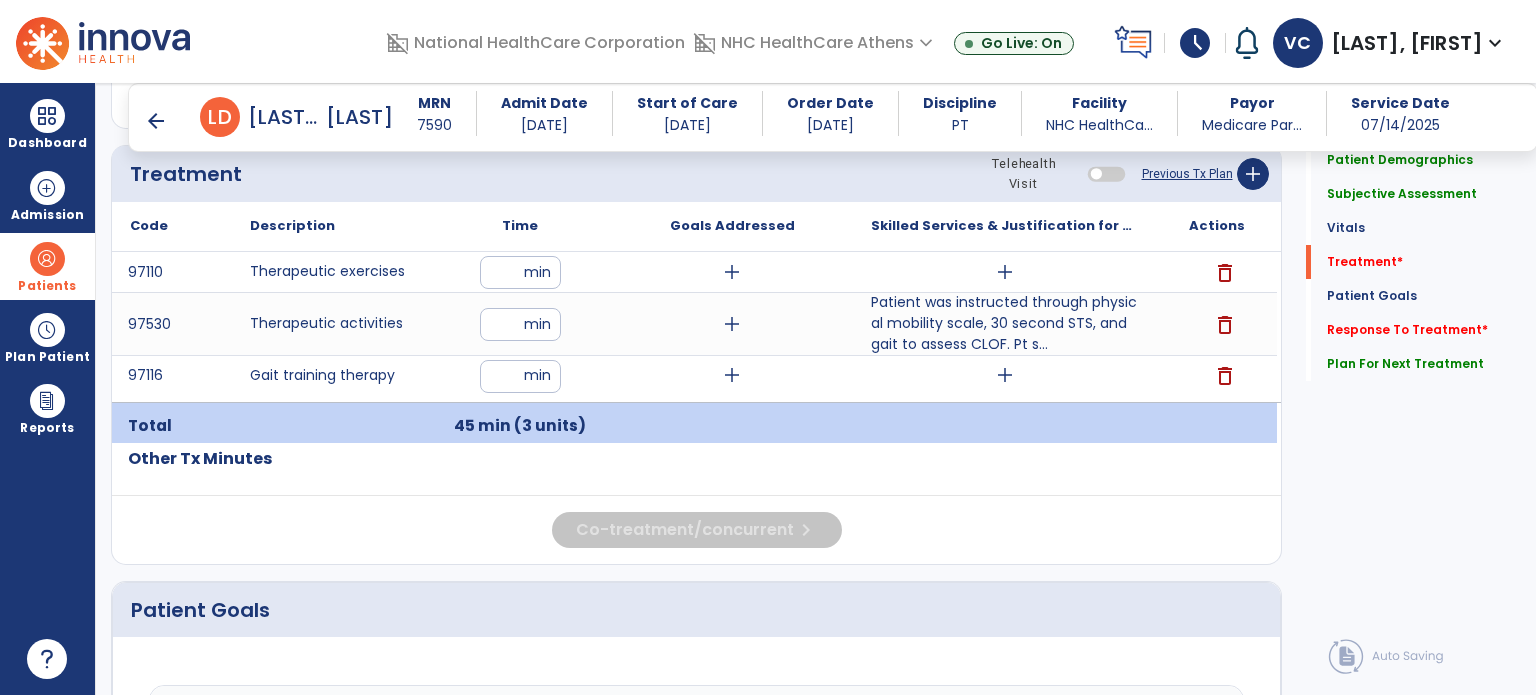 scroll, scrollTop: 1277, scrollLeft: 0, axis: vertical 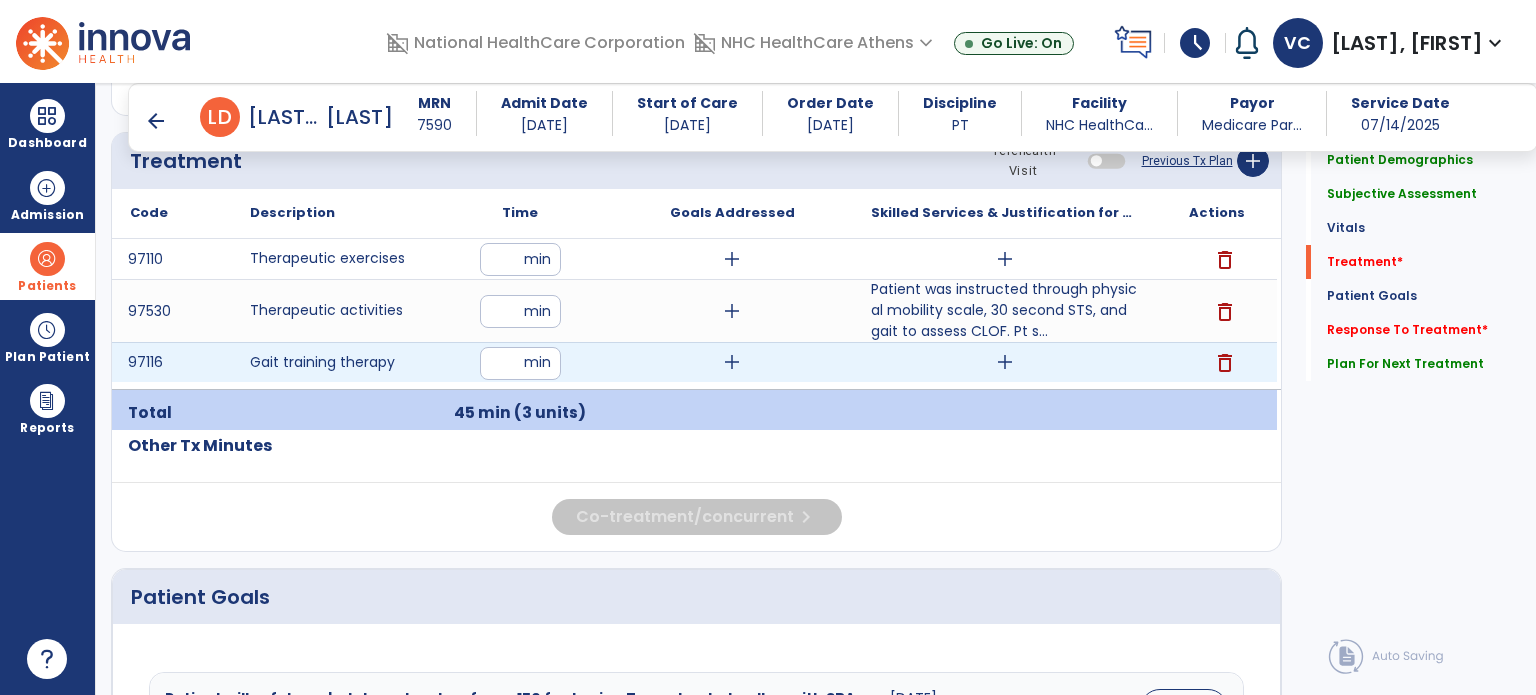 click on "add" at bounding box center [1005, 362] 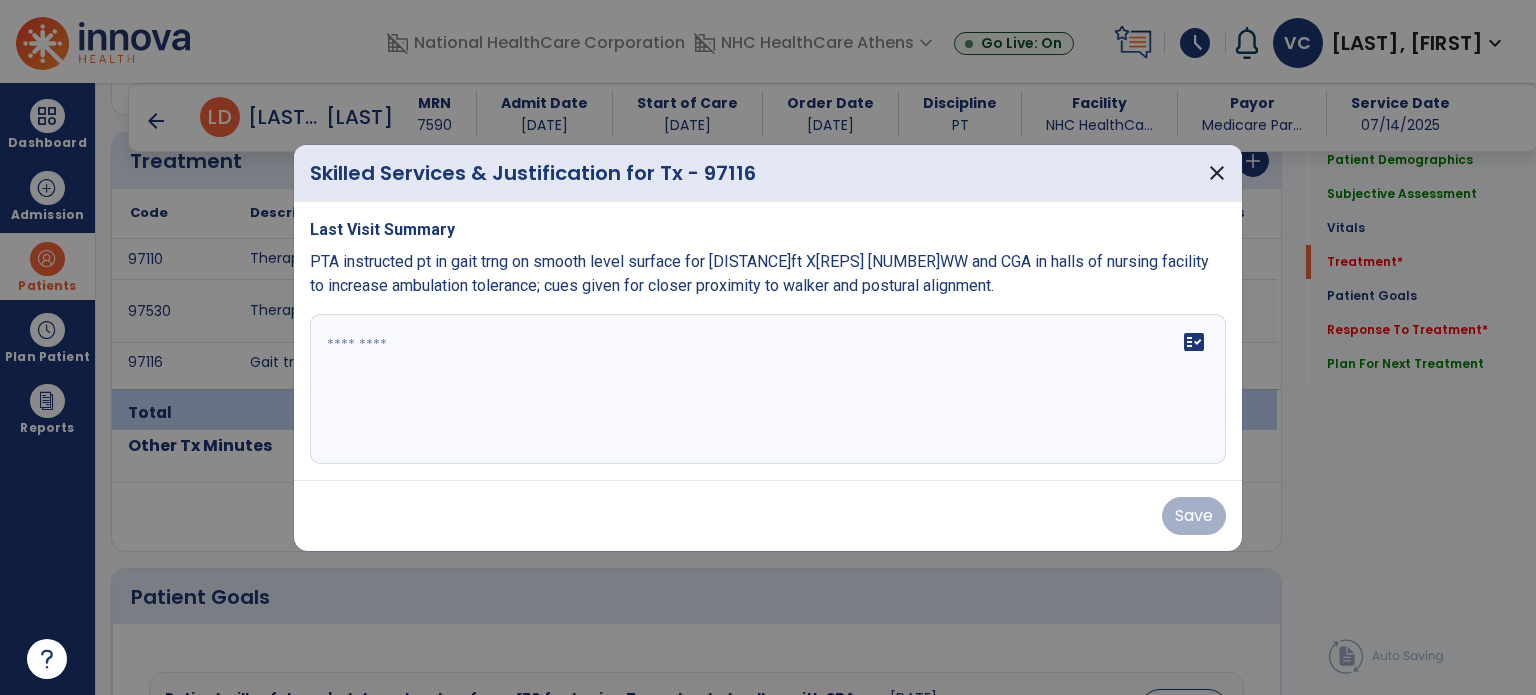 click at bounding box center (768, 389) 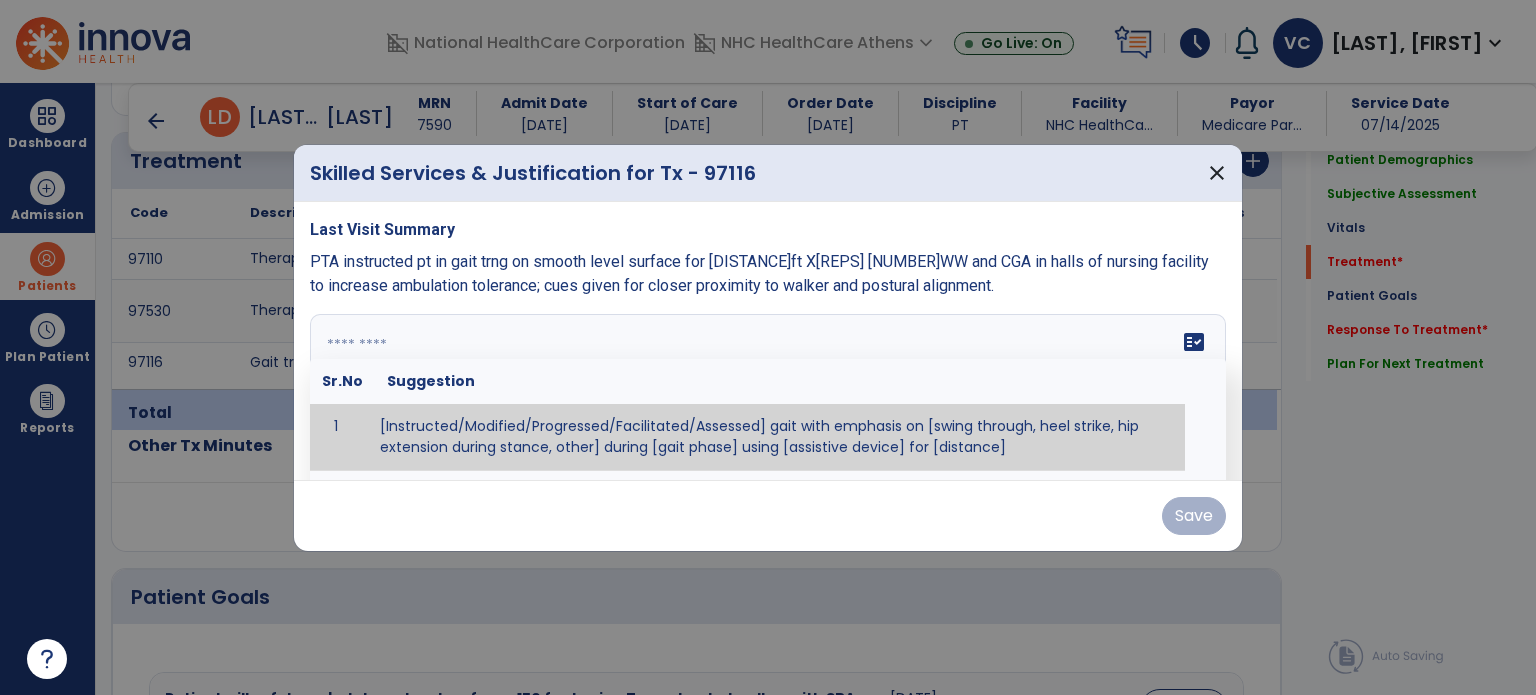 paste on "**********" 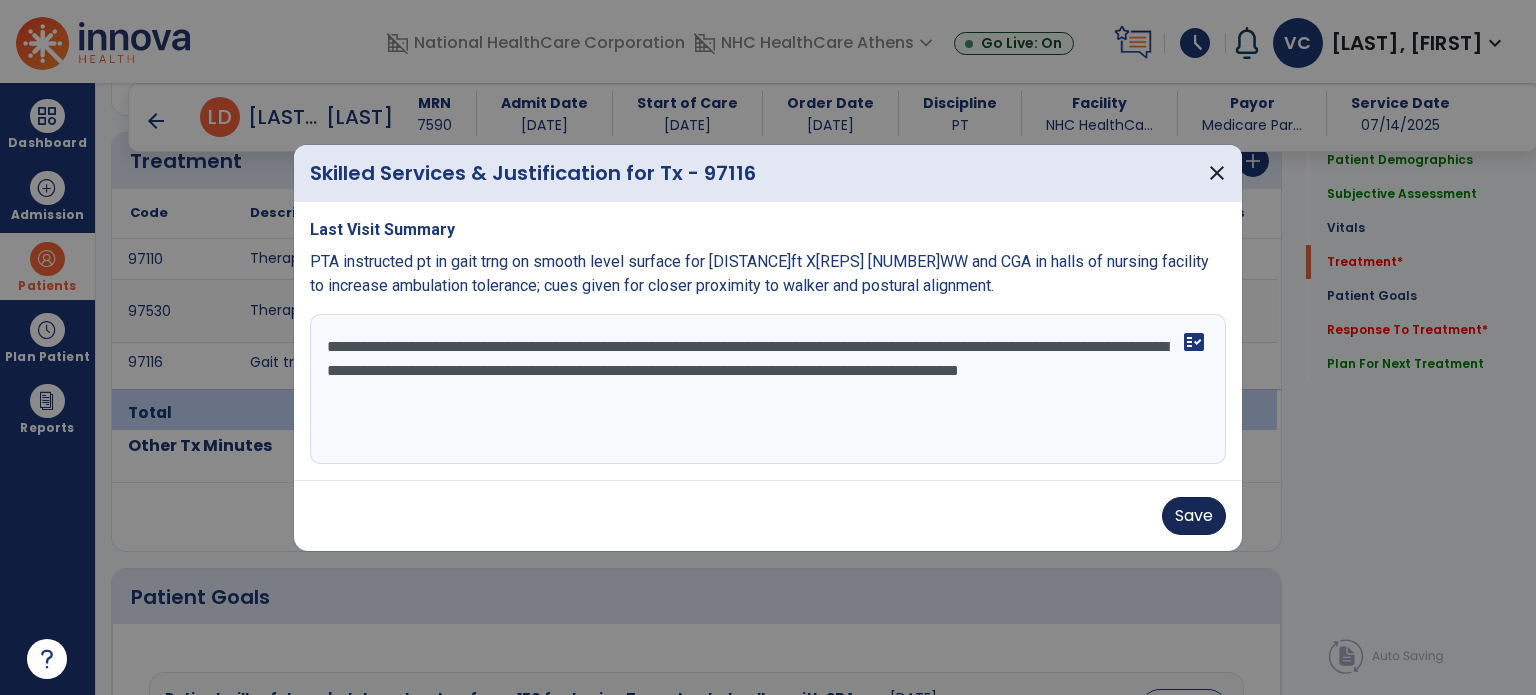type on "**********" 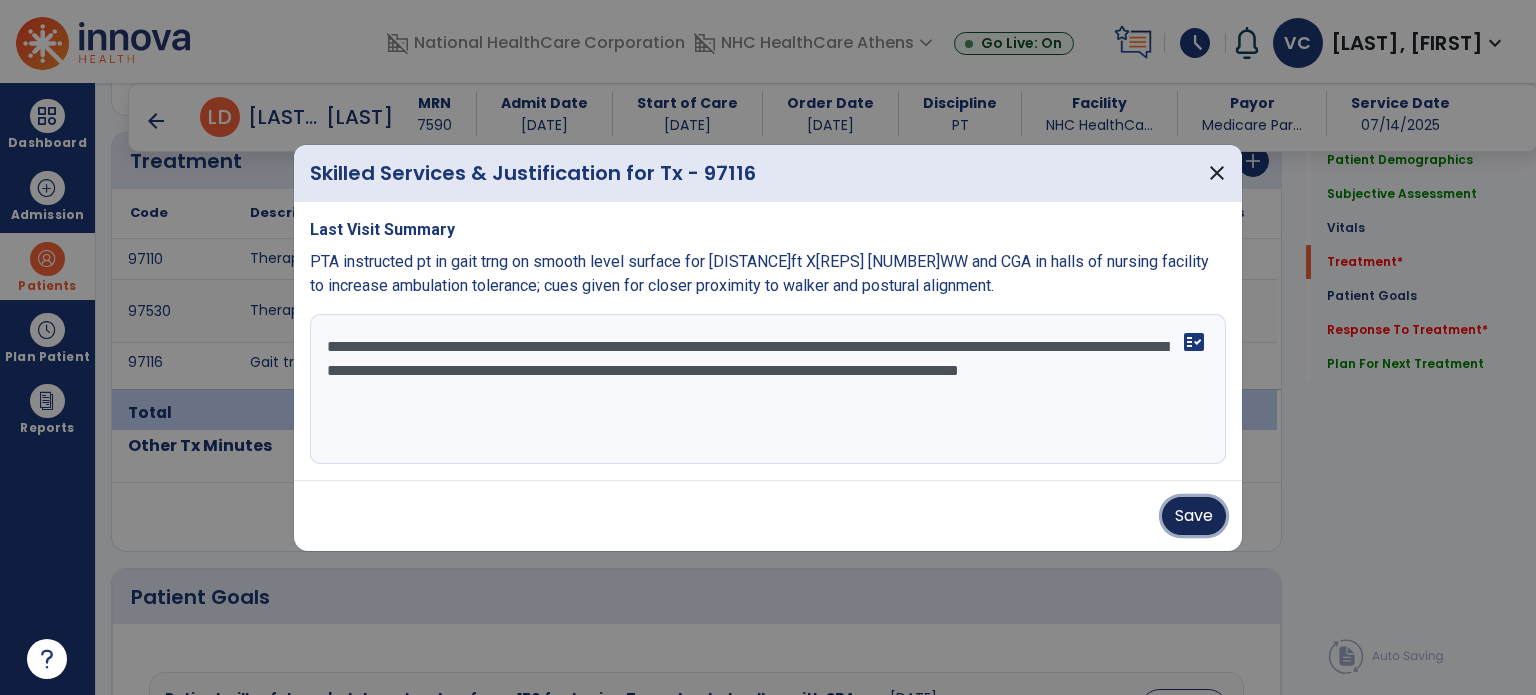 click on "Save" at bounding box center (1194, 516) 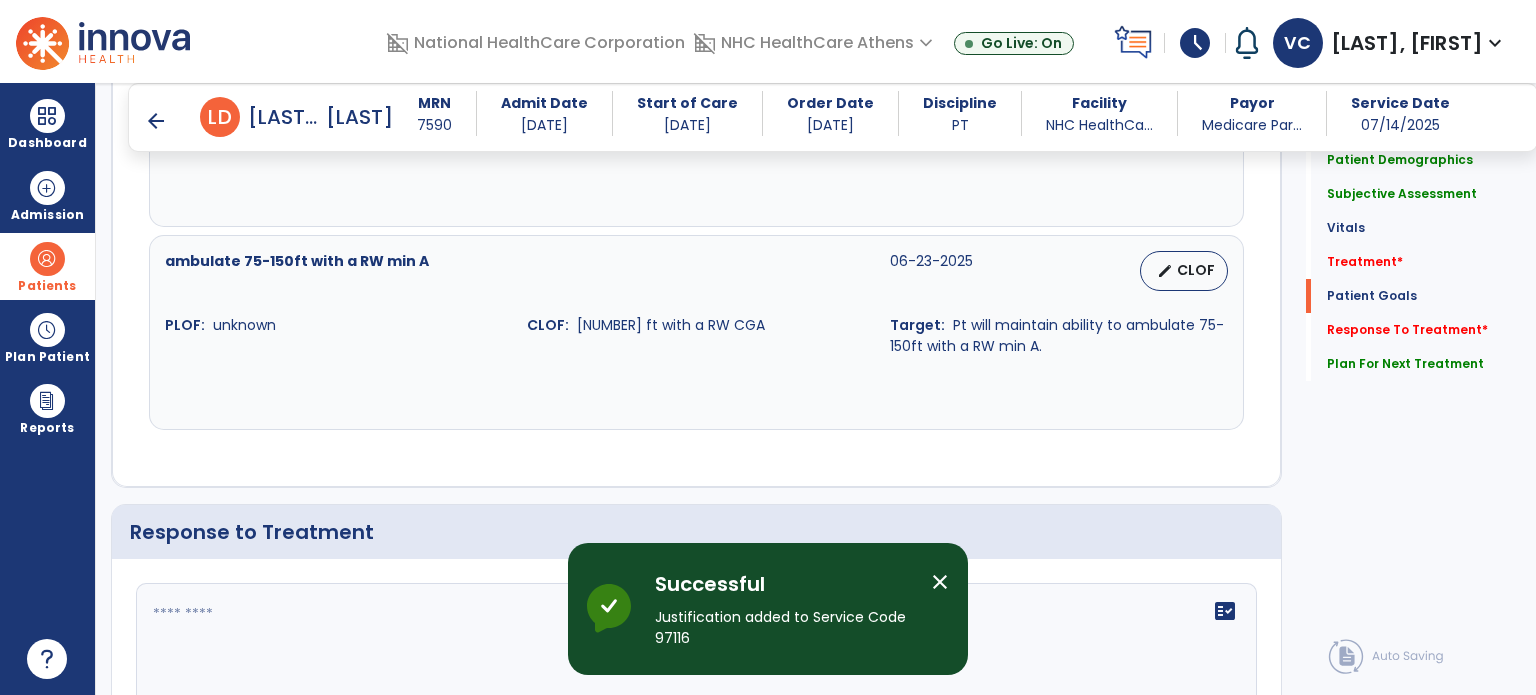scroll, scrollTop: 3492, scrollLeft: 0, axis: vertical 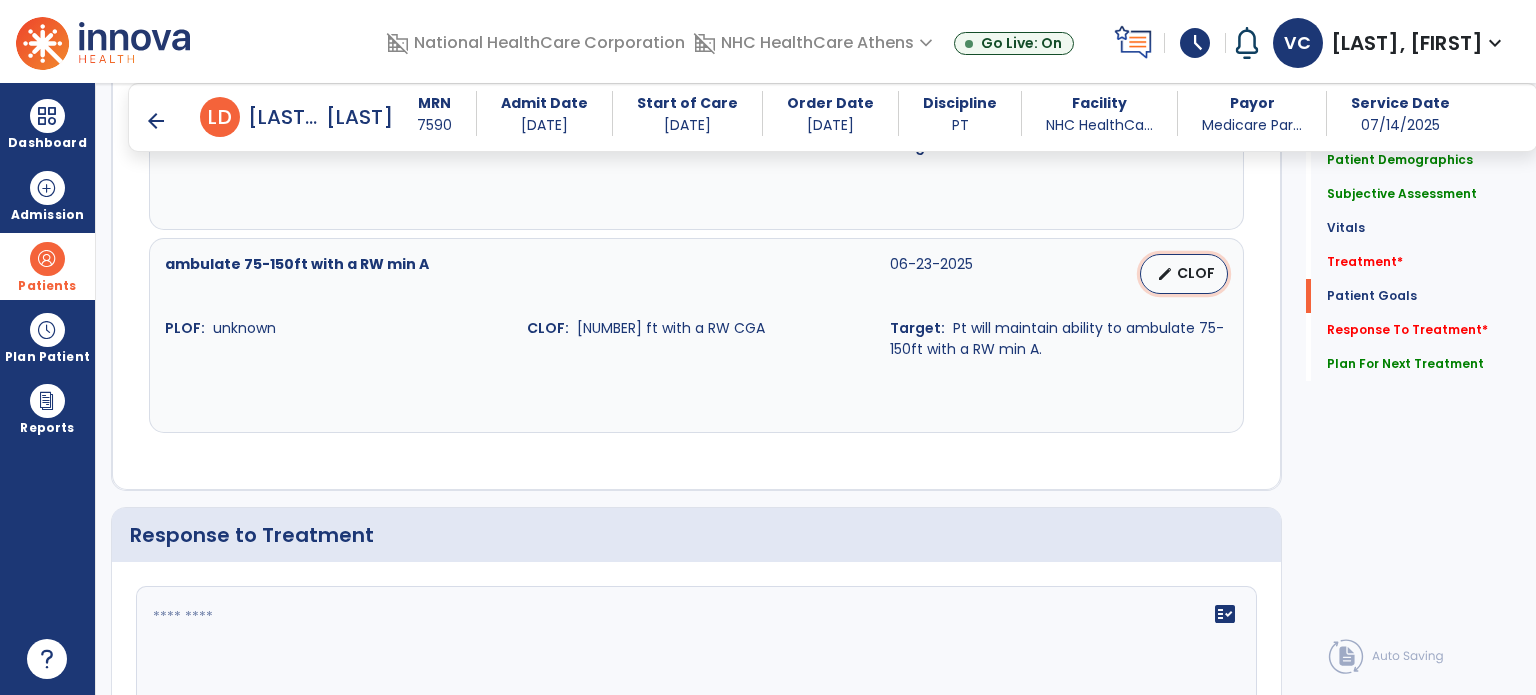 click on "edit   CLOF" at bounding box center (1184, 274) 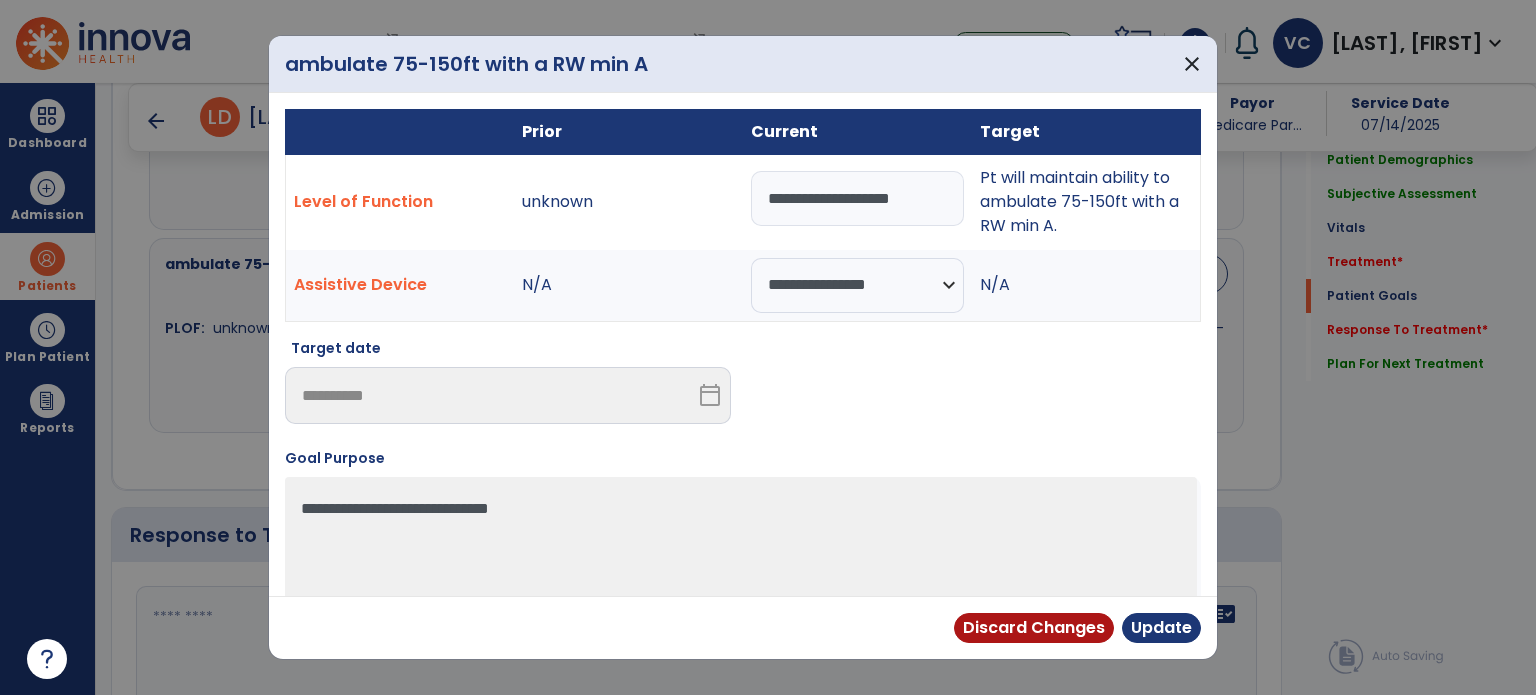 click on "**********" at bounding box center (857, 198) 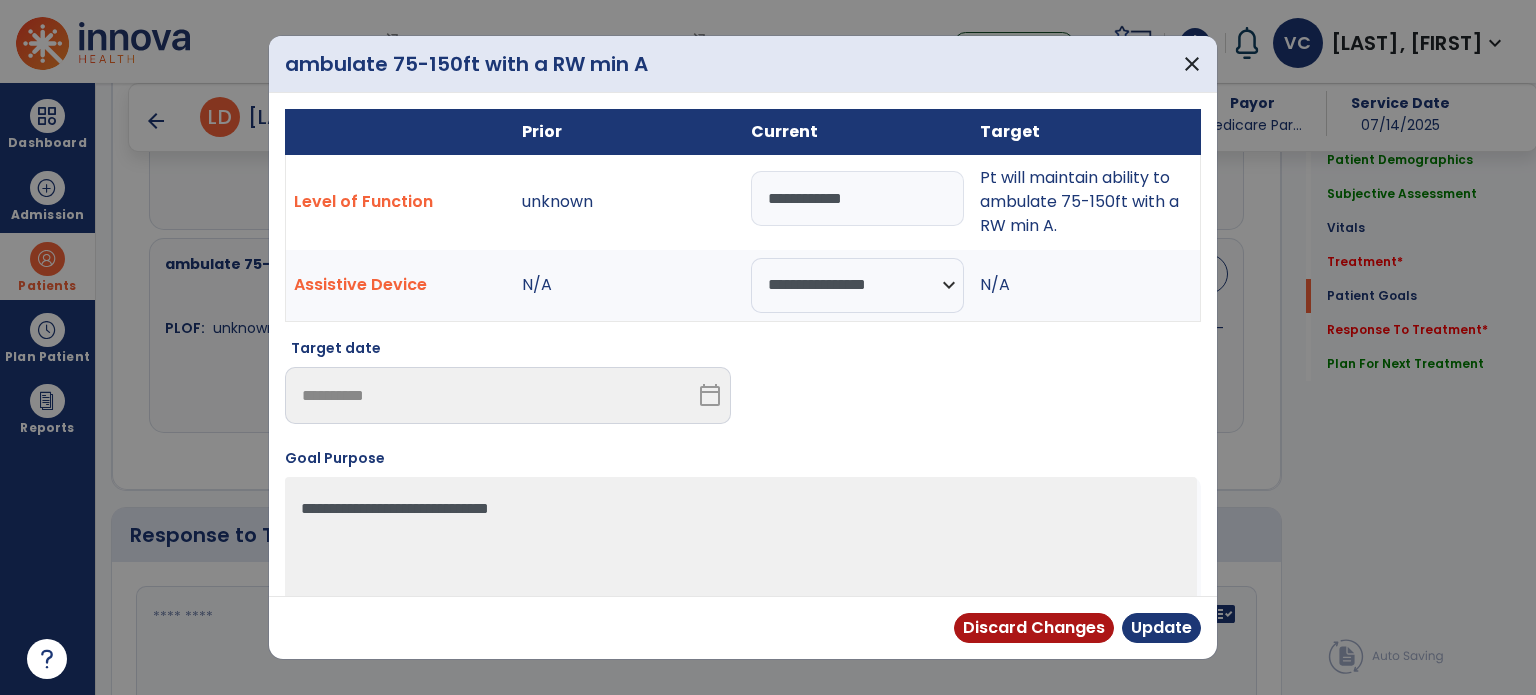 type on "**********" 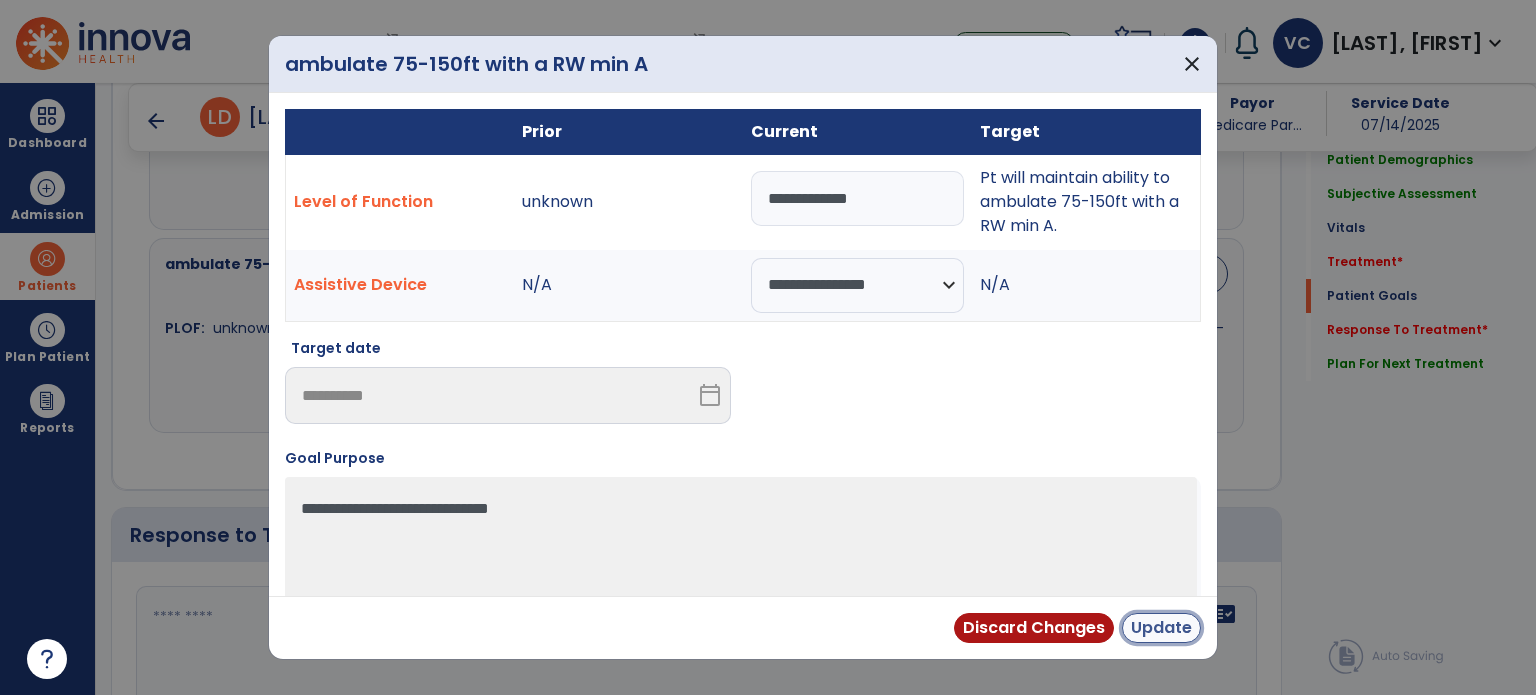 click on "Update" at bounding box center [1161, 628] 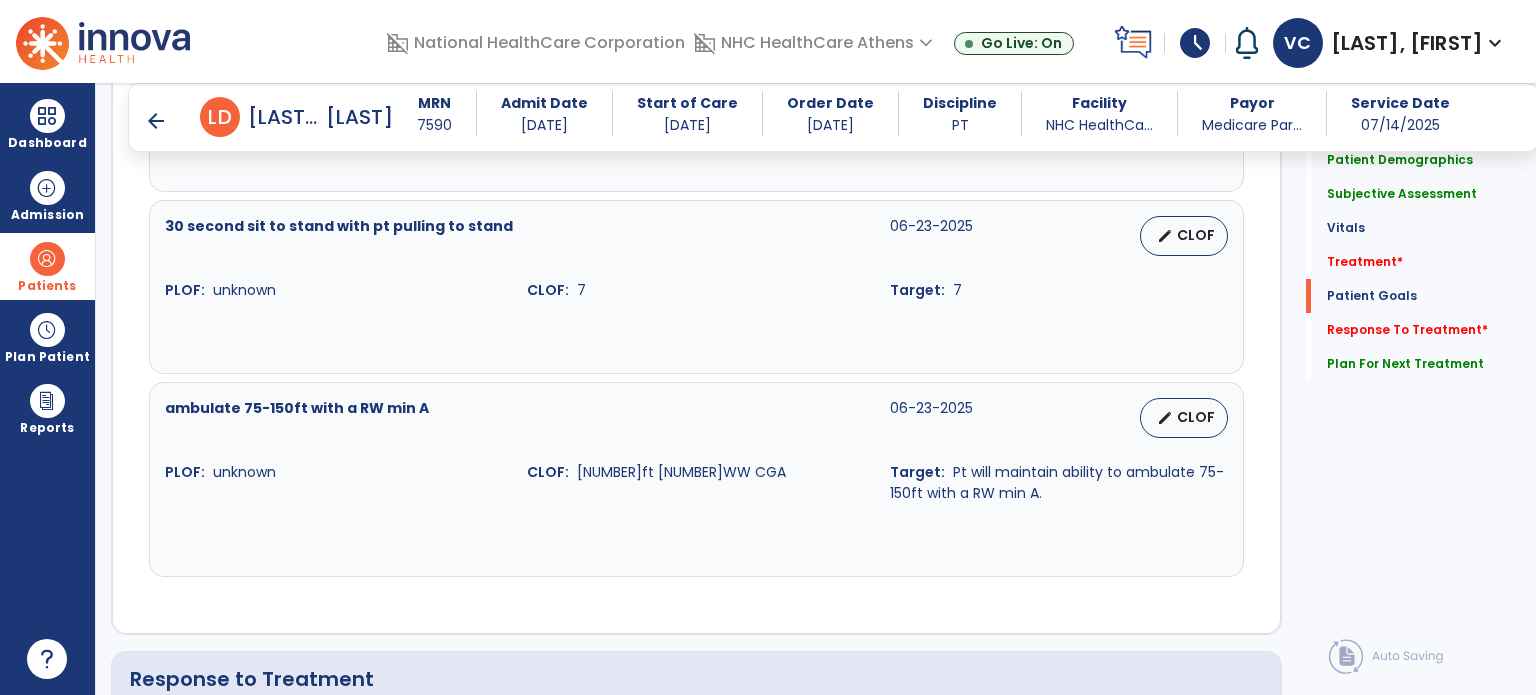 scroll, scrollTop: 3300, scrollLeft: 0, axis: vertical 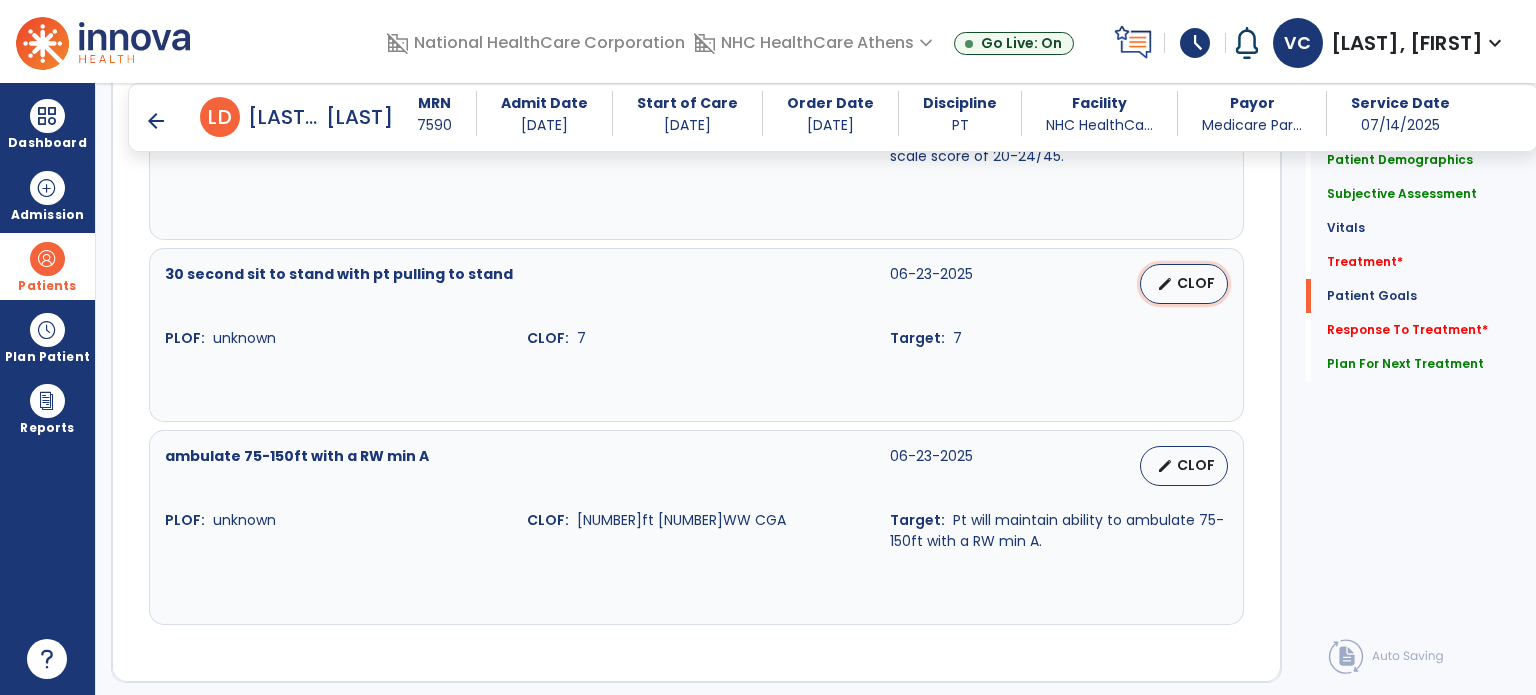 click on "edit   CLOF" at bounding box center [1184, 284] 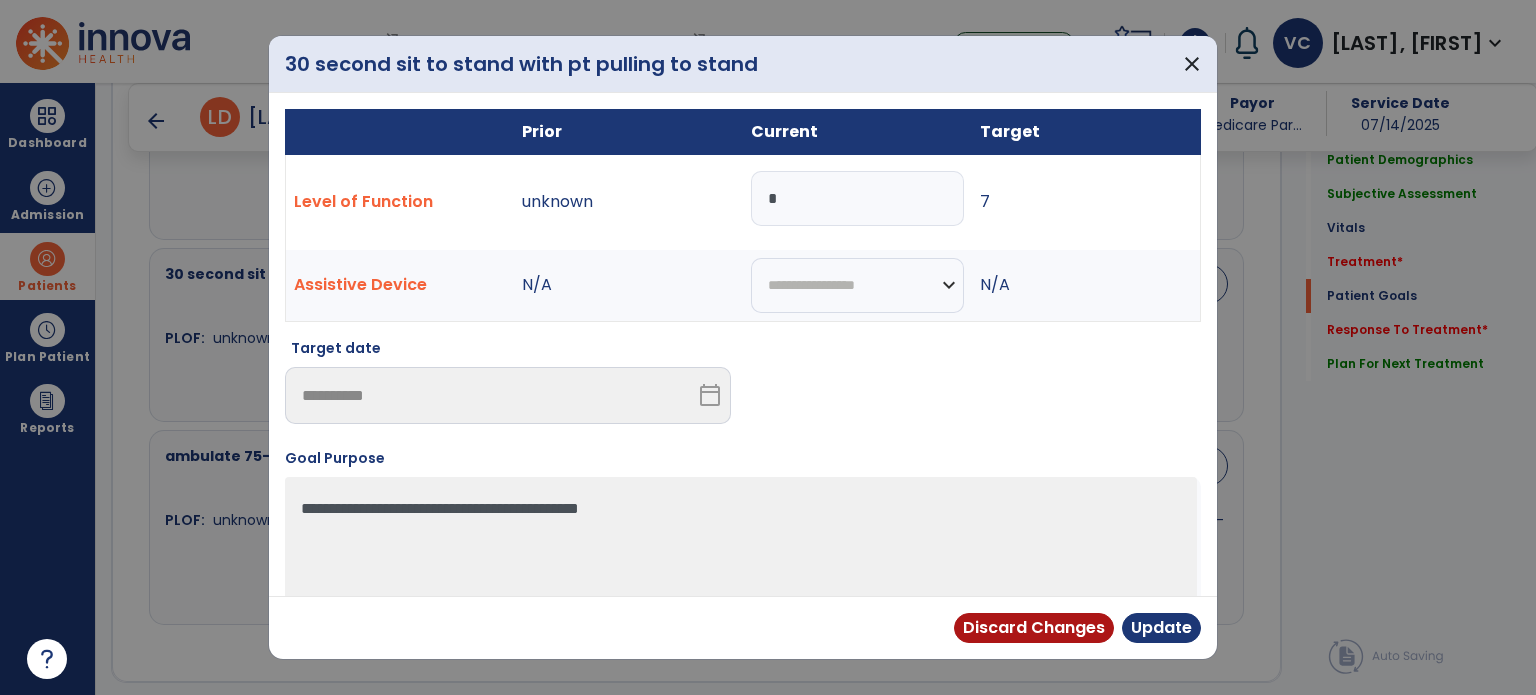 click on "*" at bounding box center (857, 198) 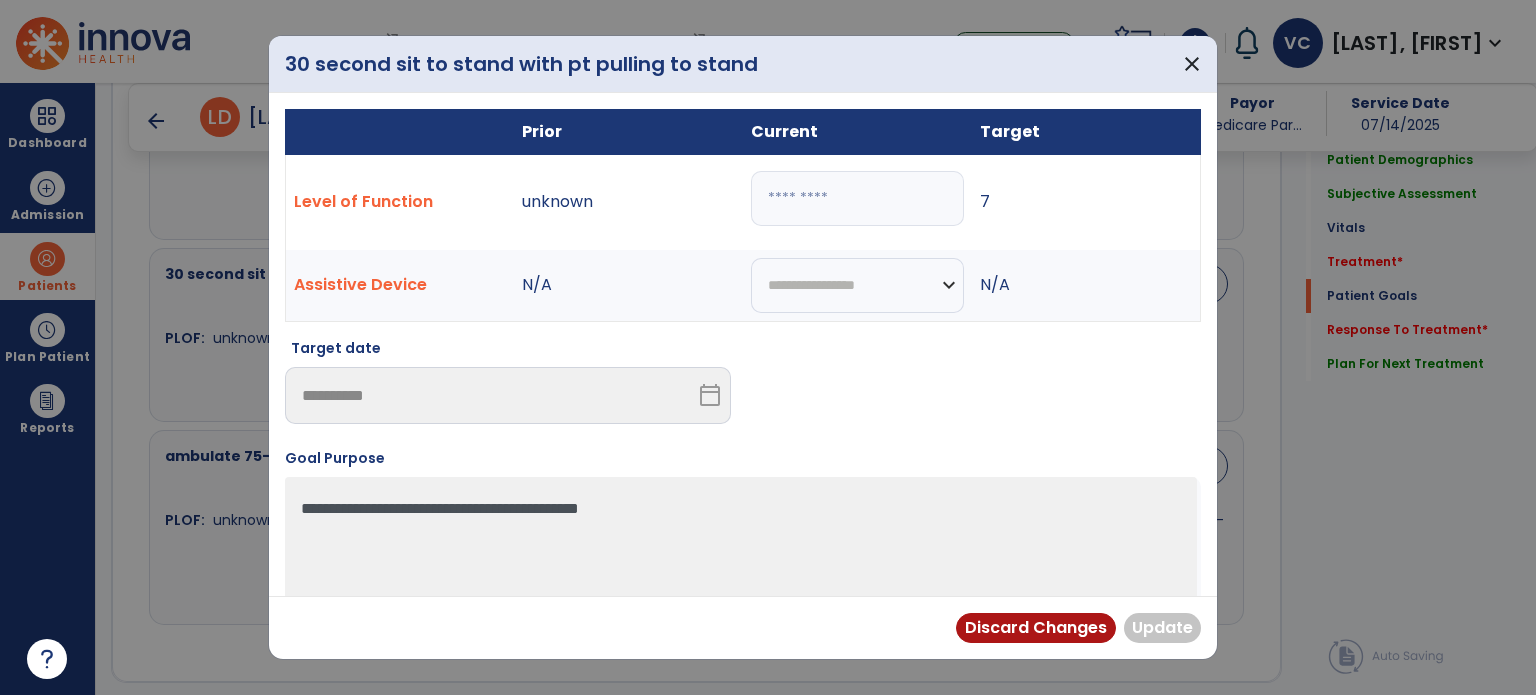 type on "*" 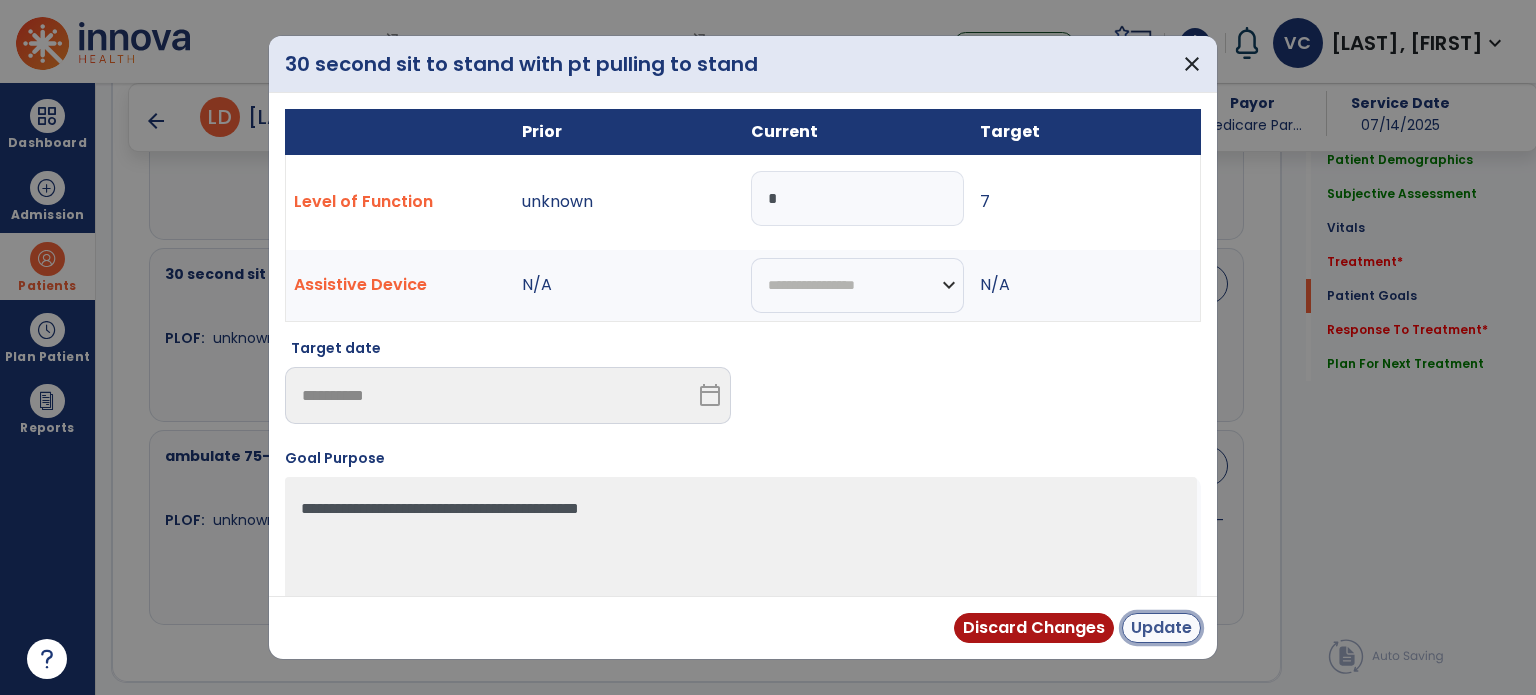 click on "Update" at bounding box center [1161, 628] 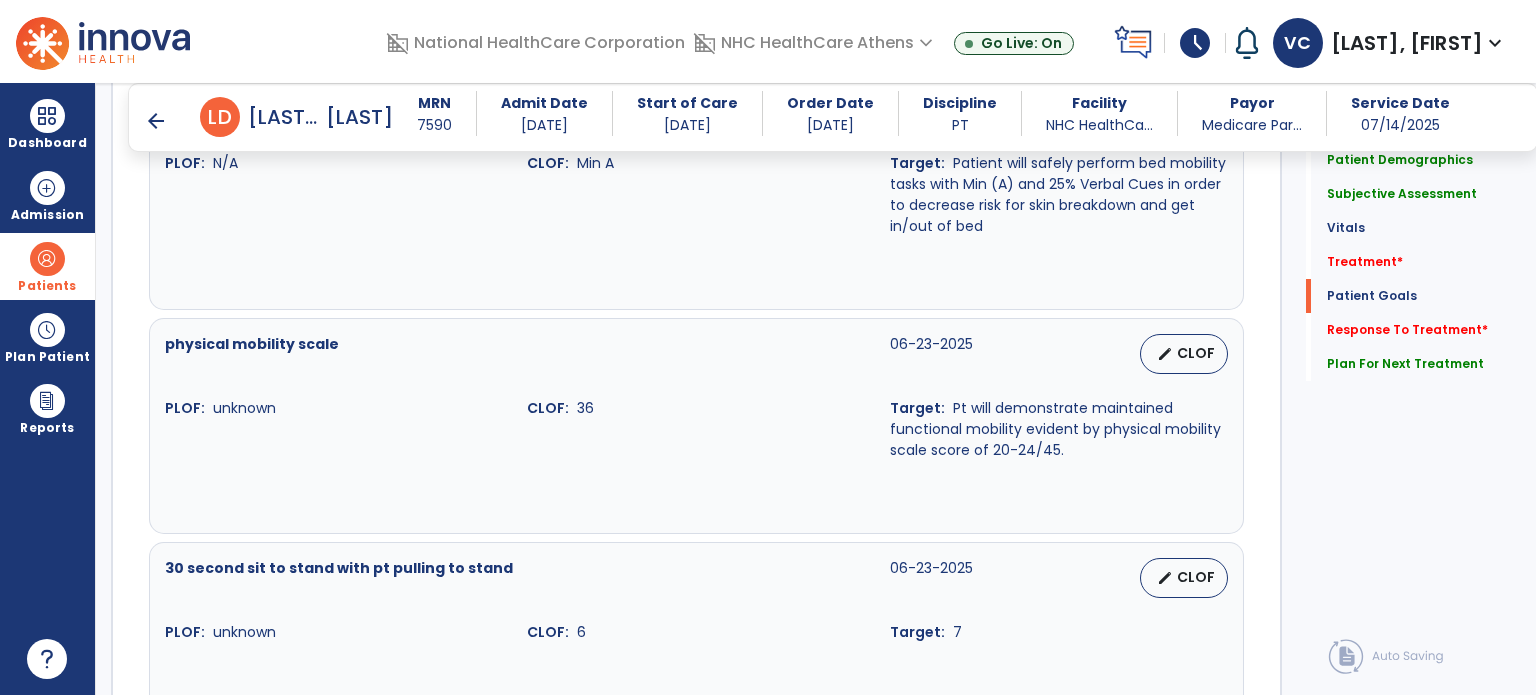 scroll, scrollTop: 3022, scrollLeft: 0, axis: vertical 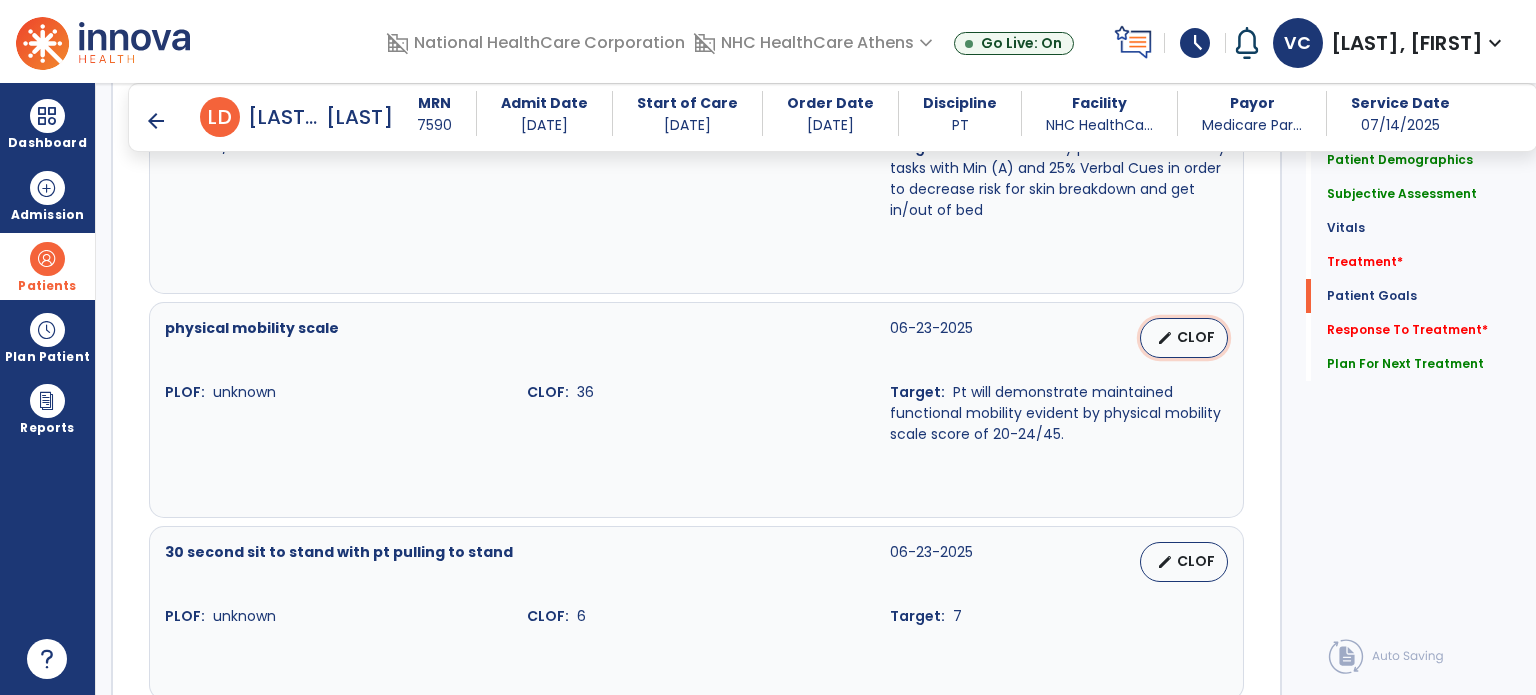 click on "edit   CLOF" at bounding box center (1184, 338) 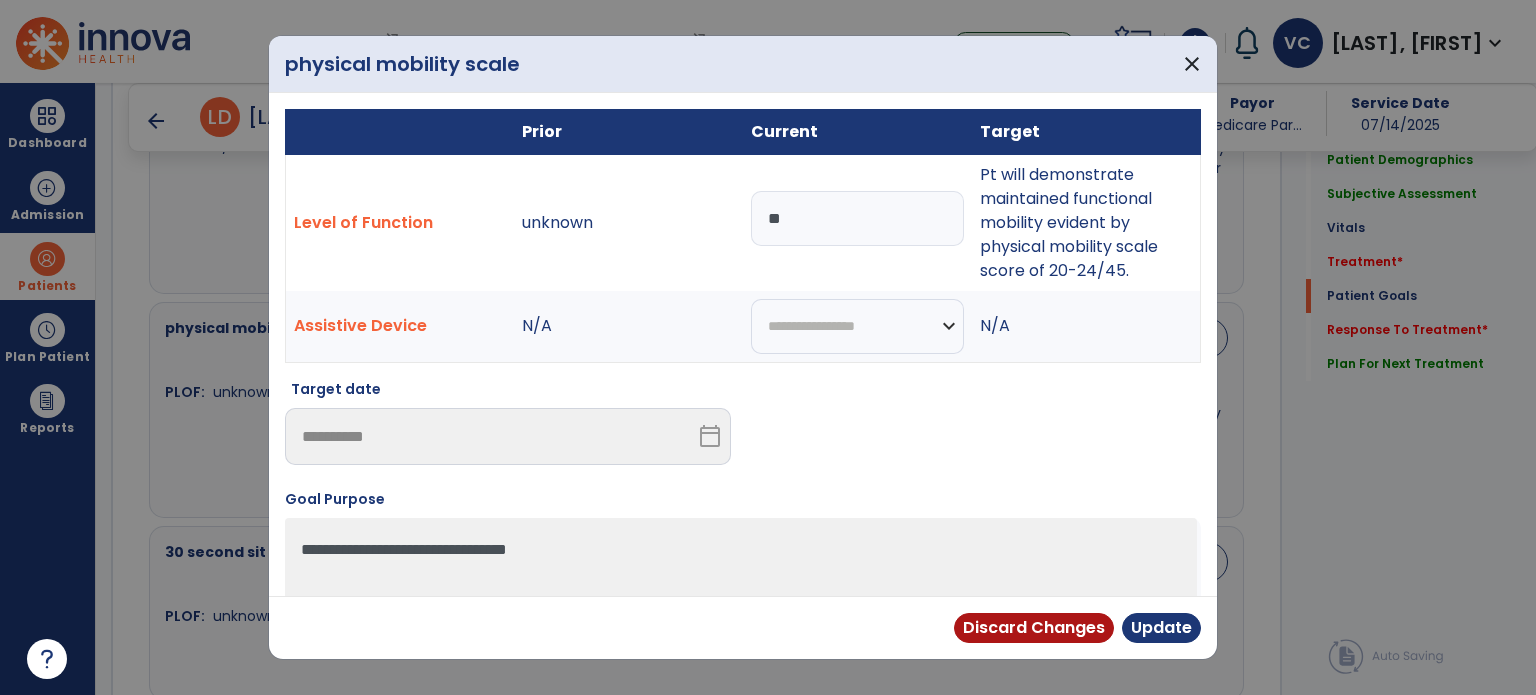click on "**" at bounding box center [857, 218] 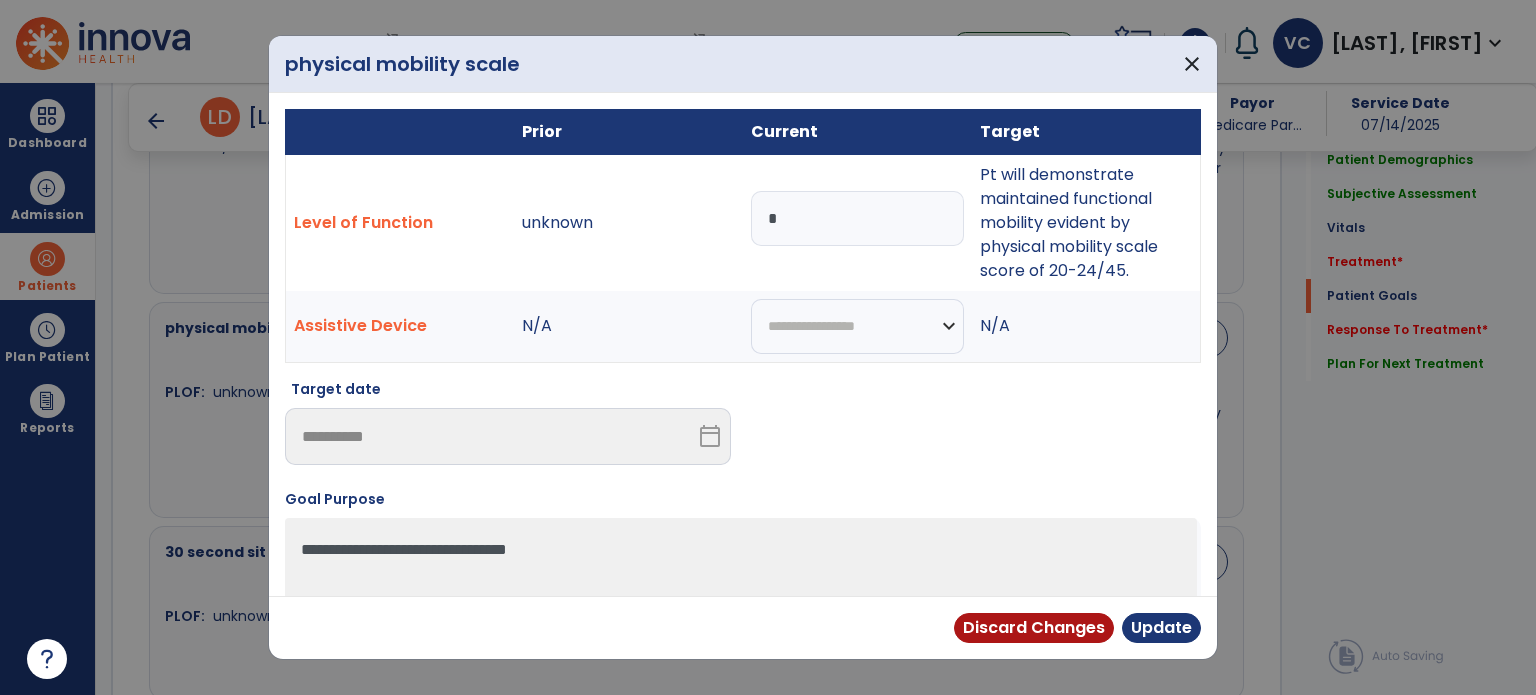type on "**" 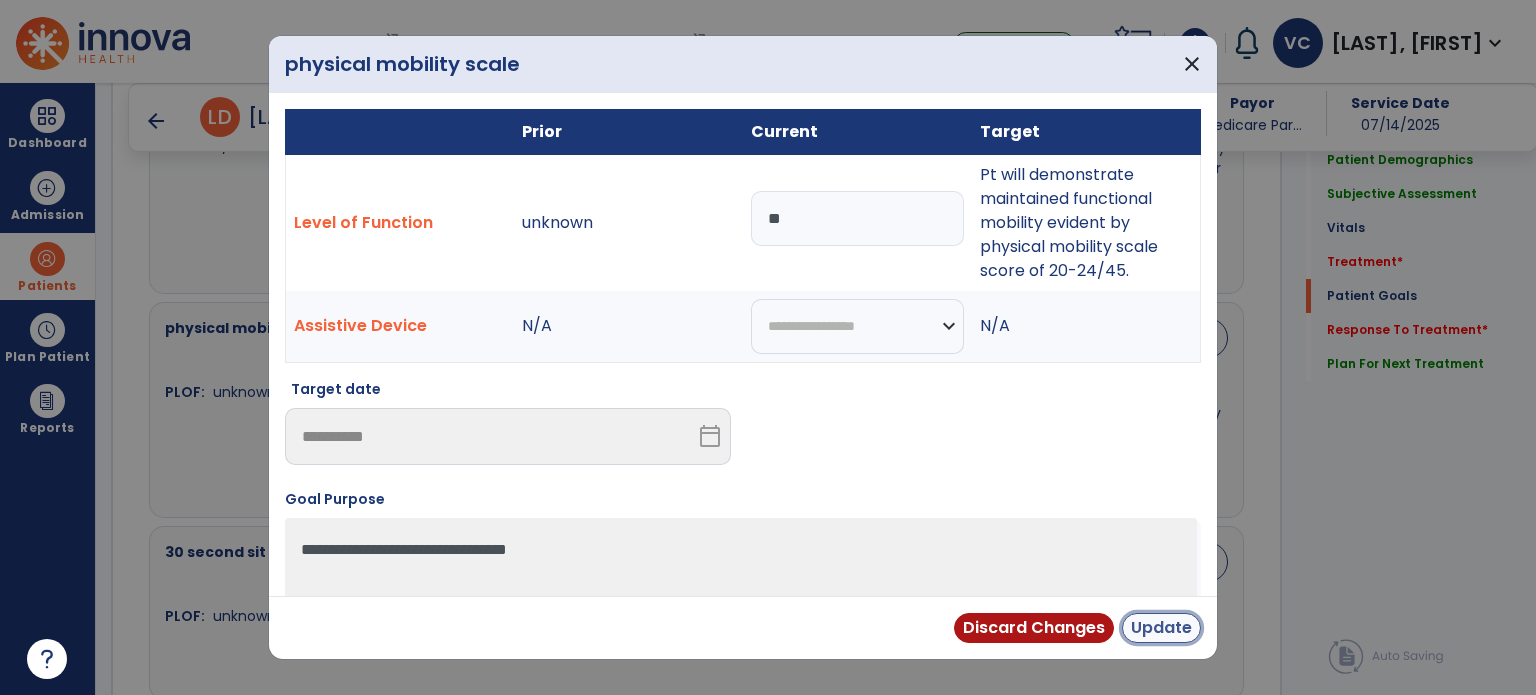 click on "Update" at bounding box center (1161, 628) 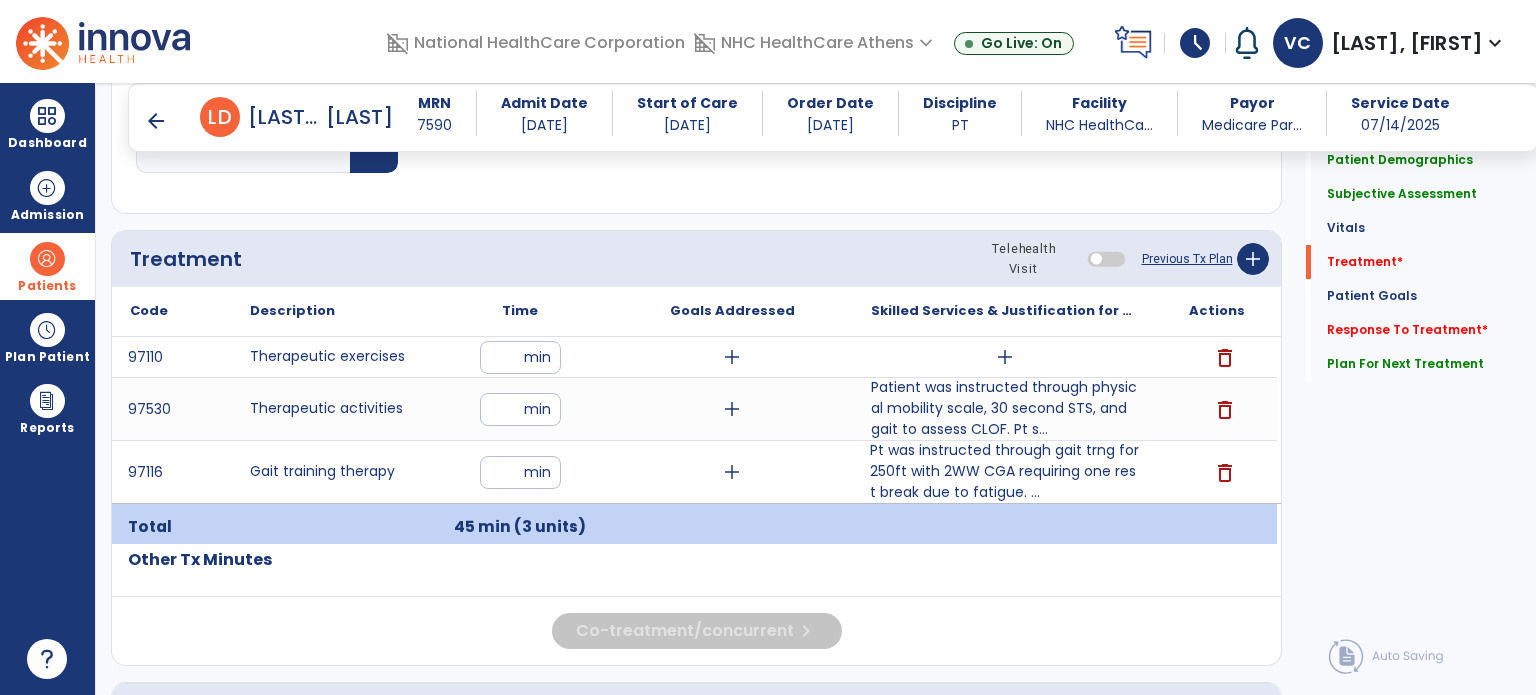 scroll, scrollTop: 1156, scrollLeft: 0, axis: vertical 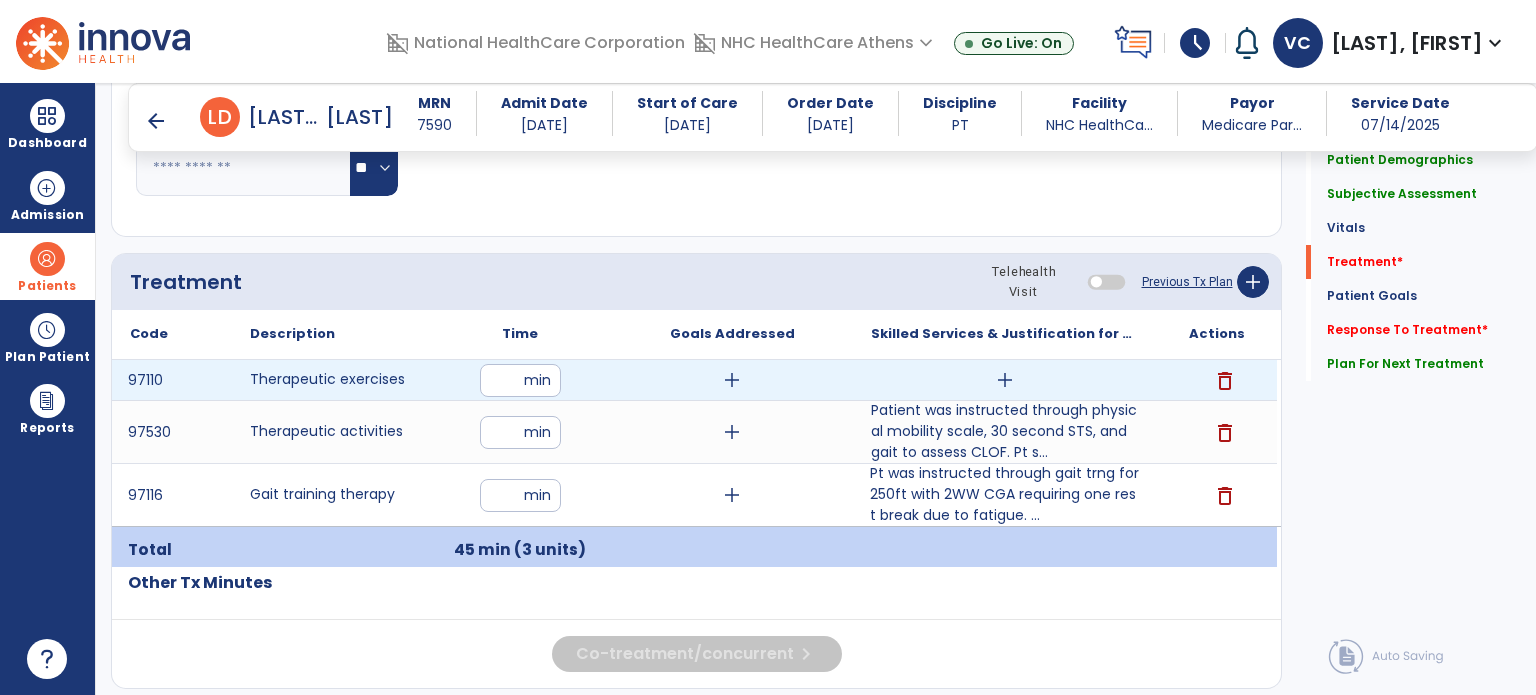 click on "add" at bounding box center (1005, 380) 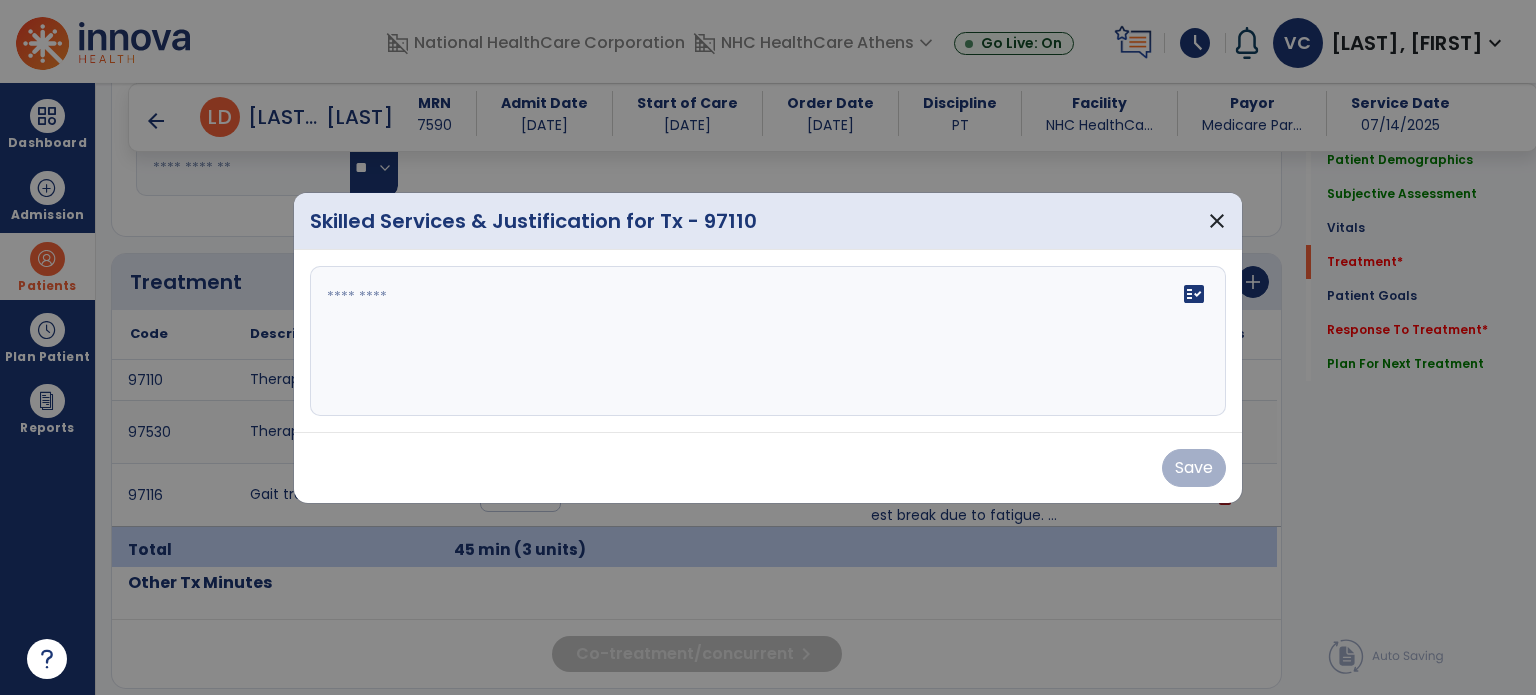 click on "fact_check" at bounding box center (768, 341) 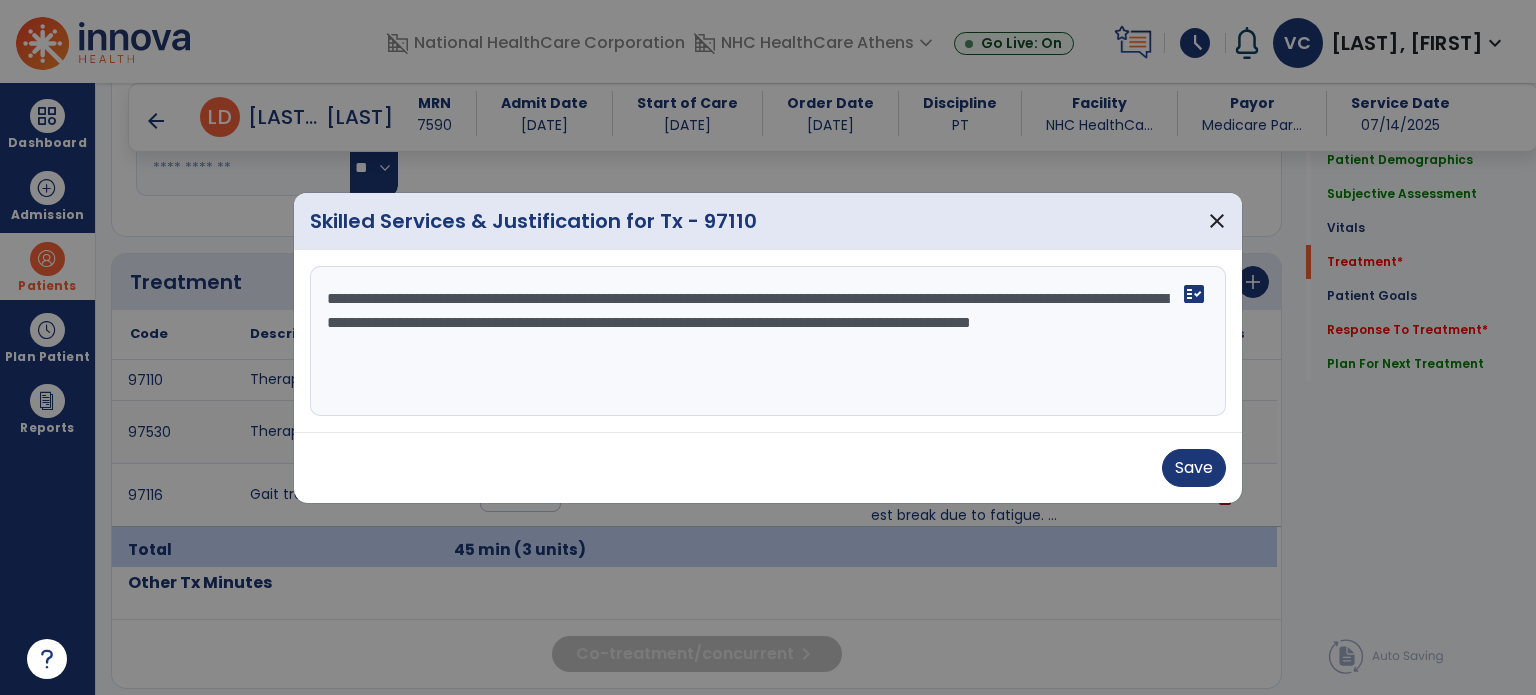 click on "**********" at bounding box center (768, 341) 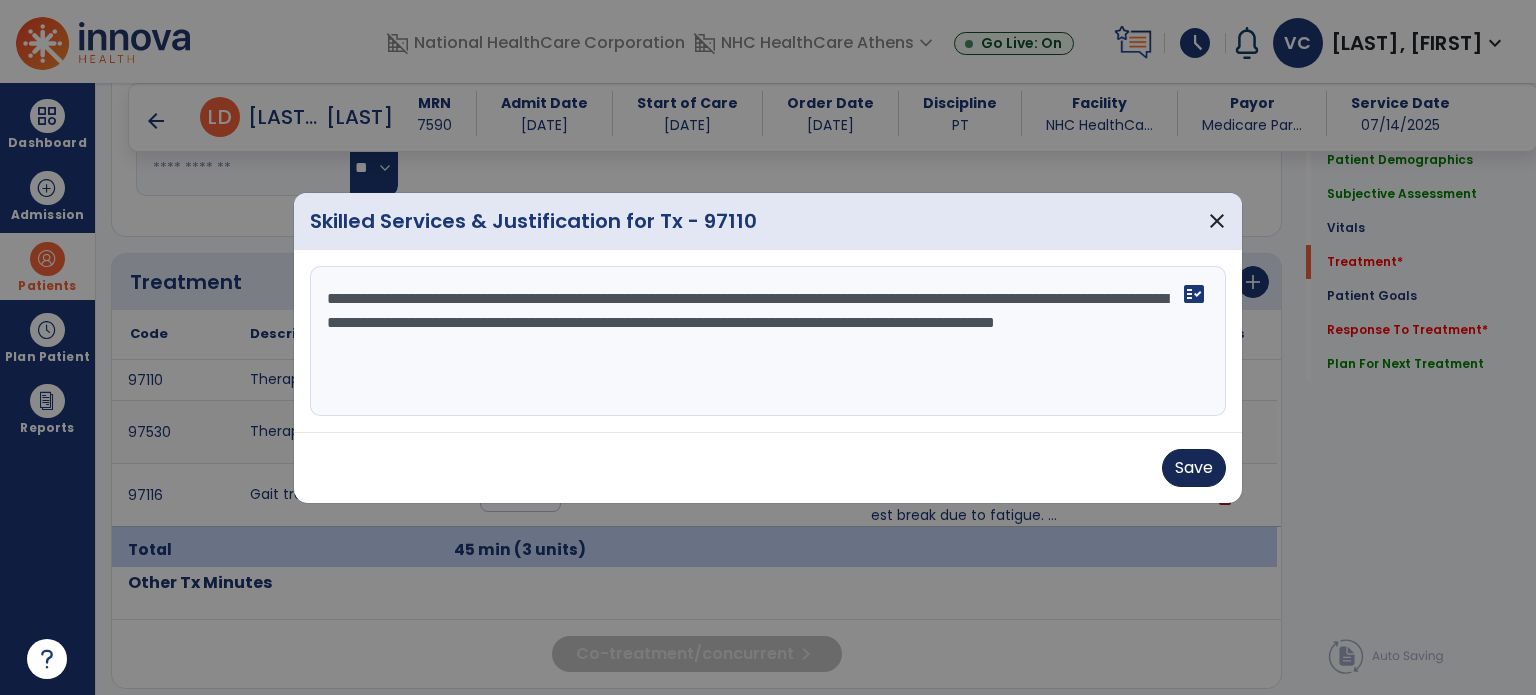 type on "**********" 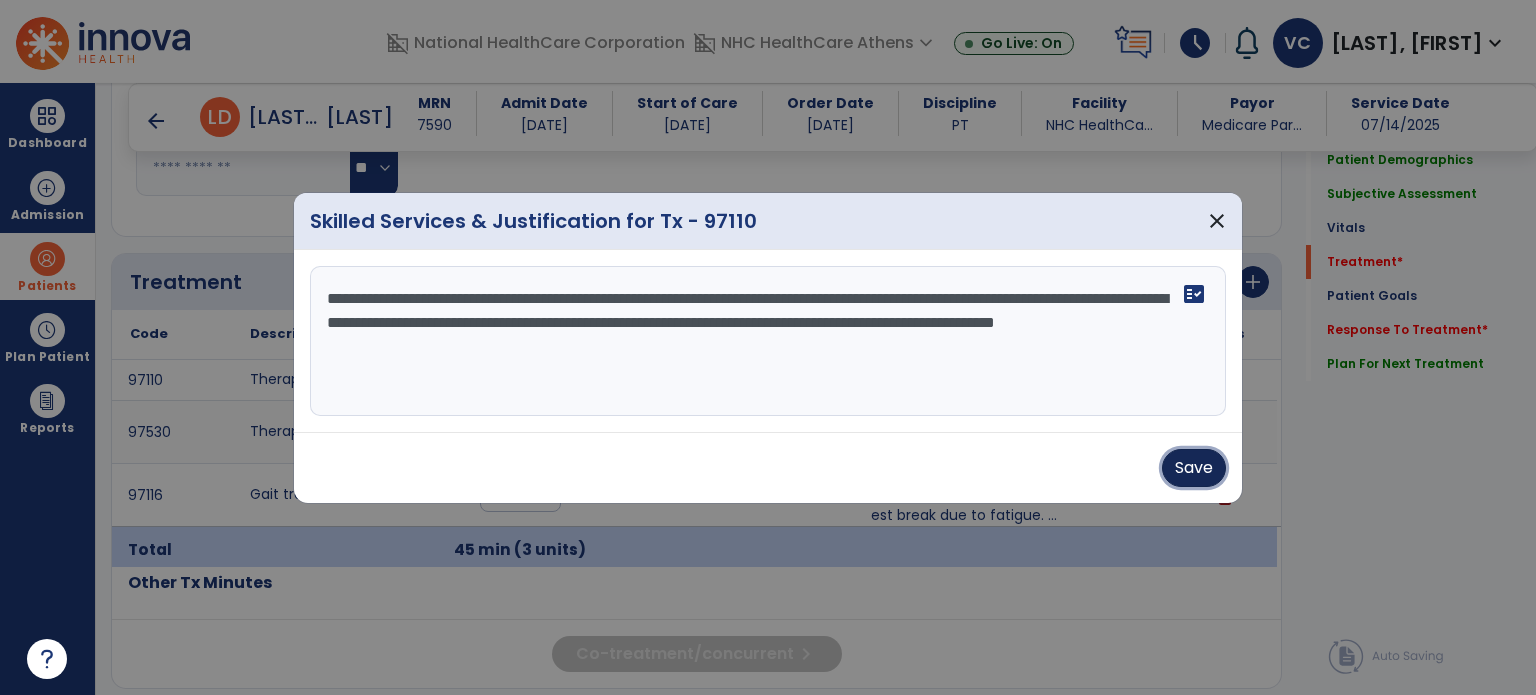 click on "Save" at bounding box center (1194, 468) 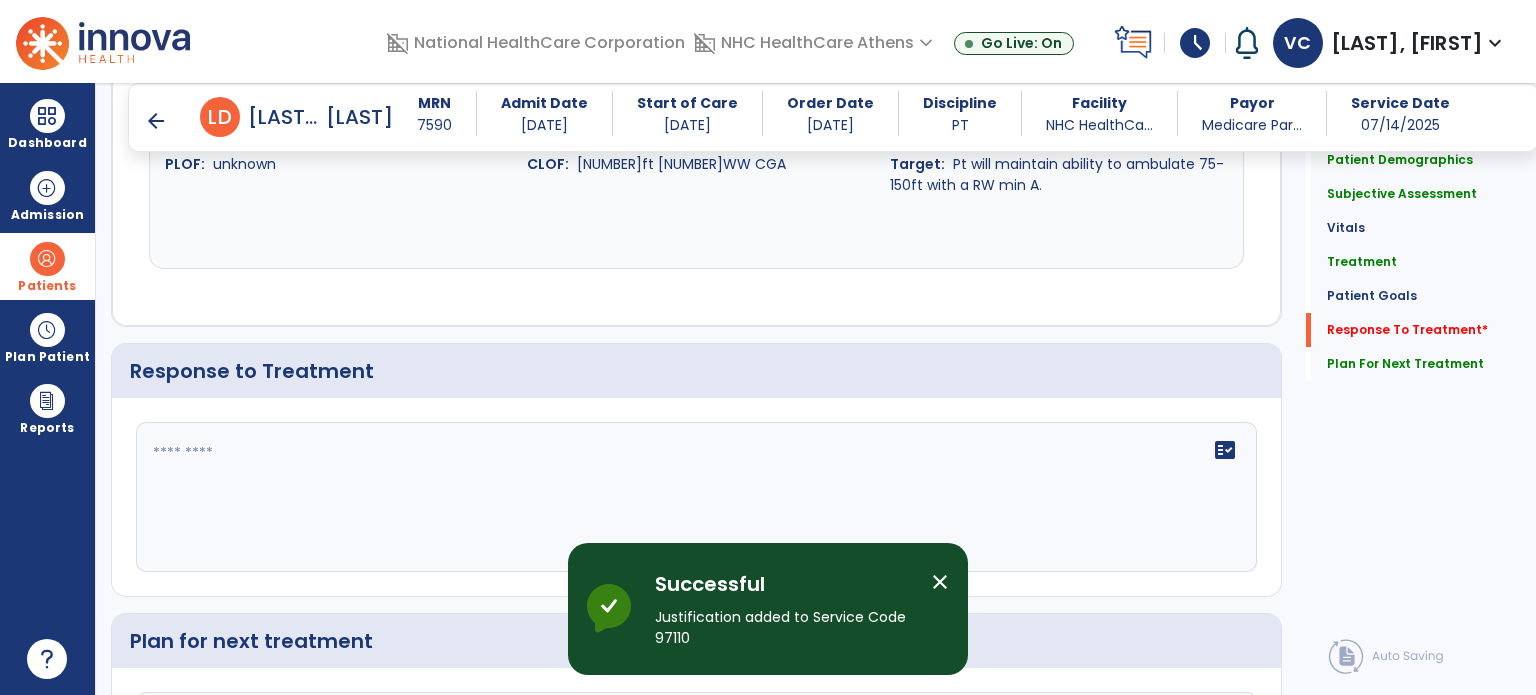 scroll, scrollTop: 3689, scrollLeft: 0, axis: vertical 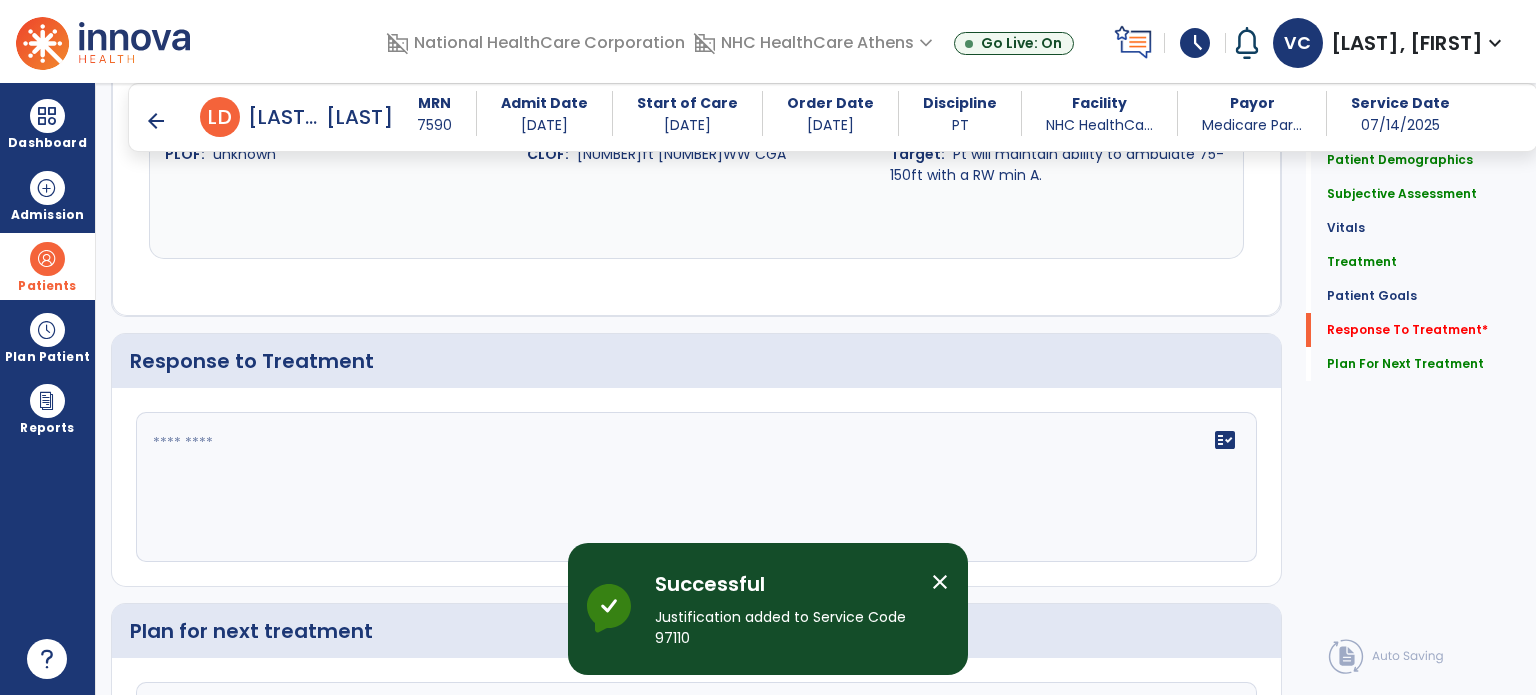 click on "fact_check" 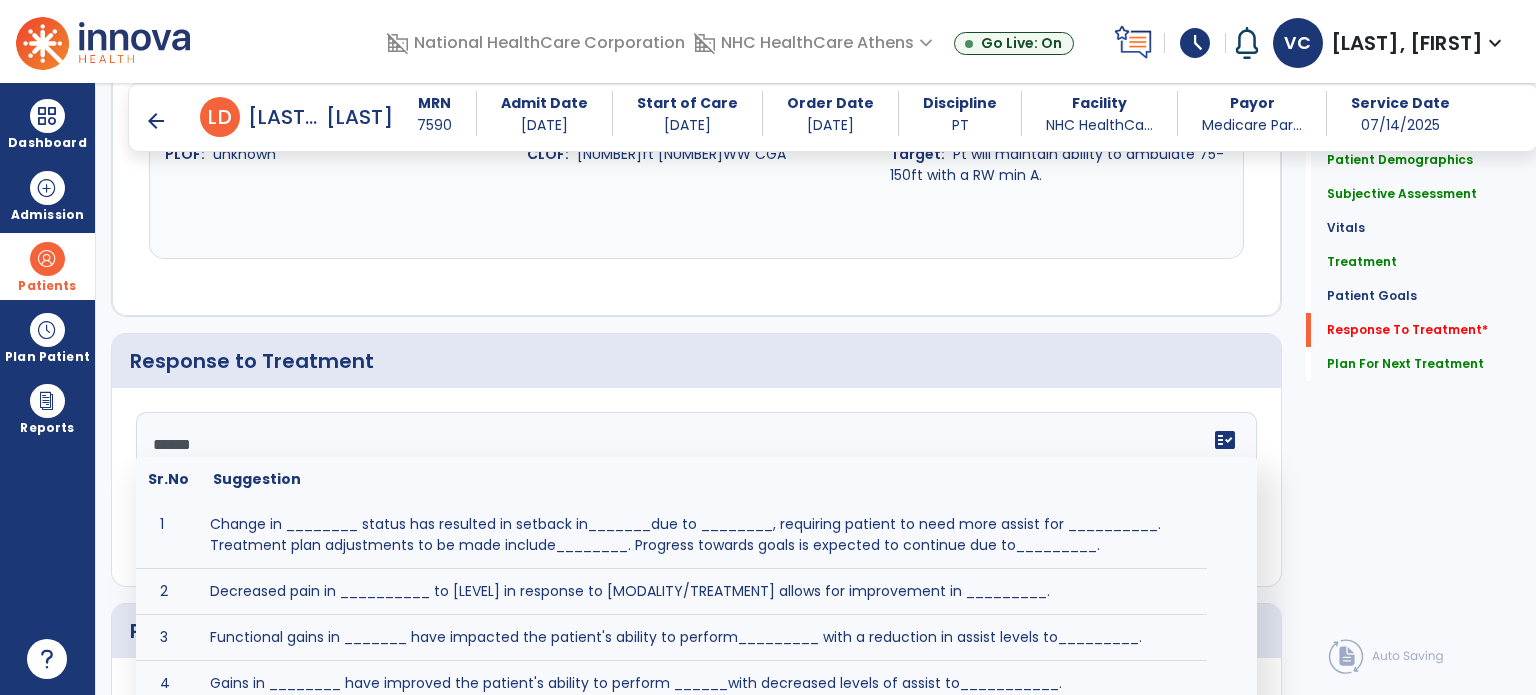 type on "*******" 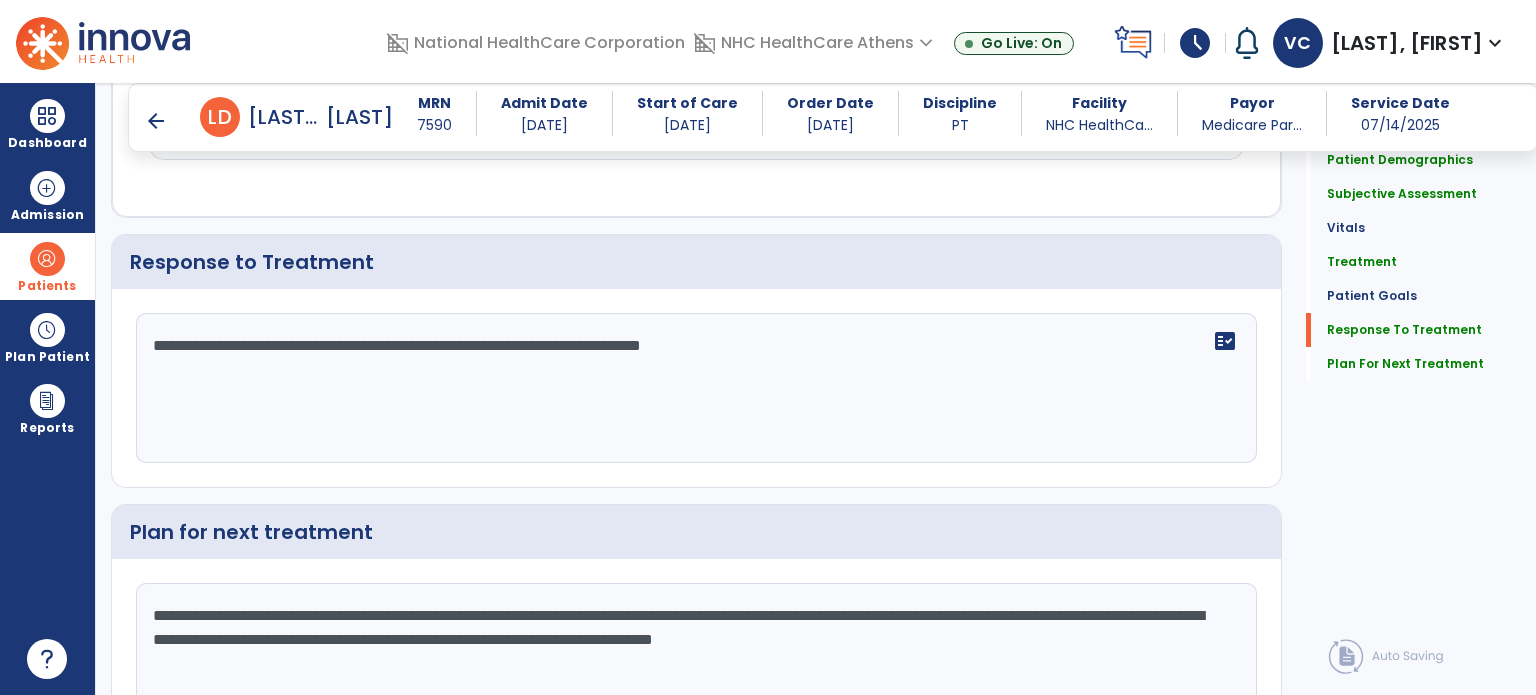 scroll, scrollTop: 3789, scrollLeft: 0, axis: vertical 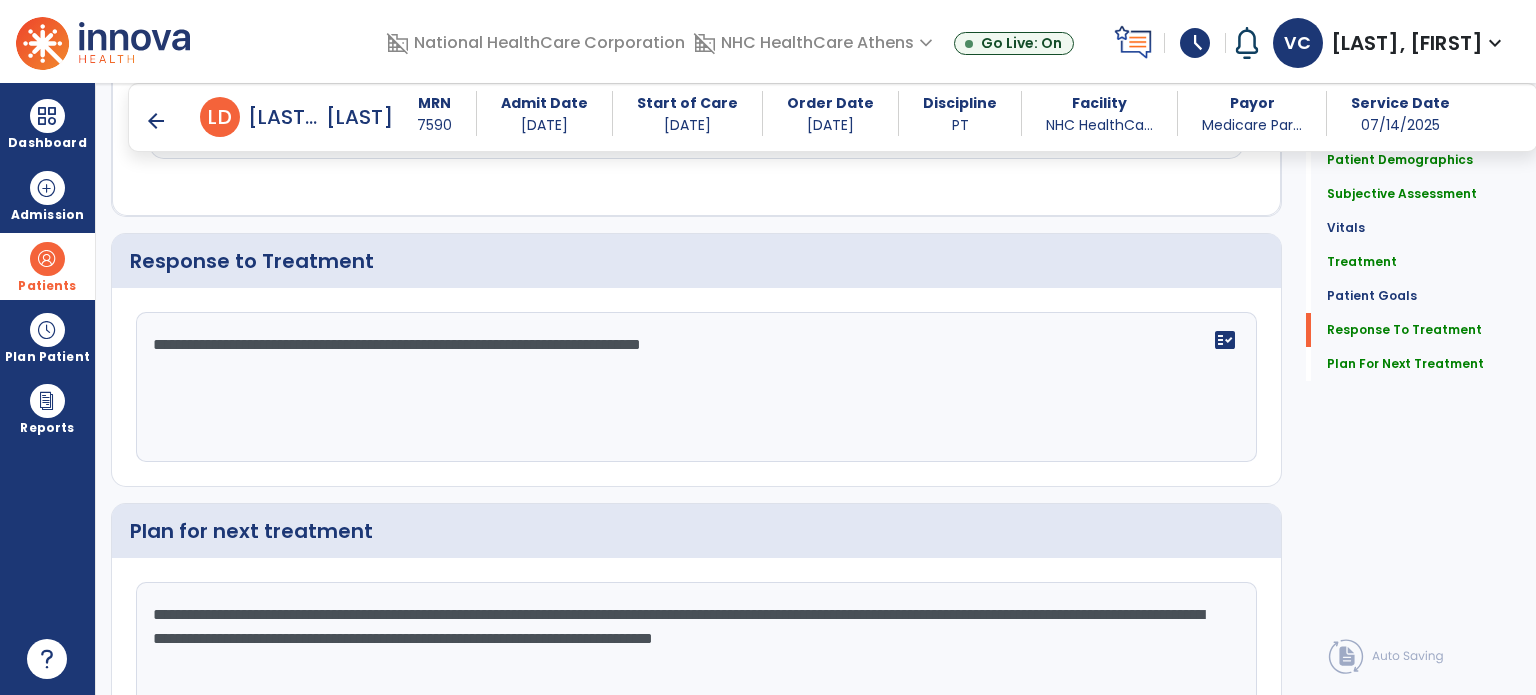 type on "**********" 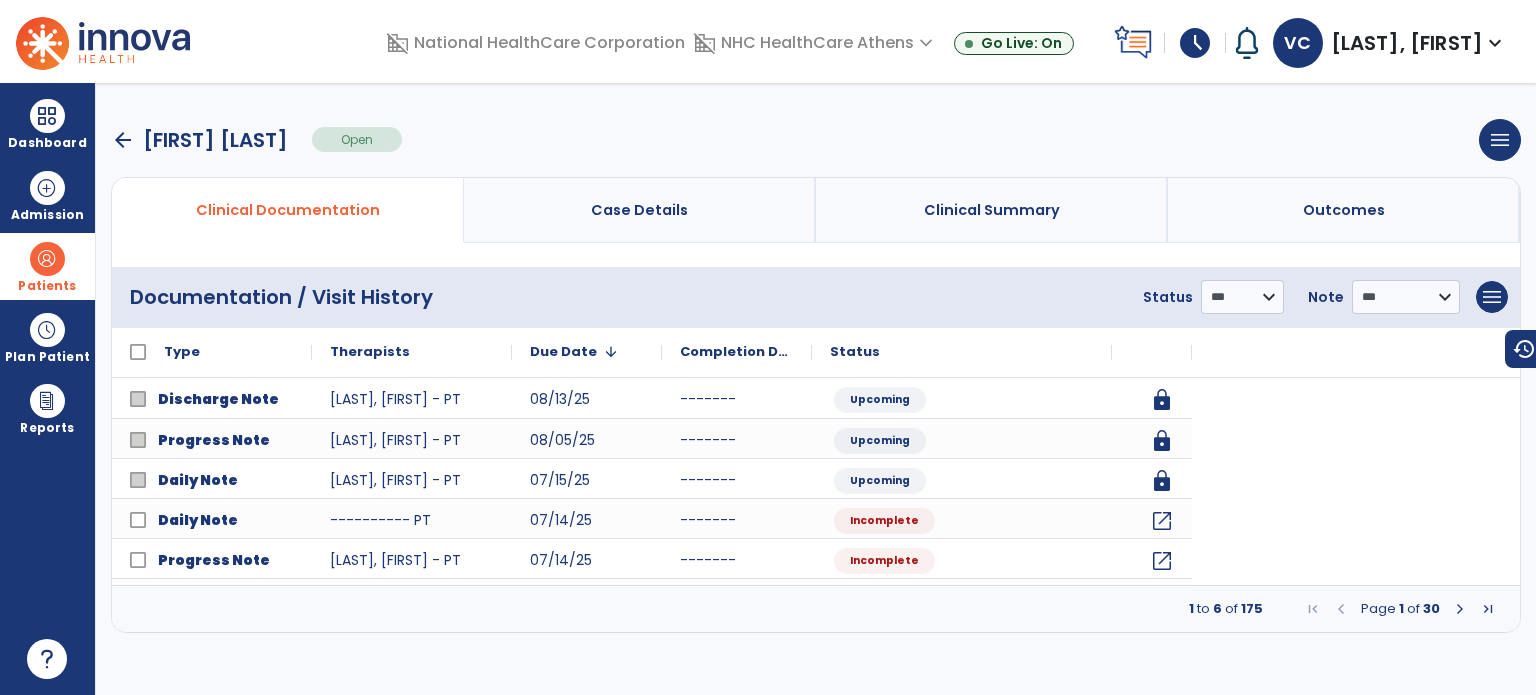scroll, scrollTop: 0, scrollLeft: 0, axis: both 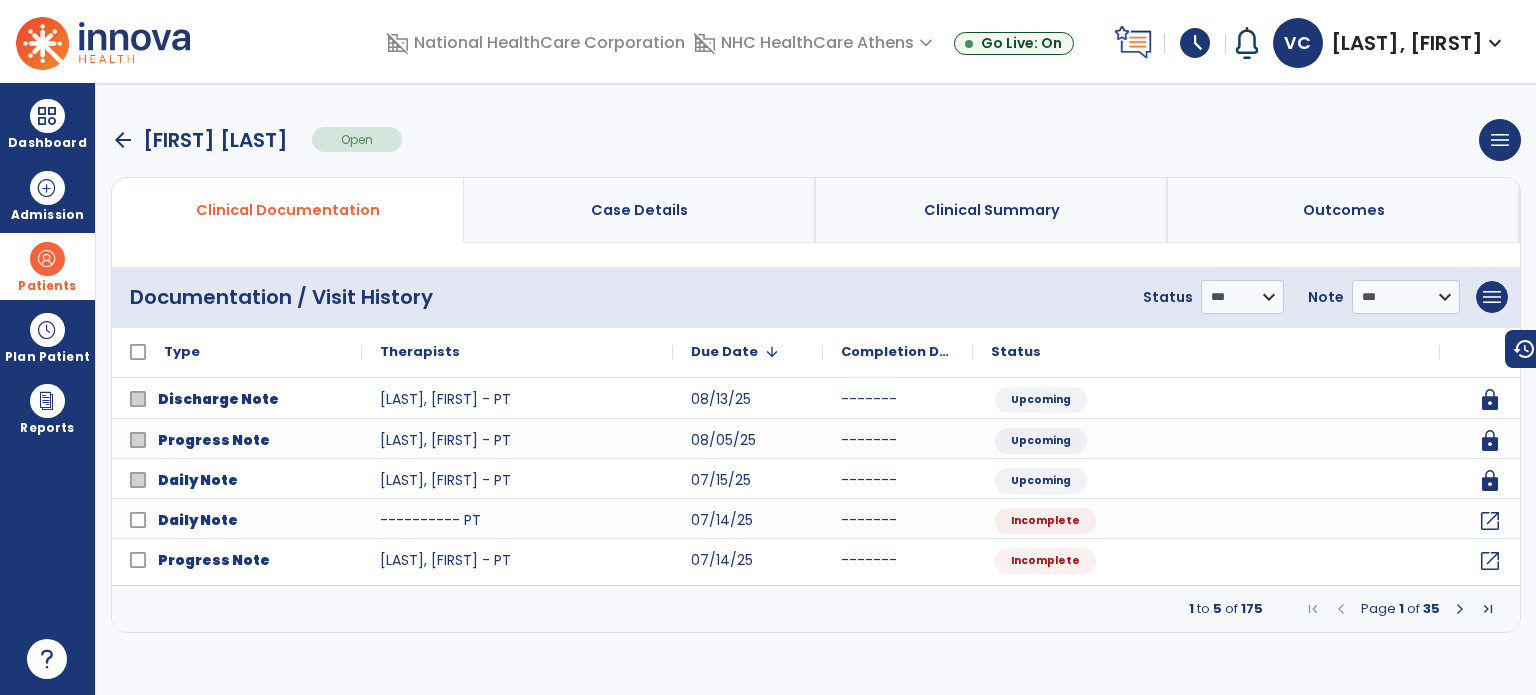 click on "arrow_back" at bounding box center [123, 140] 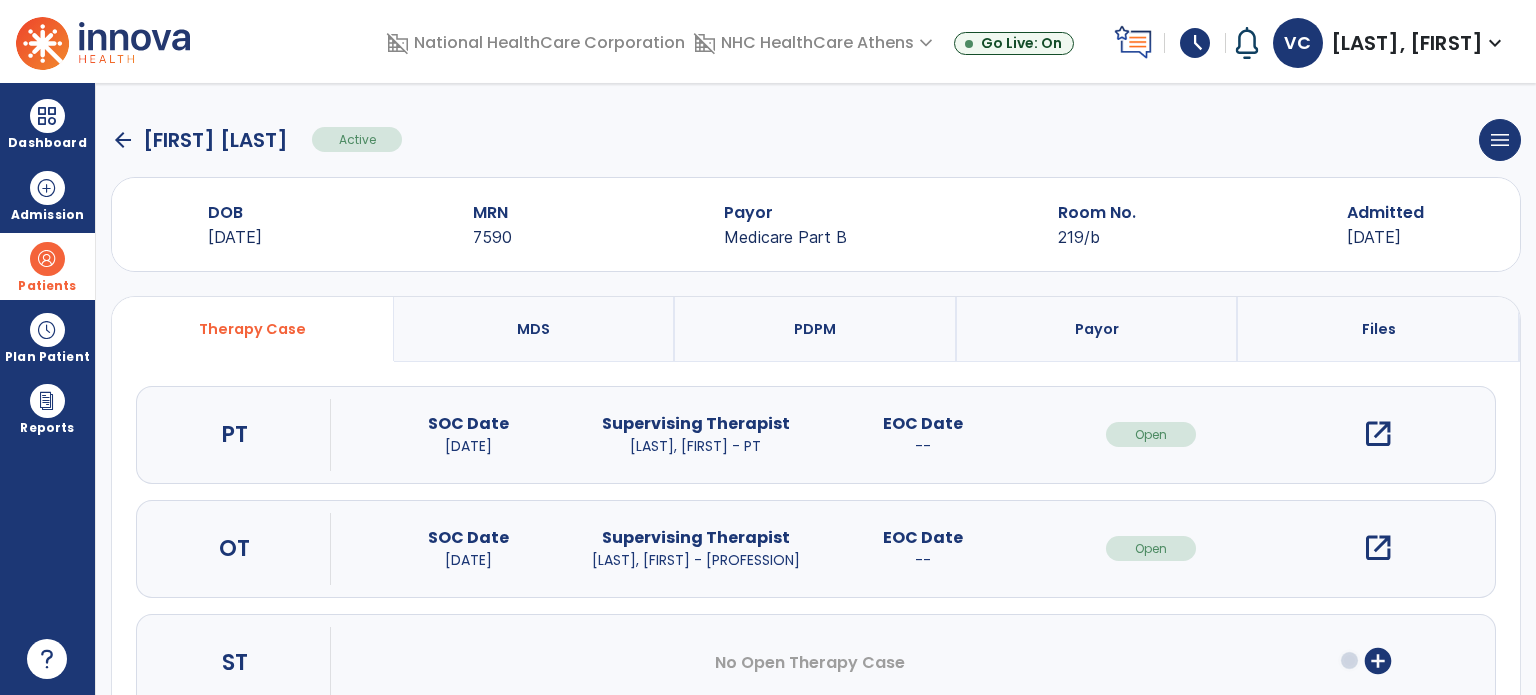click on "arrow_back" 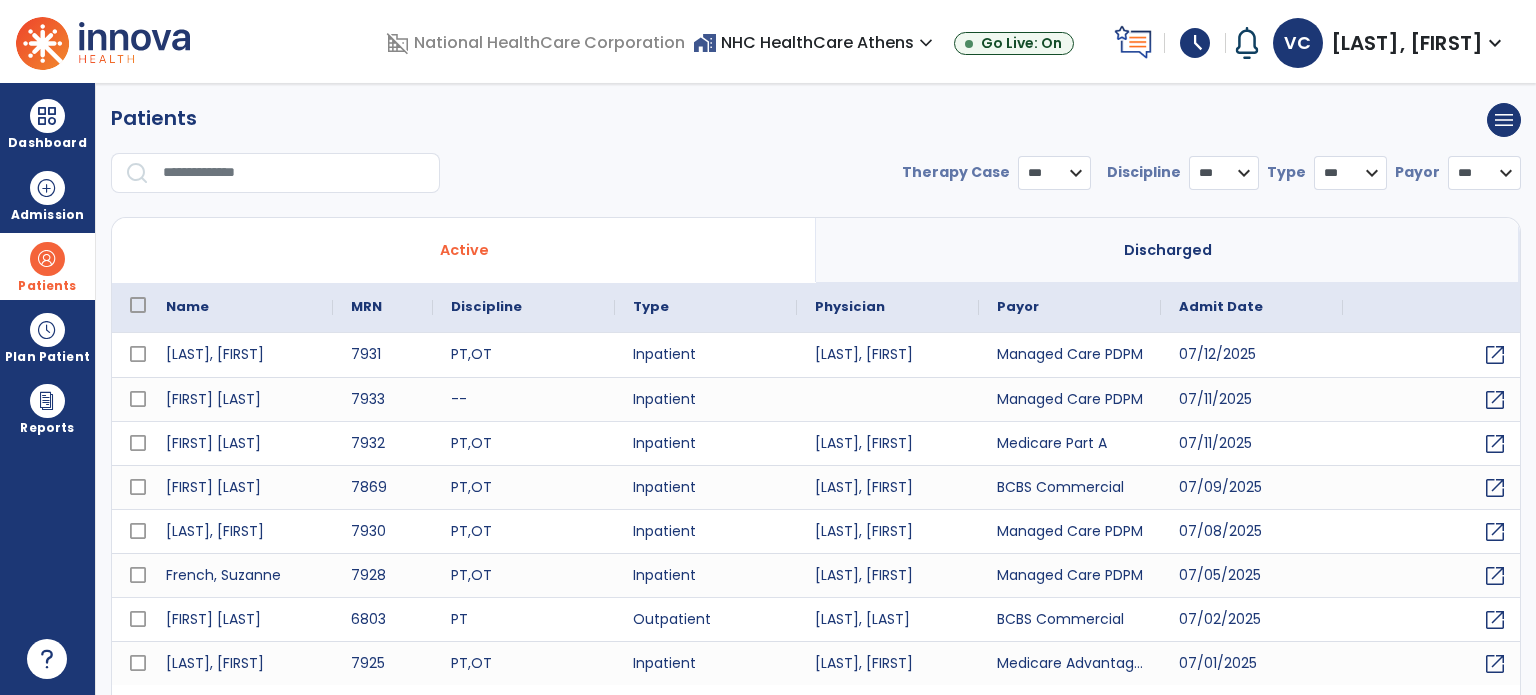 select on "***" 